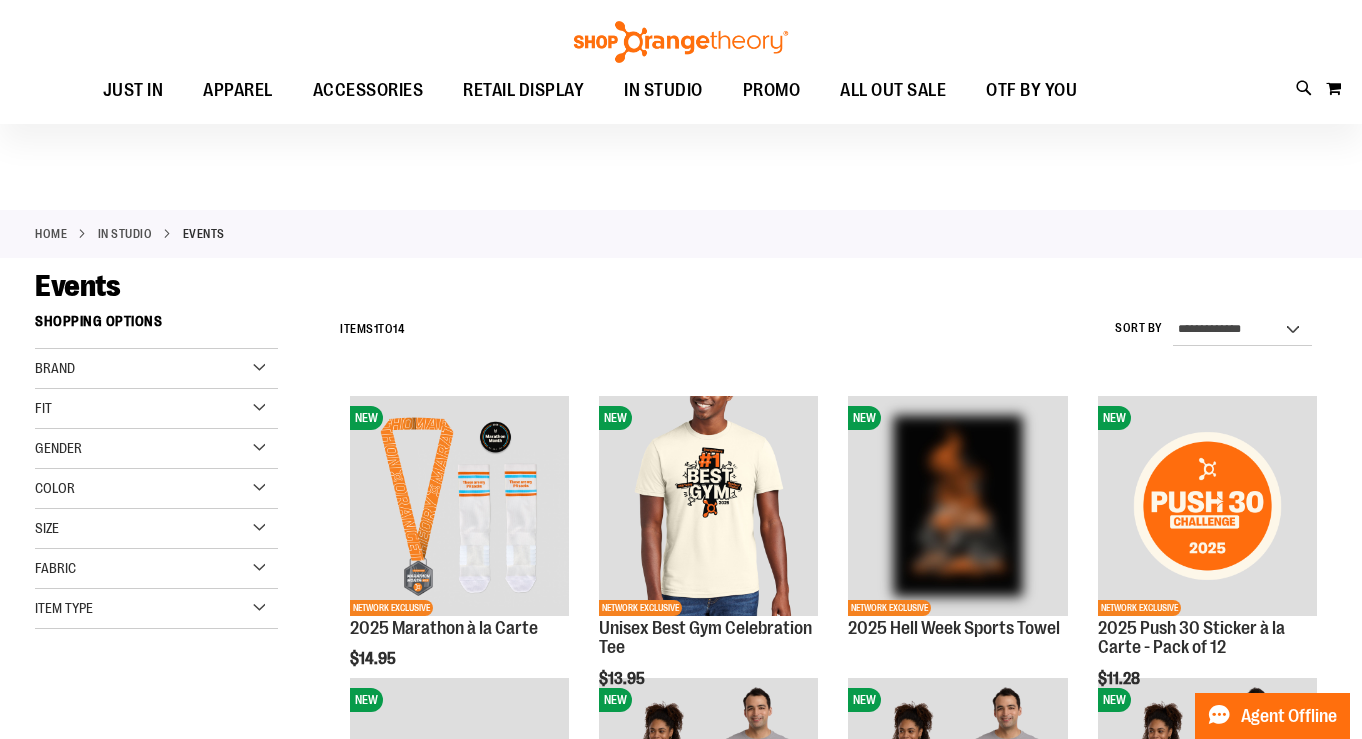 scroll, scrollTop: 63, scrollLeft: 0, axis: vertical 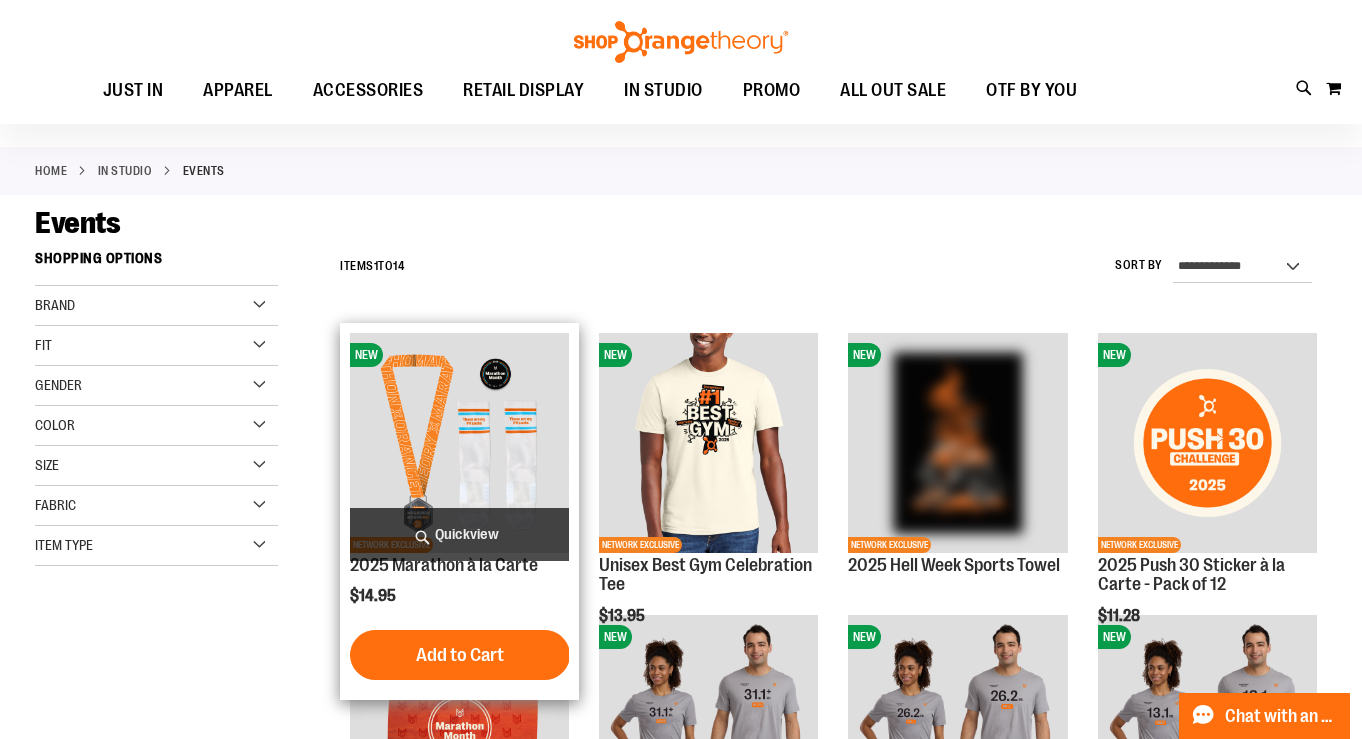 click at bounding box center [459, 442] 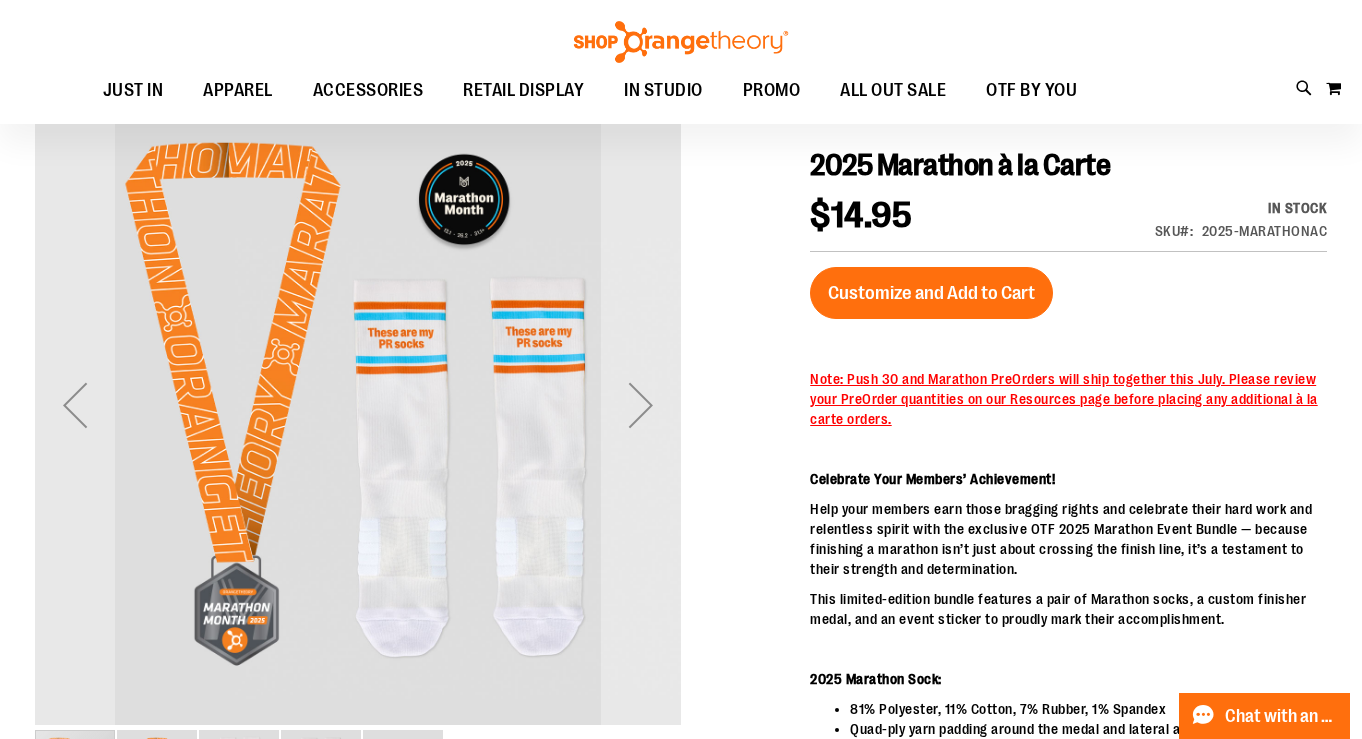 scroll, scrollTop: 145, scrollLeft: 0, axis: vertical 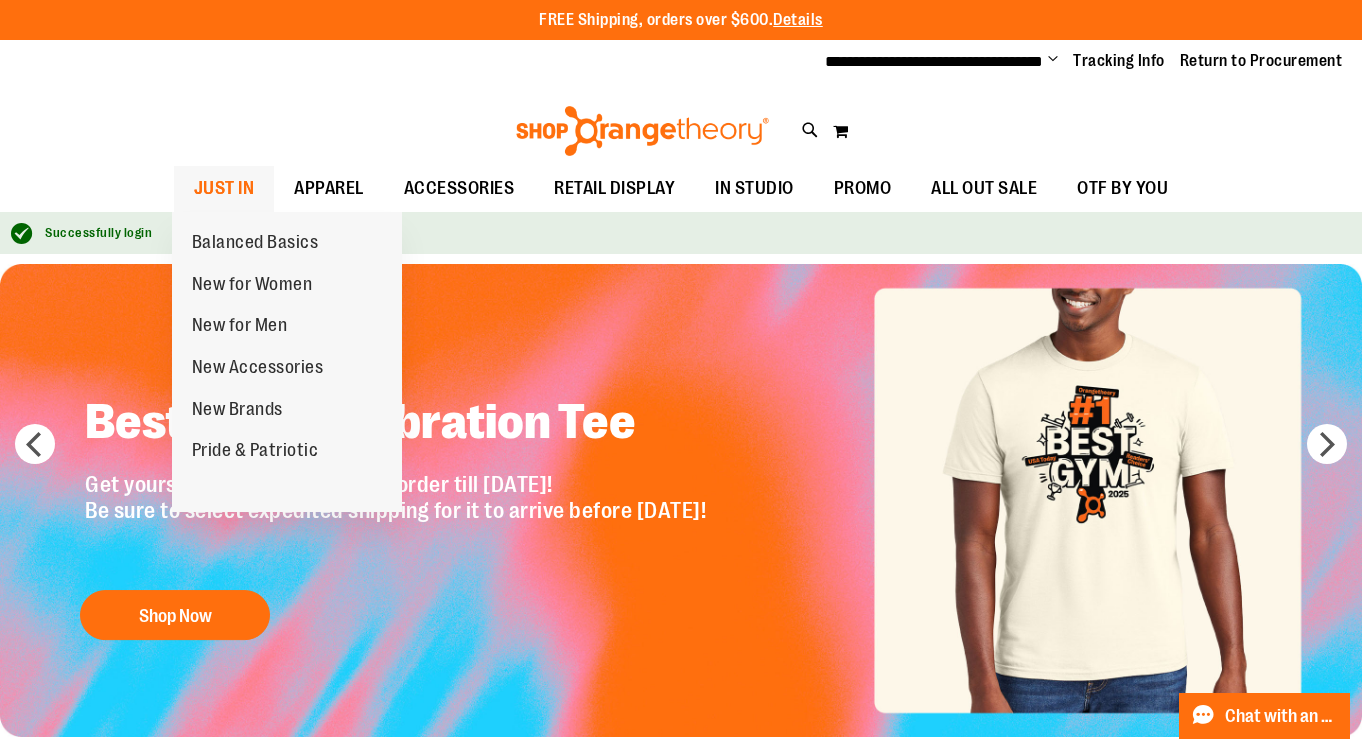 click on "JUST IN" at bounding box center (224, 188) 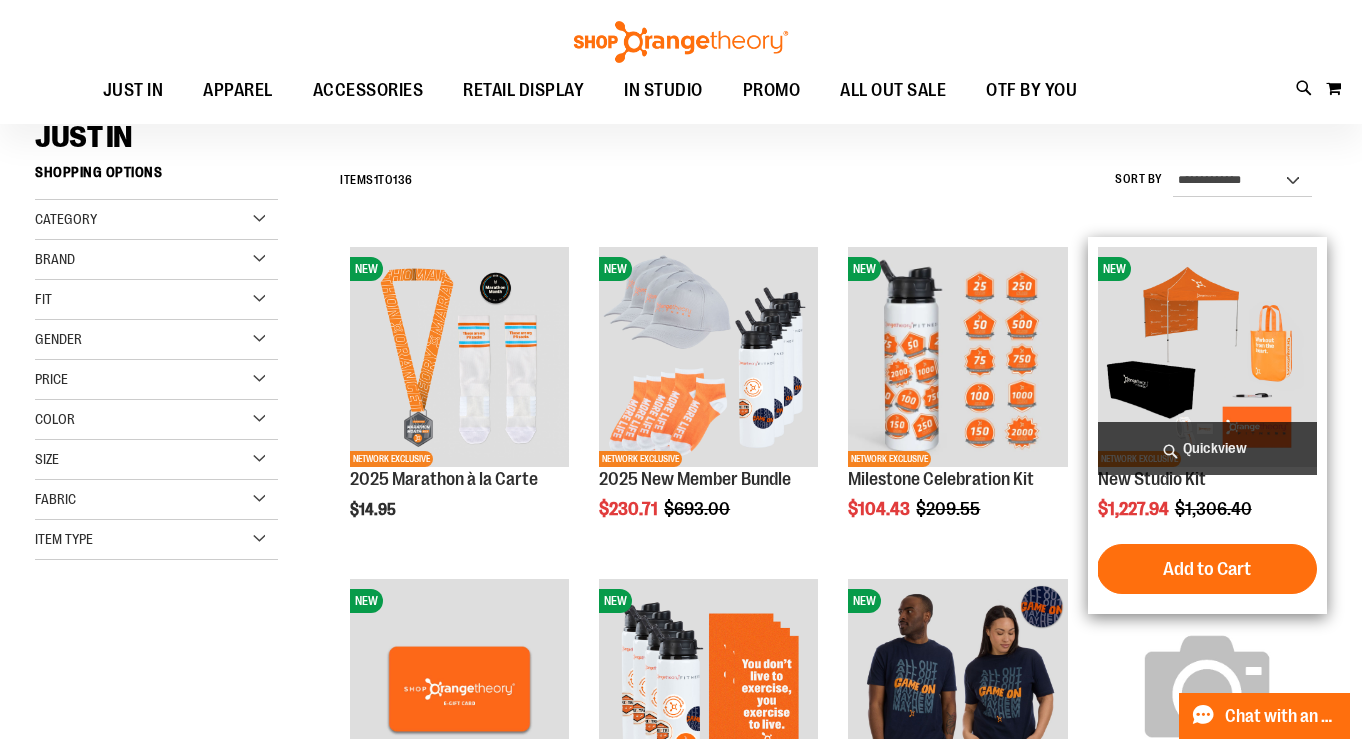 scroll, scrollTop: 151, scrollLeft: 0, axis: vertical 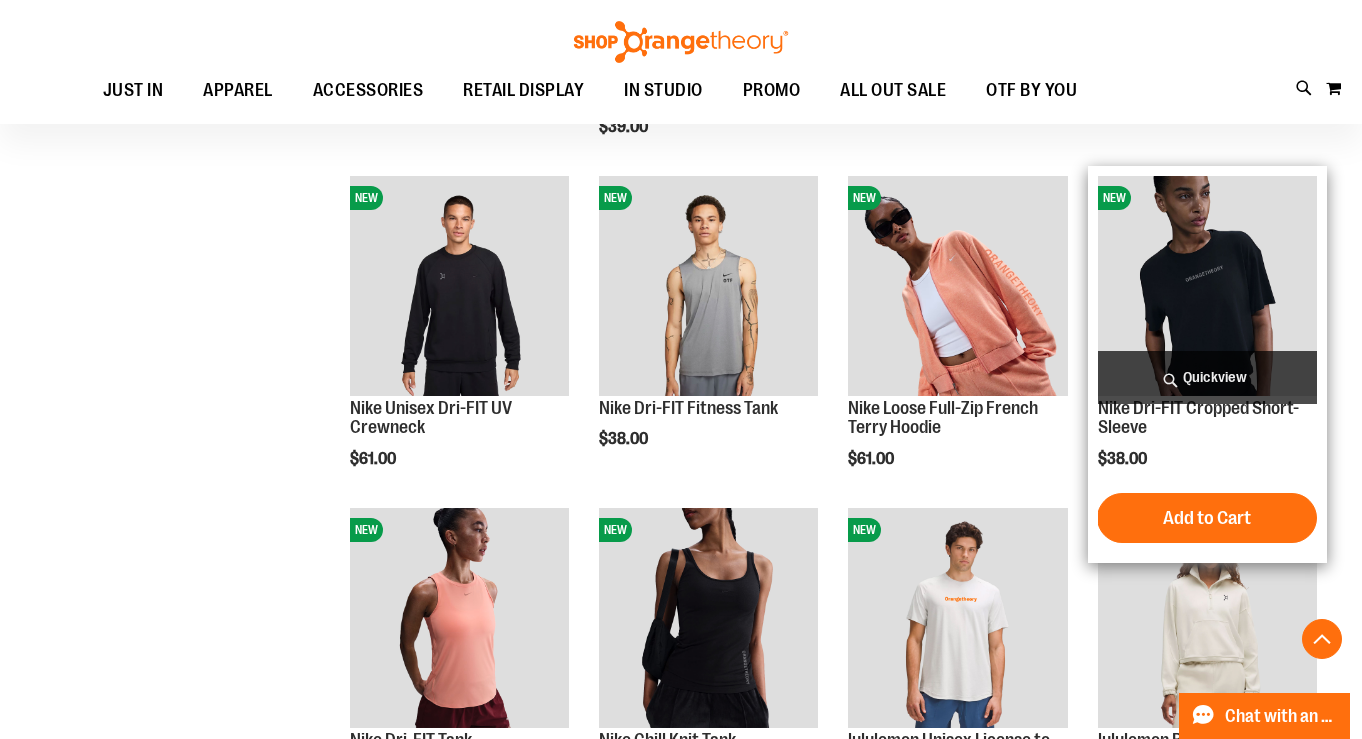 click on "Quickview" at bounding box center (1207, 377) 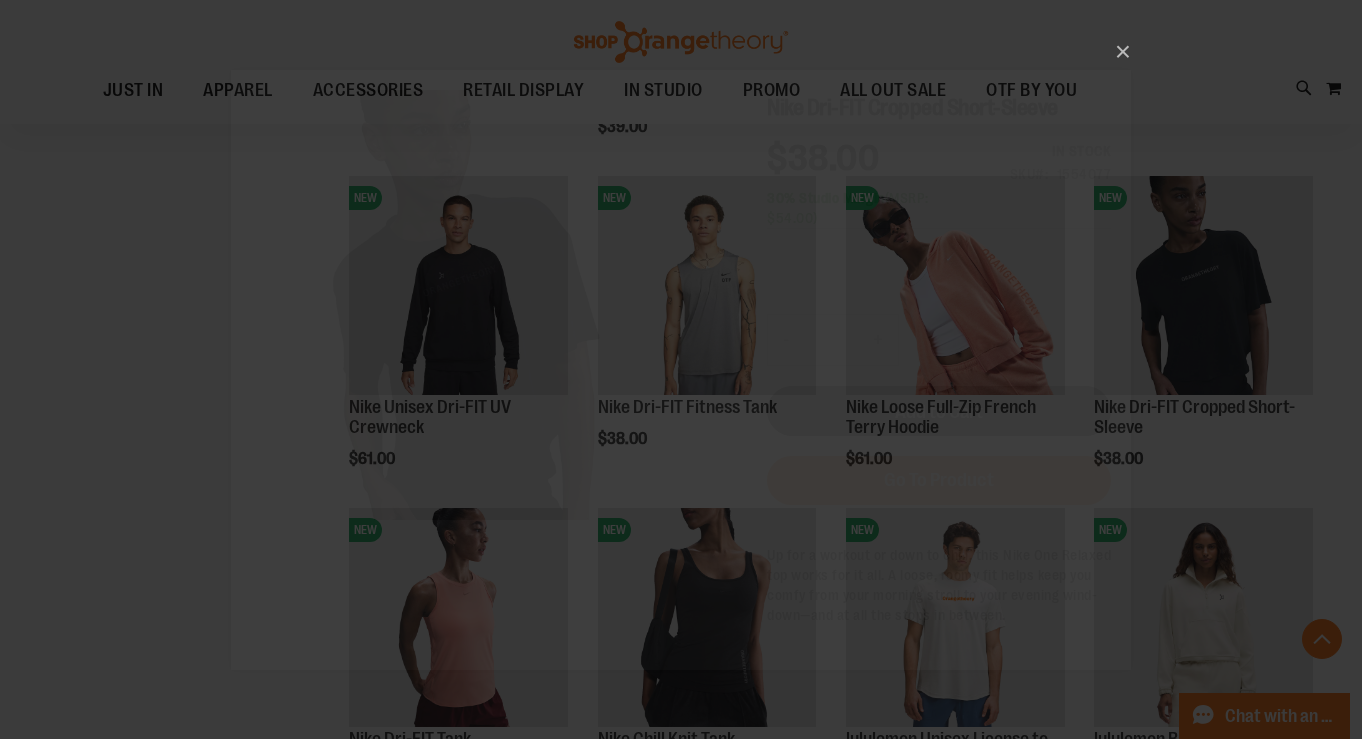 scroll, scrollTop: 0, scrollLeft: 0, axis: both 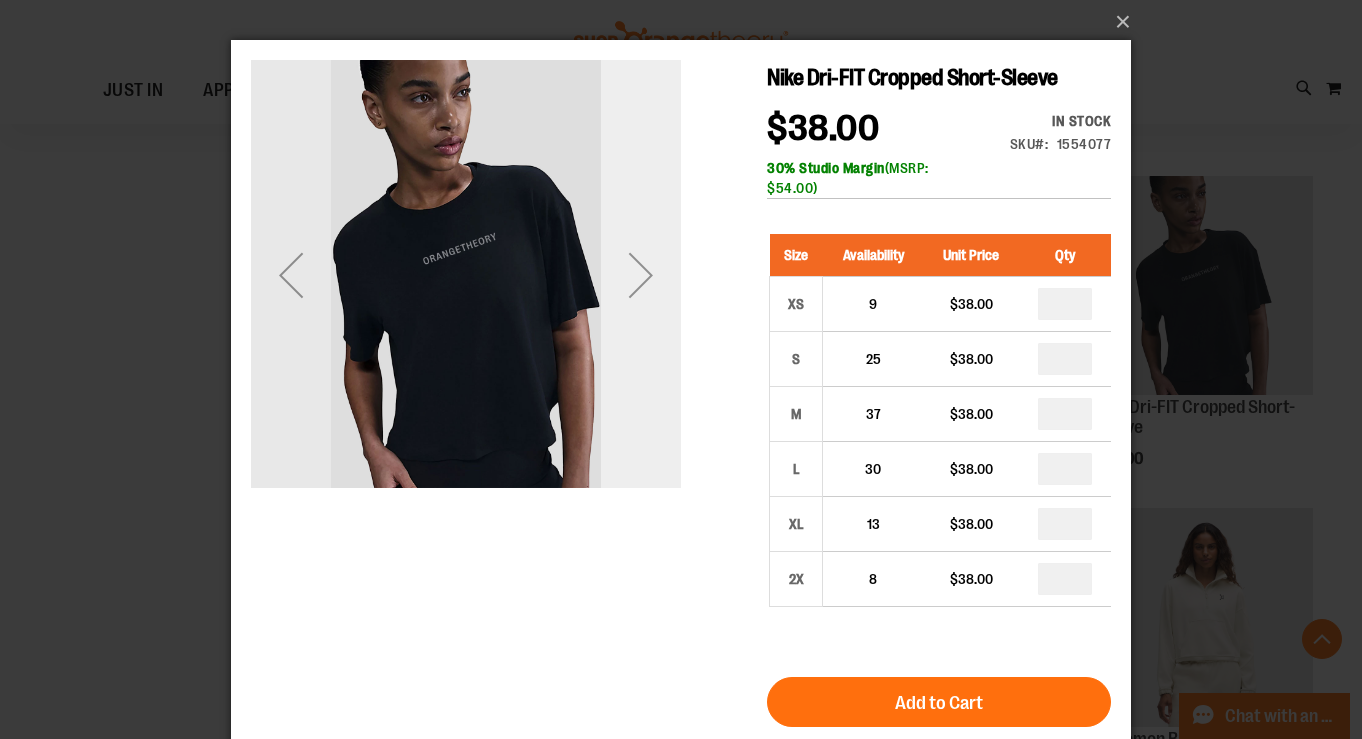 click at bounding box center [641, 275] 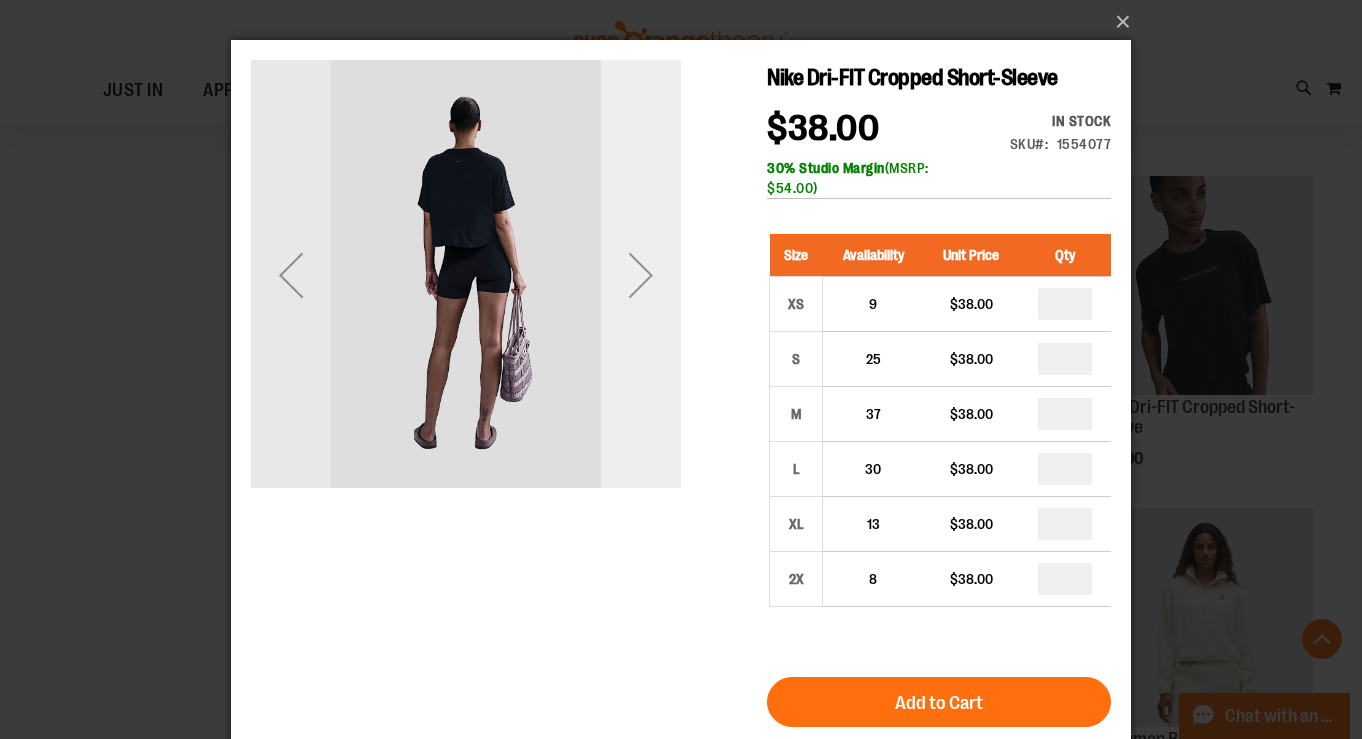 click at bounding box center [641, 275] 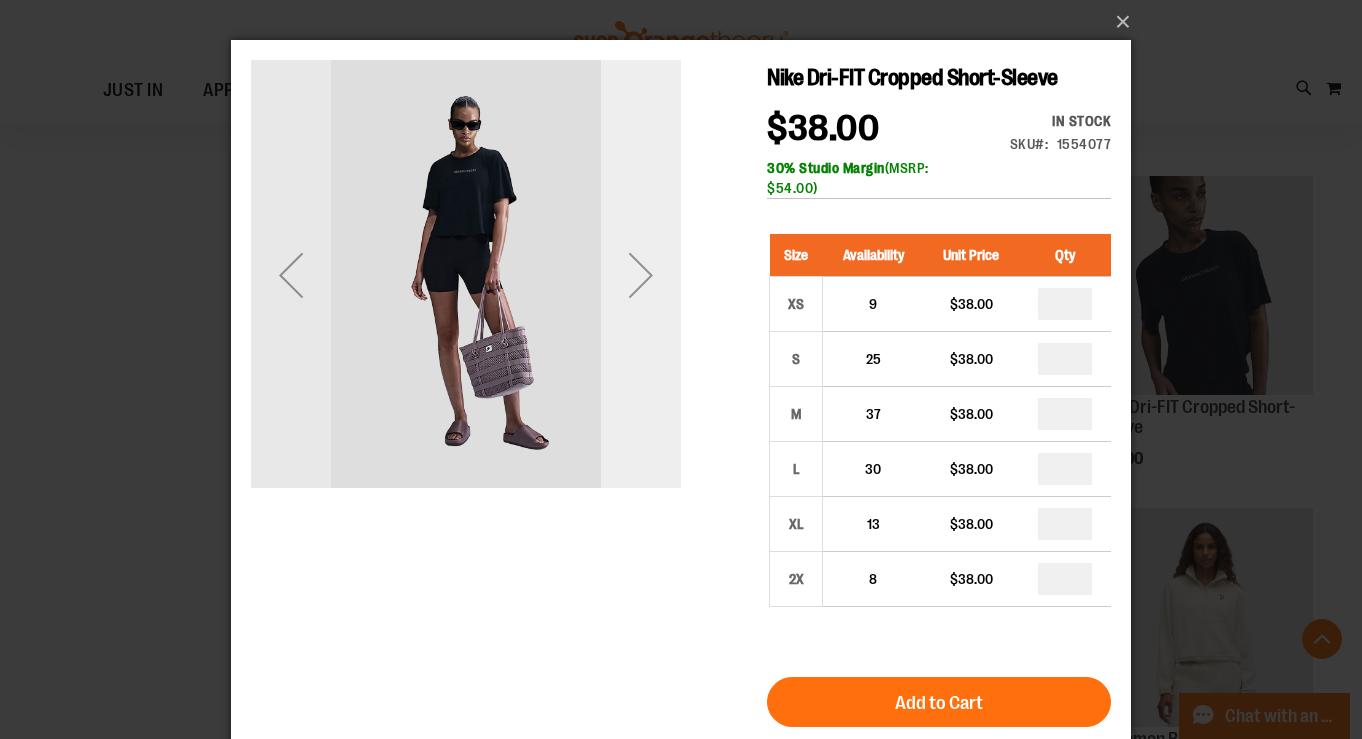 click at bounding box center (641, 275) 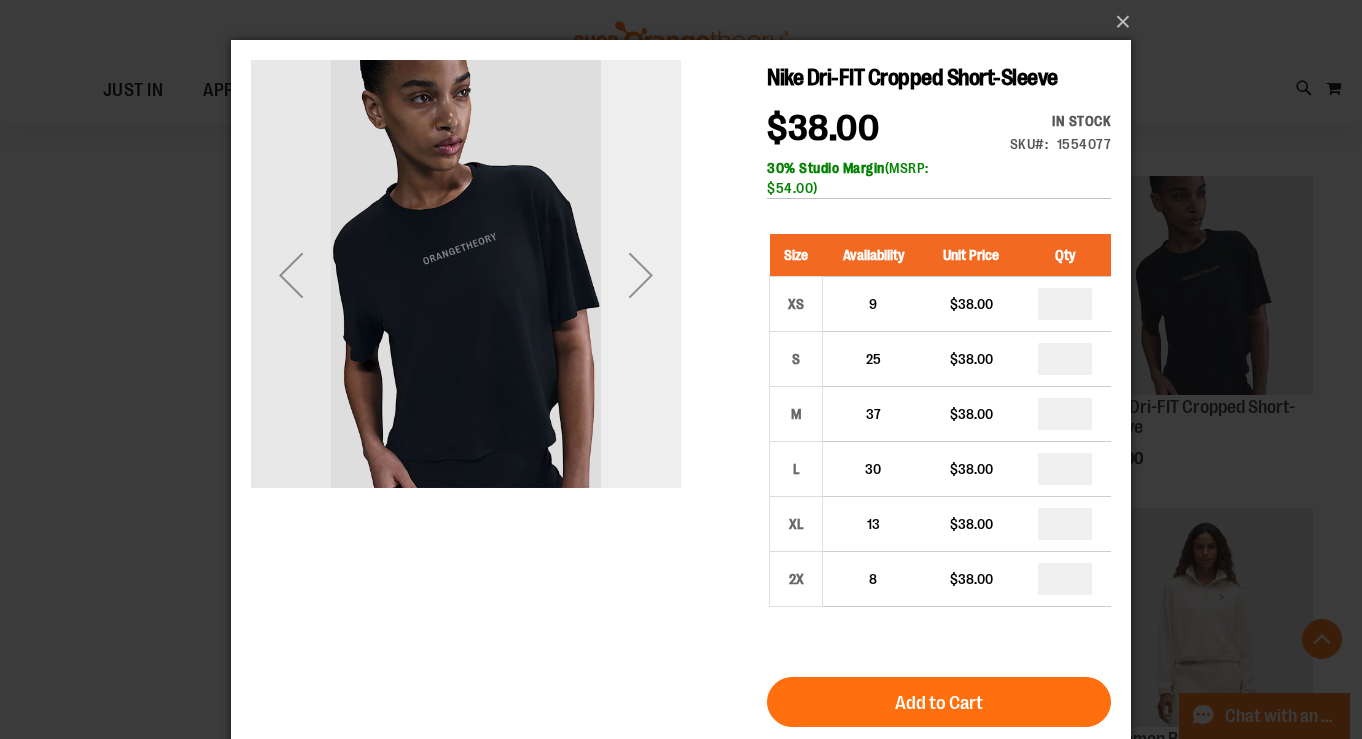 click at bounding box center [641, 275] 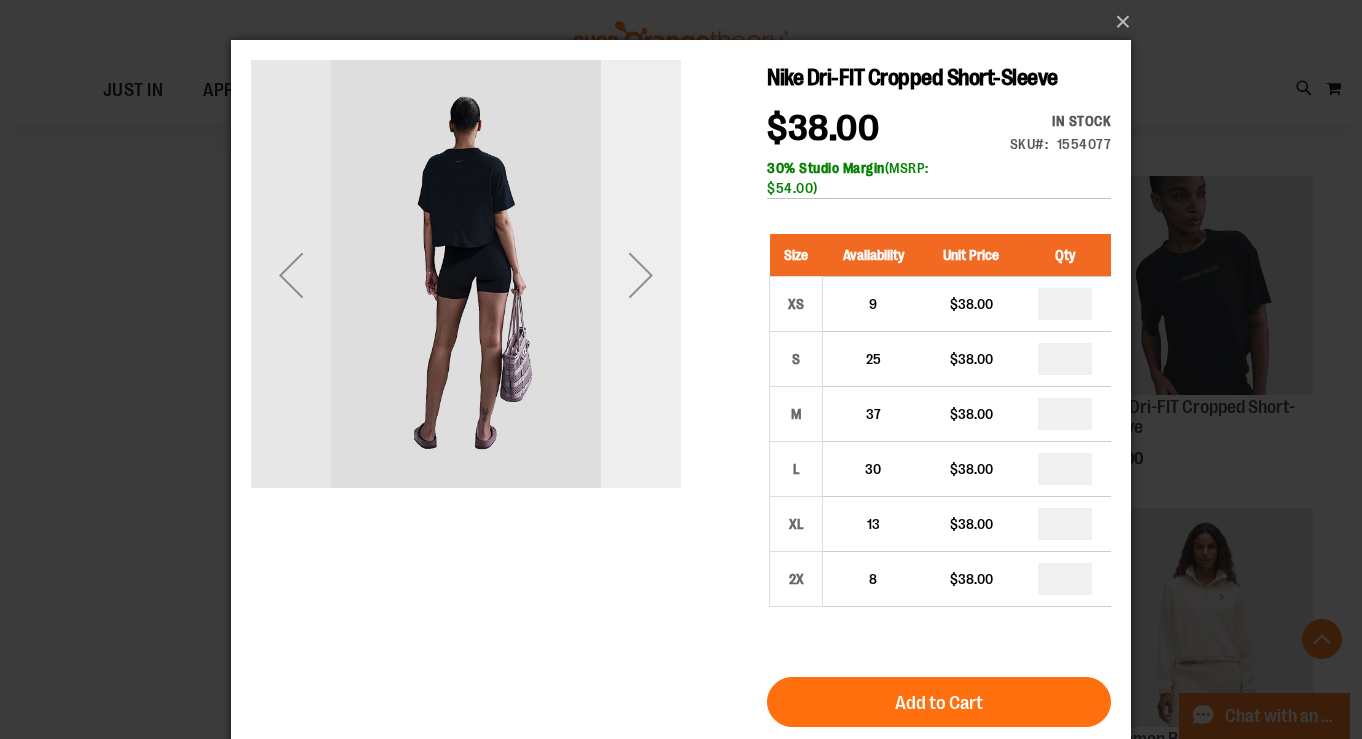 click at bounding box center [641, 275] 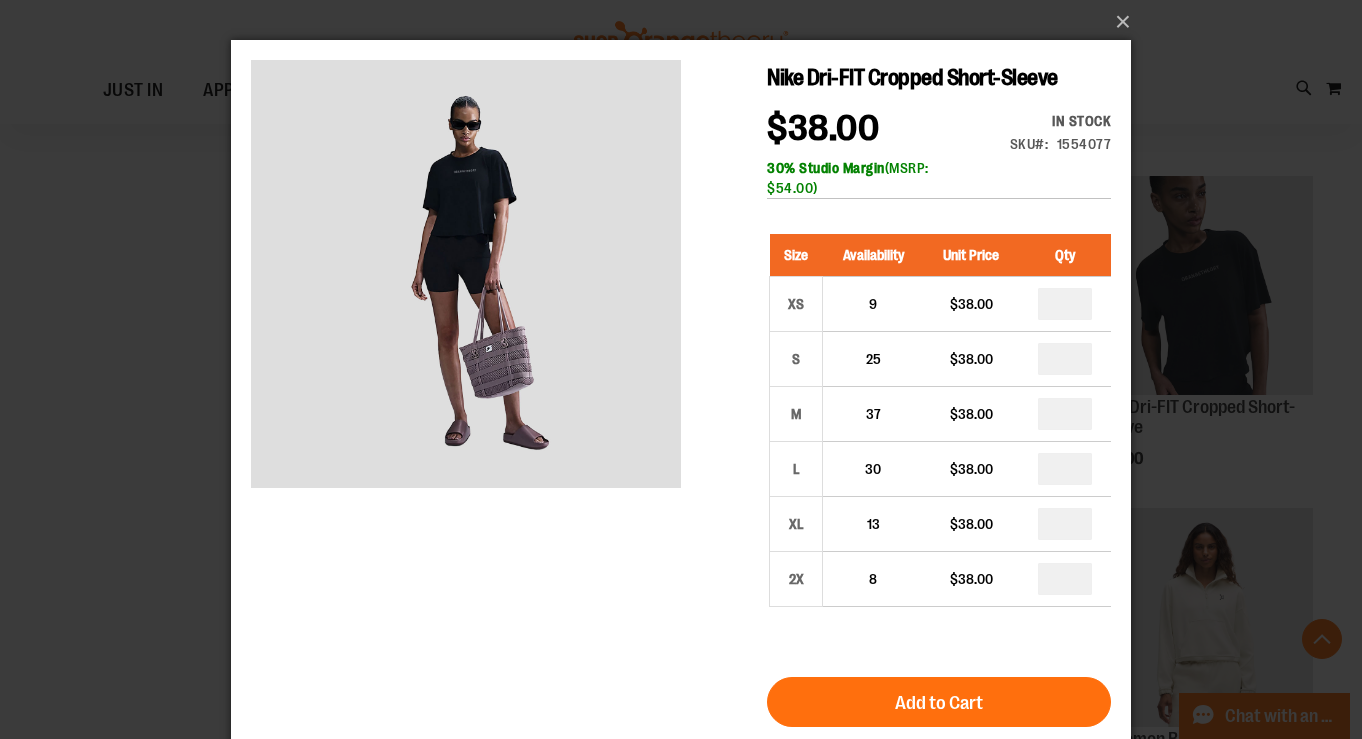 click on "×" at bounding box center (681, 369) 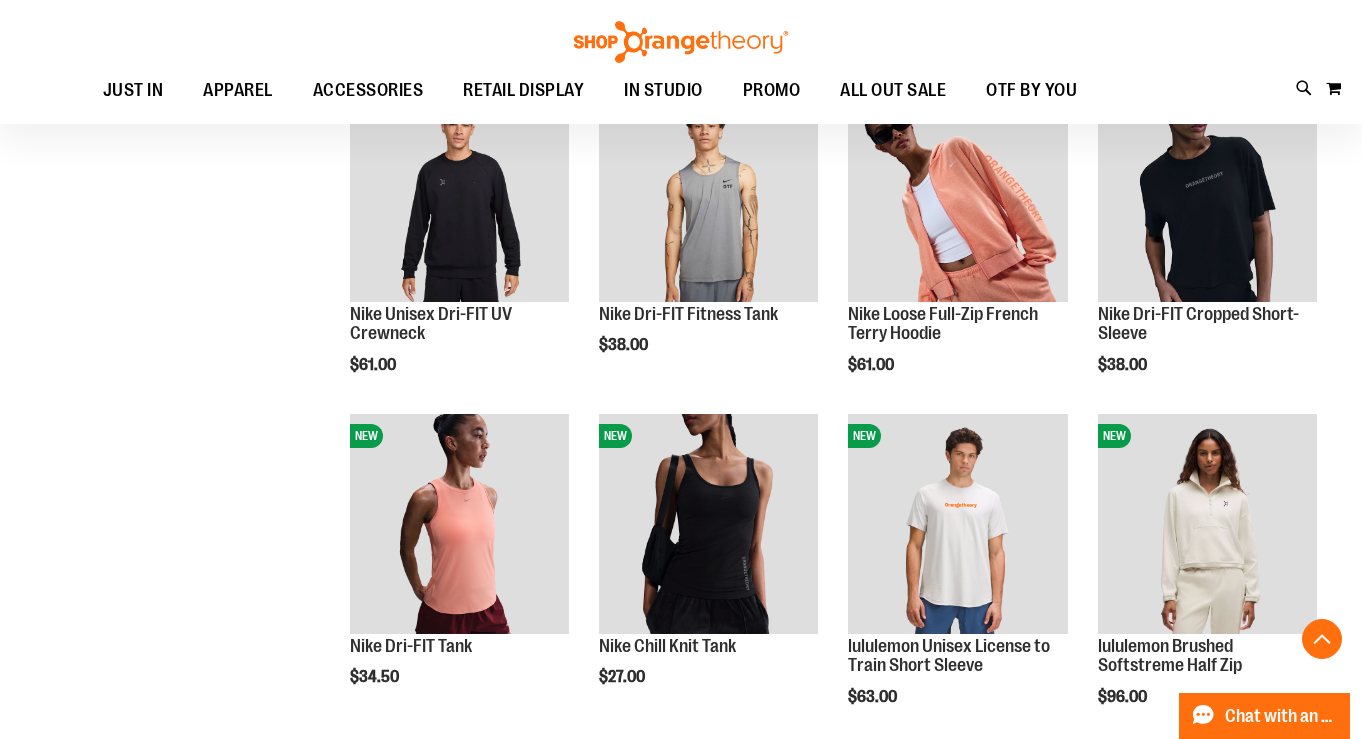 scroll, scrollTop: 1322, scrollLeft: 0, axis: vertical 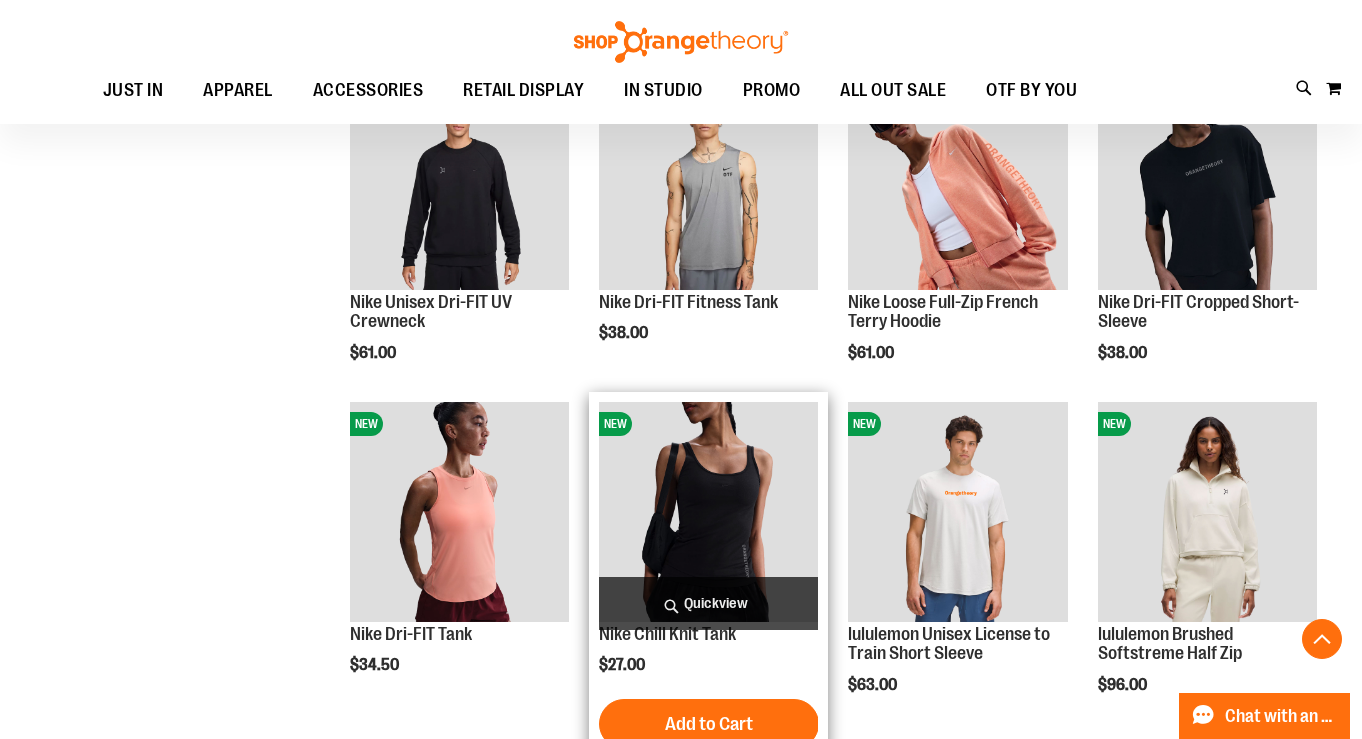 click on "Quickview" at bounding box center [708, 603] 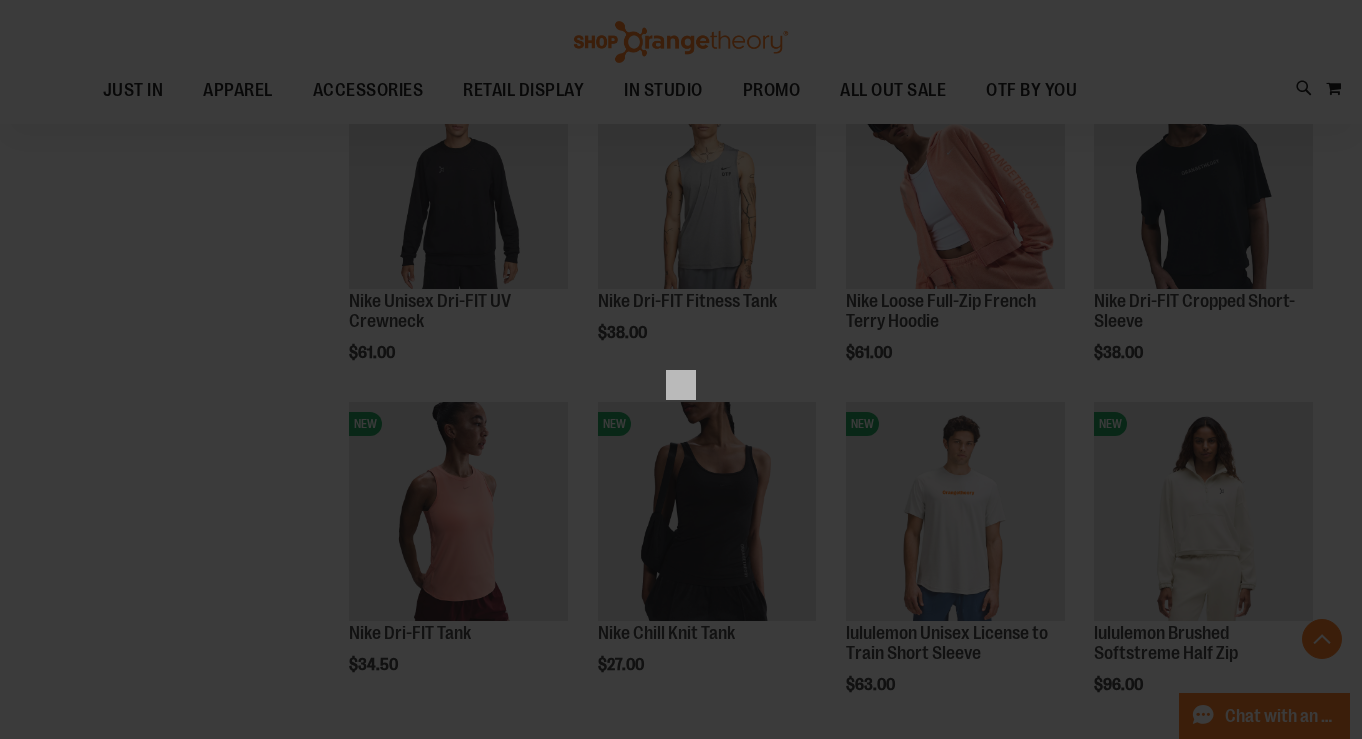 scroll, scrollTop: 0, scrollLeft: 0, axis: both 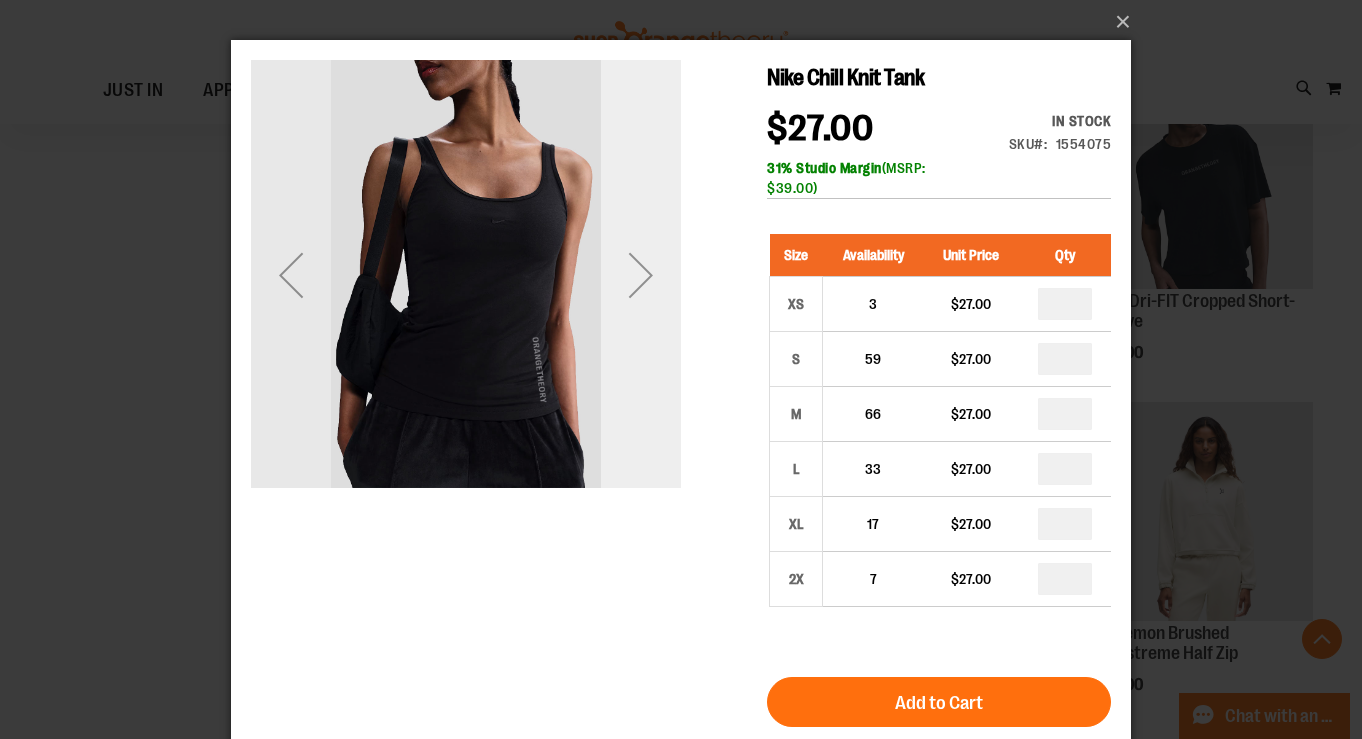 click at bounding box center [641, 275] 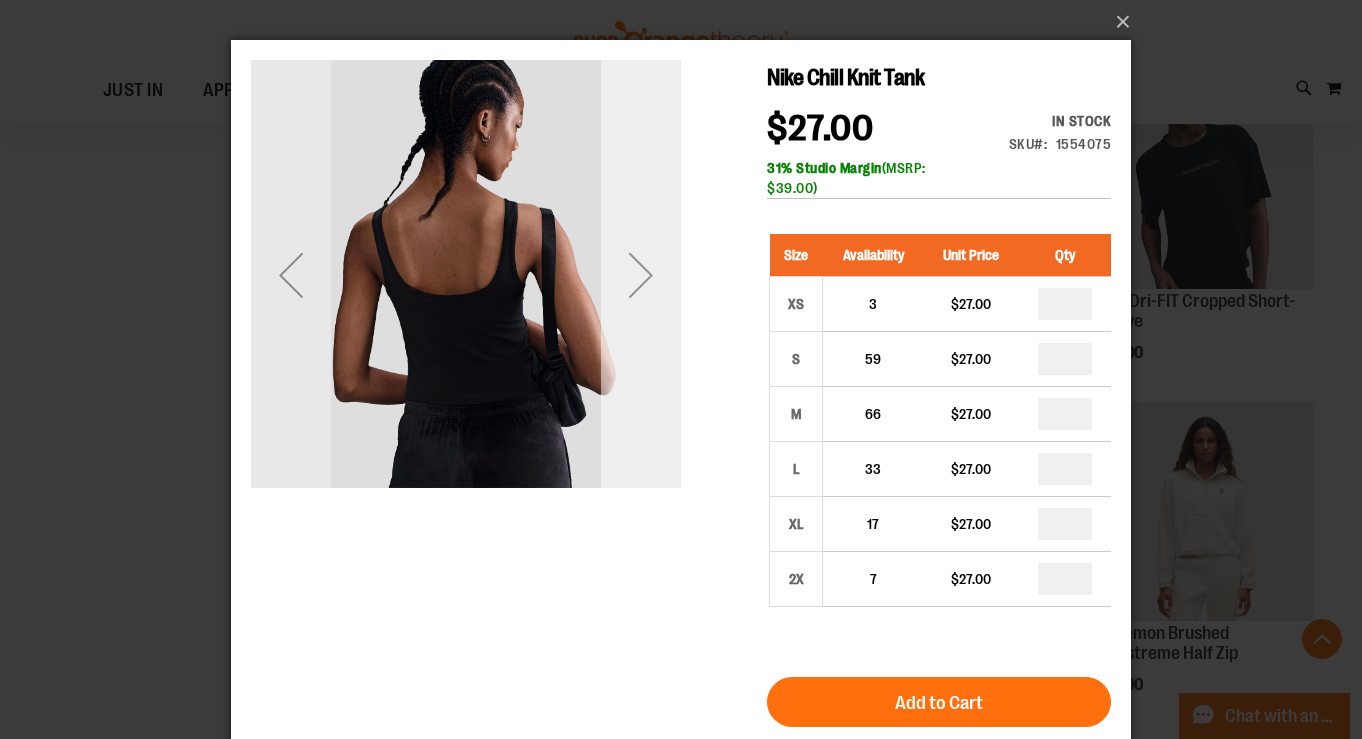 click at bounding box center (641, 275) 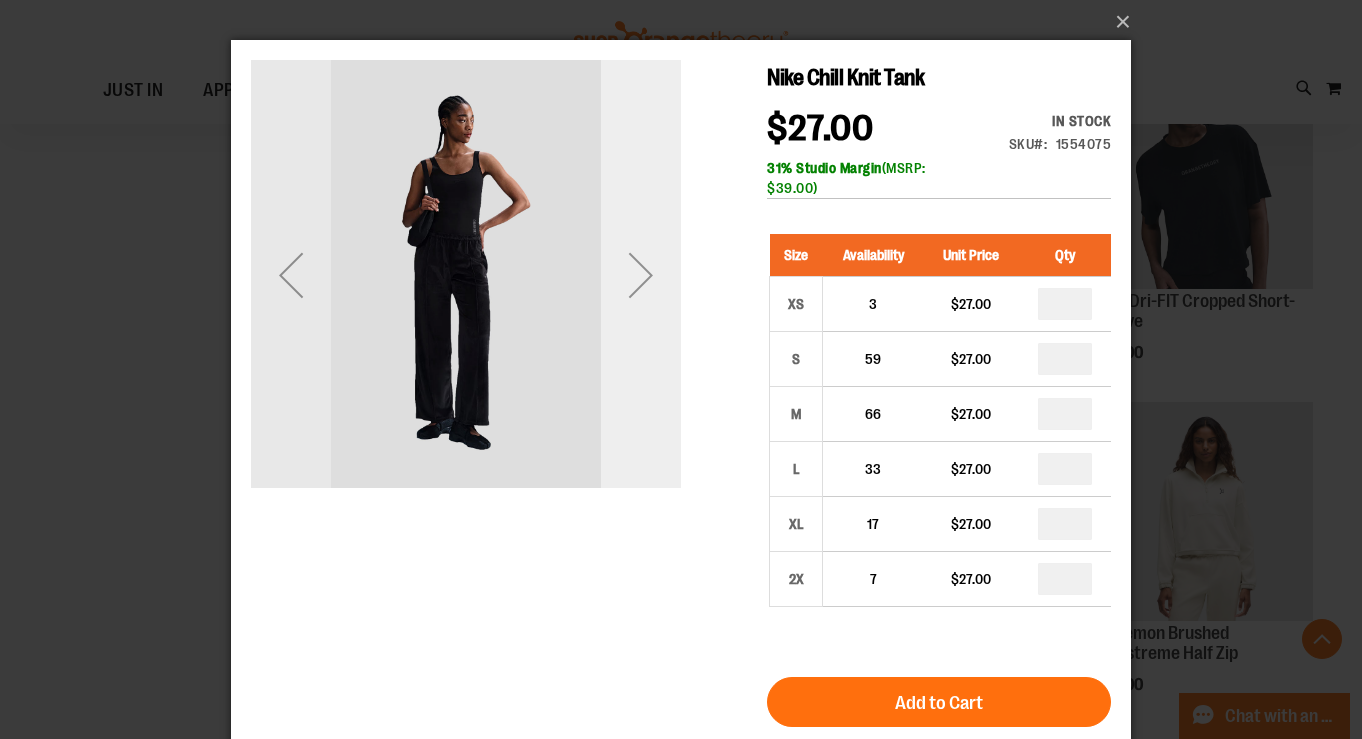click at bounding box center (641, 275) 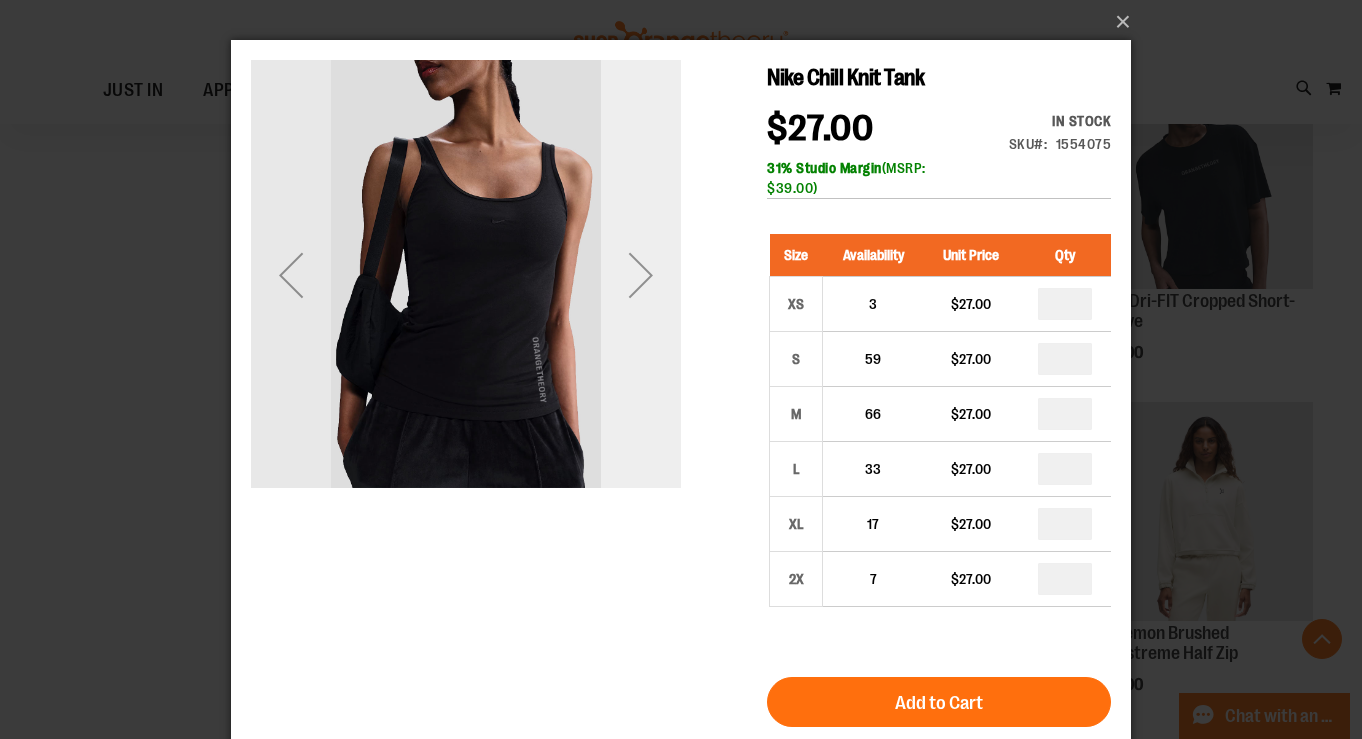 click at bounding box center [641, 275] 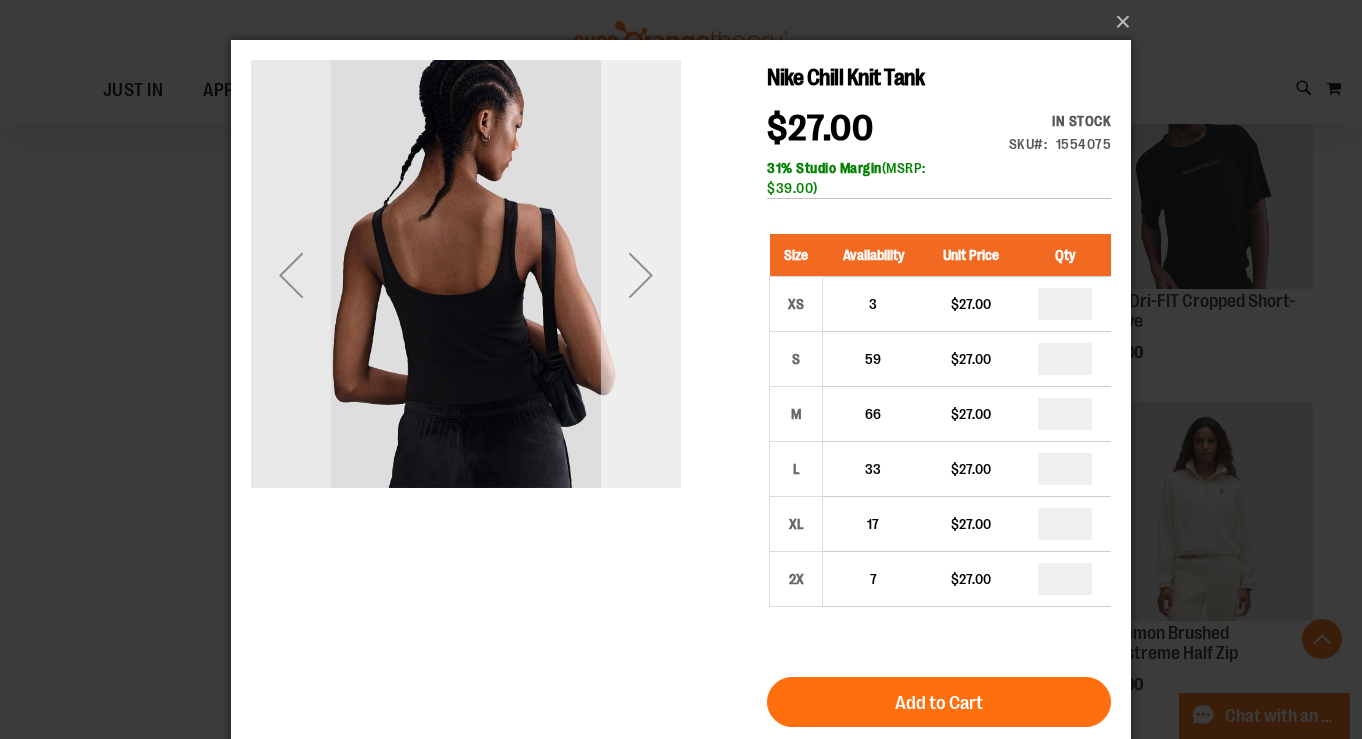 click at bounding box center (641, 275) 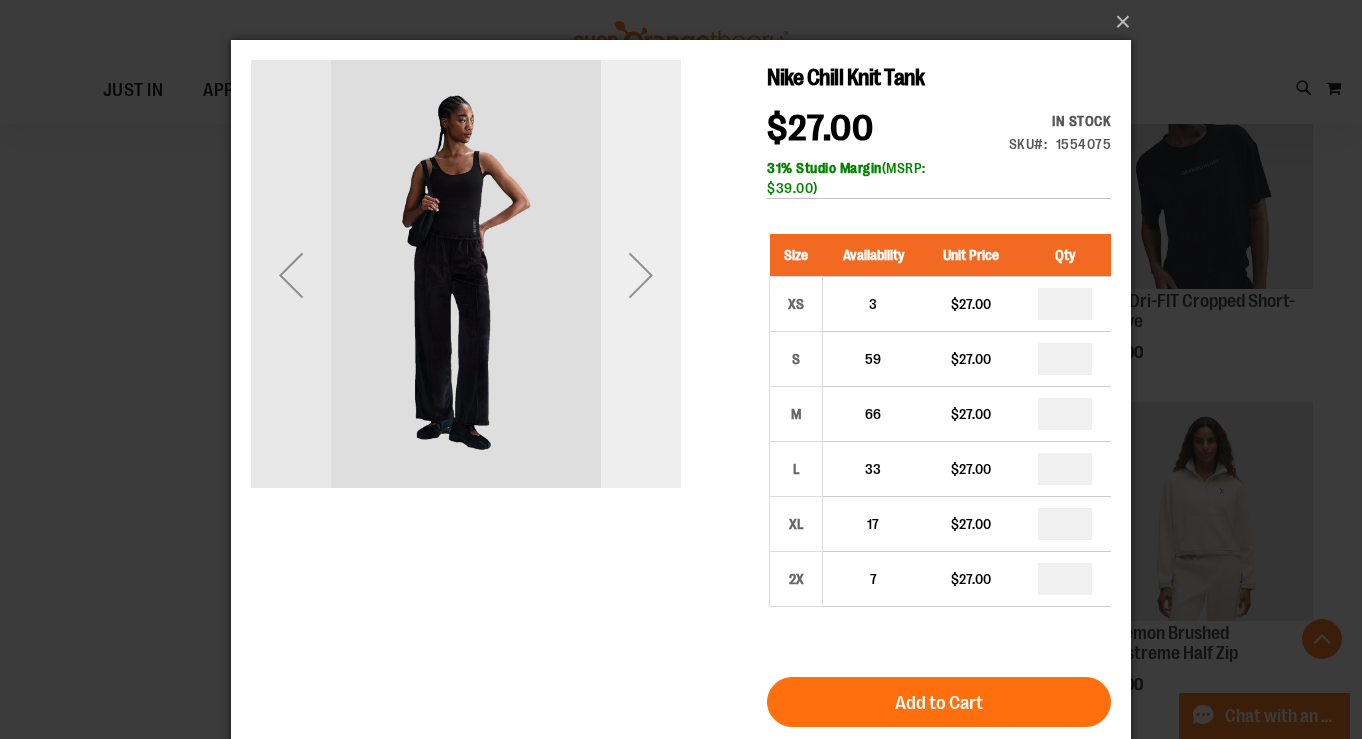 click at bounding box center (641, 275) 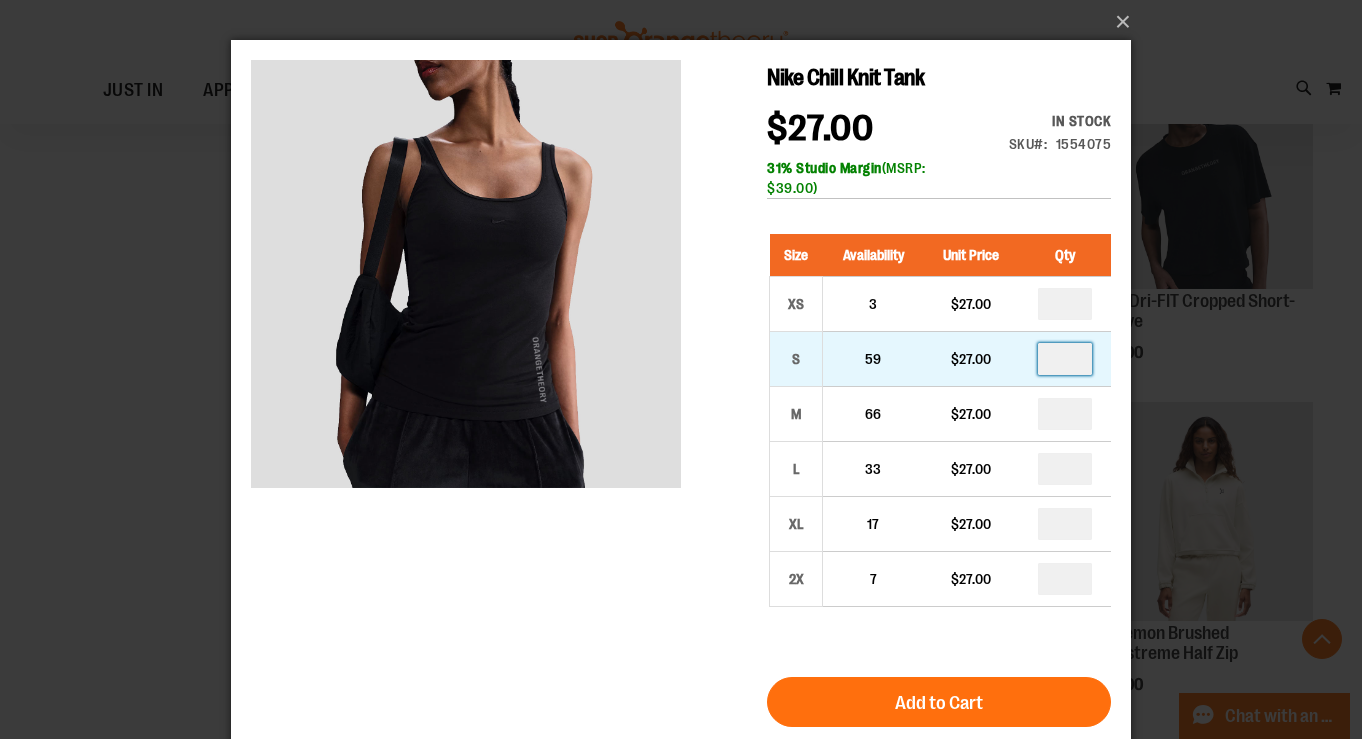 click at bounding box center (1065, 359) 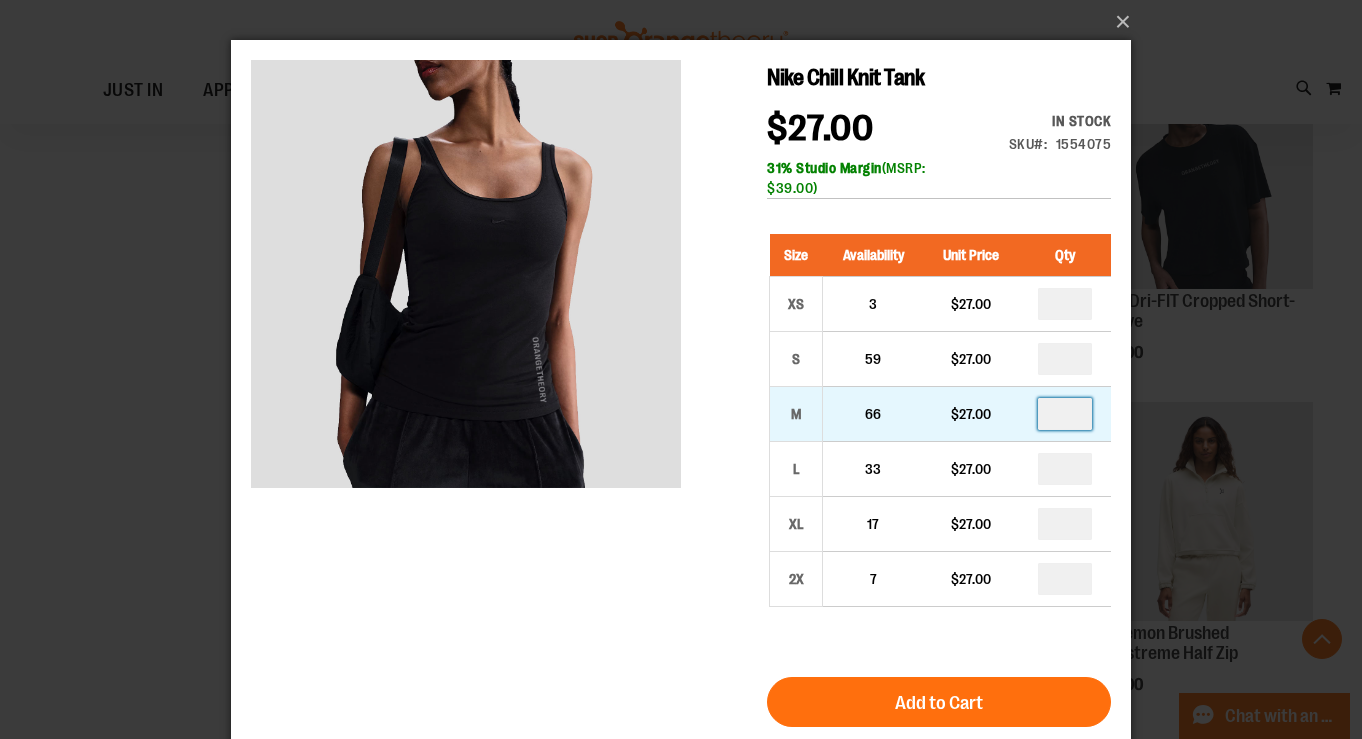 click at bounding box center [1065, 414] 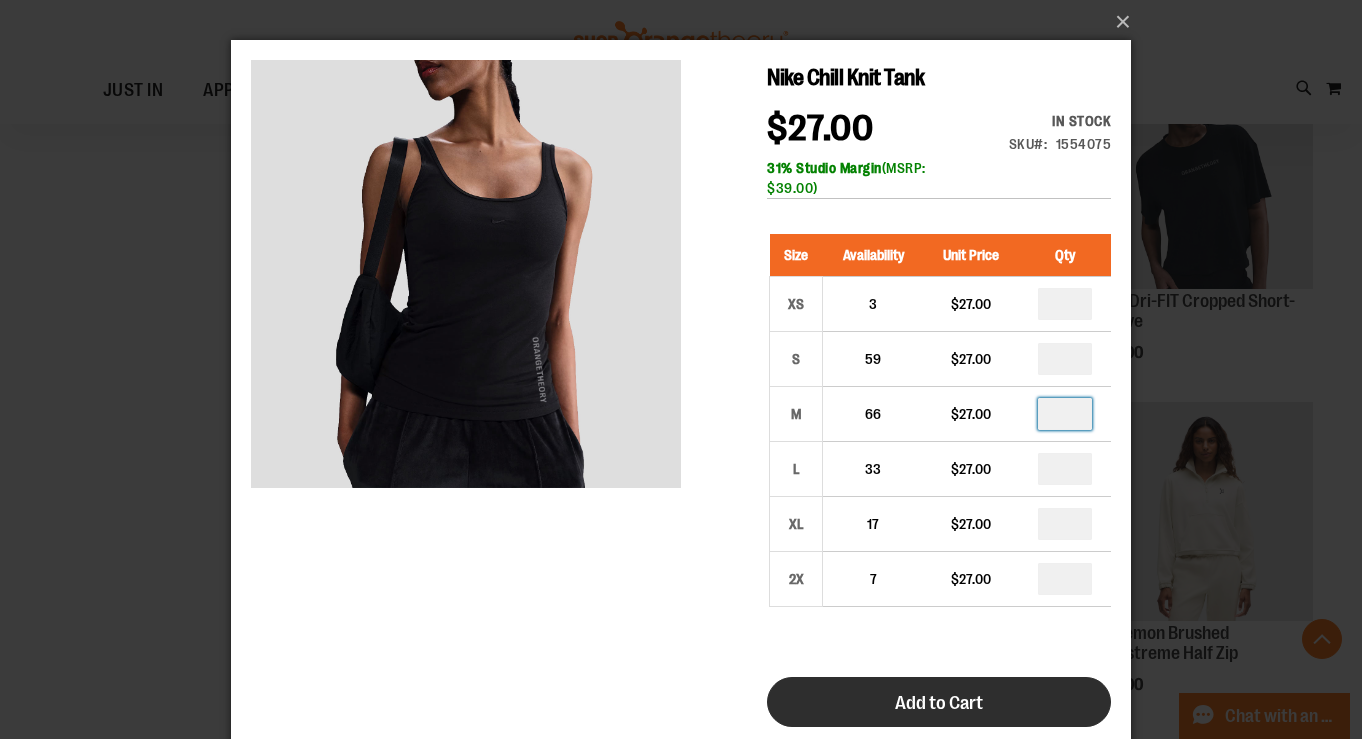 click on "Add to Cart" at bounding box center [939, 702] 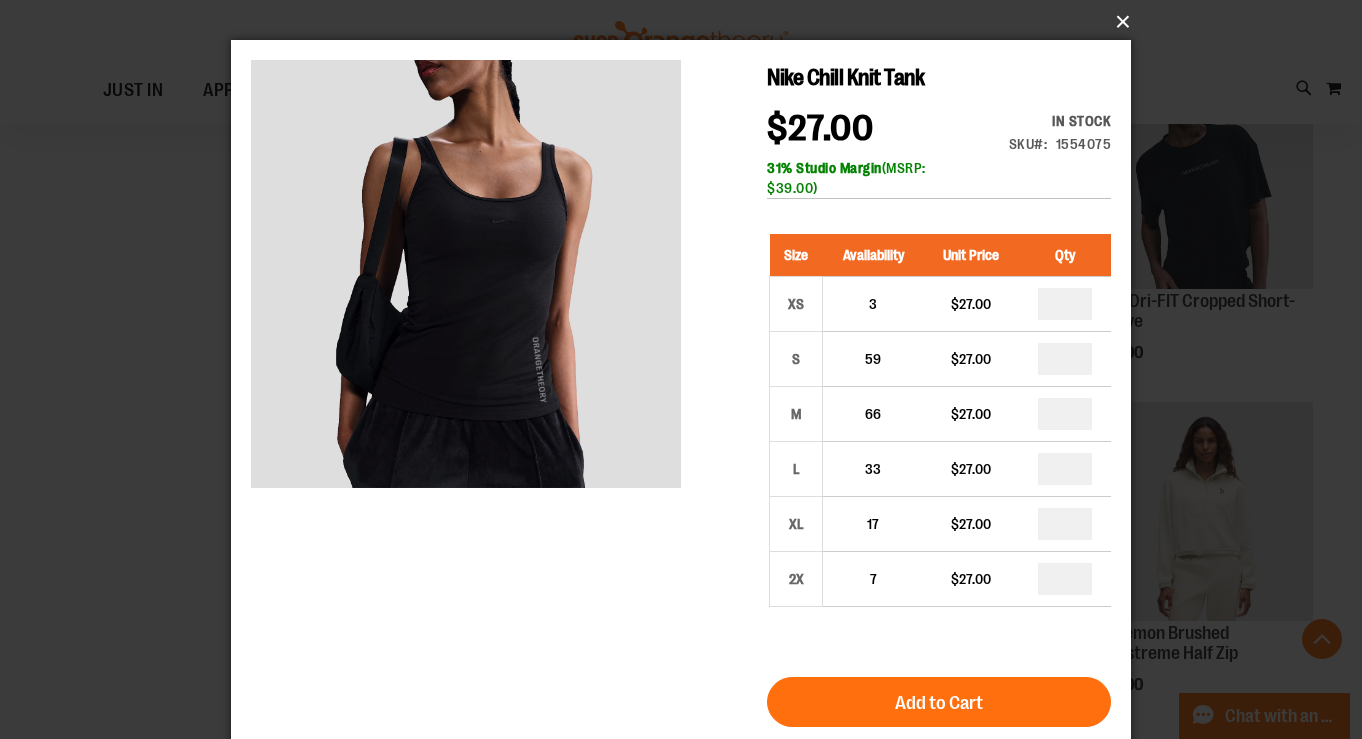 click on "×" at bounding box center [687, 22] 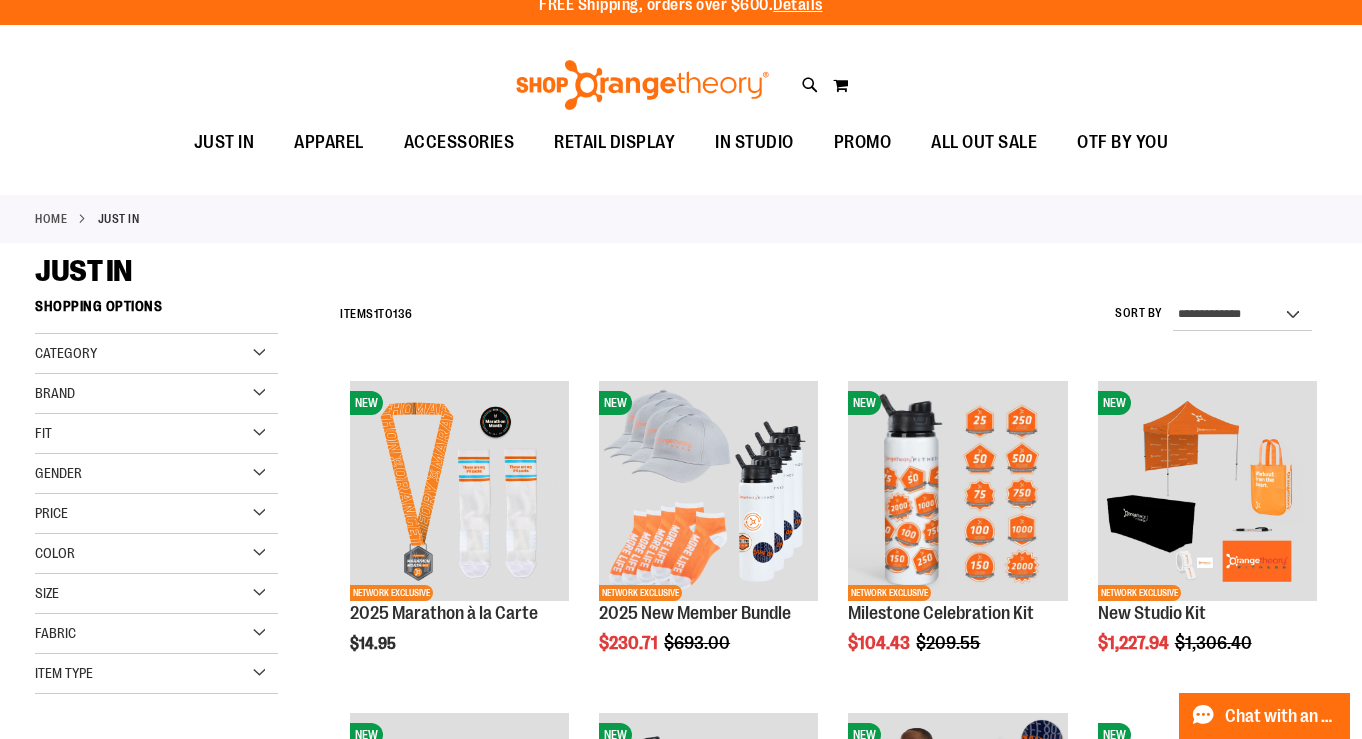 scroll, scrollTop: 0, scrollLeft: 0, axis: both 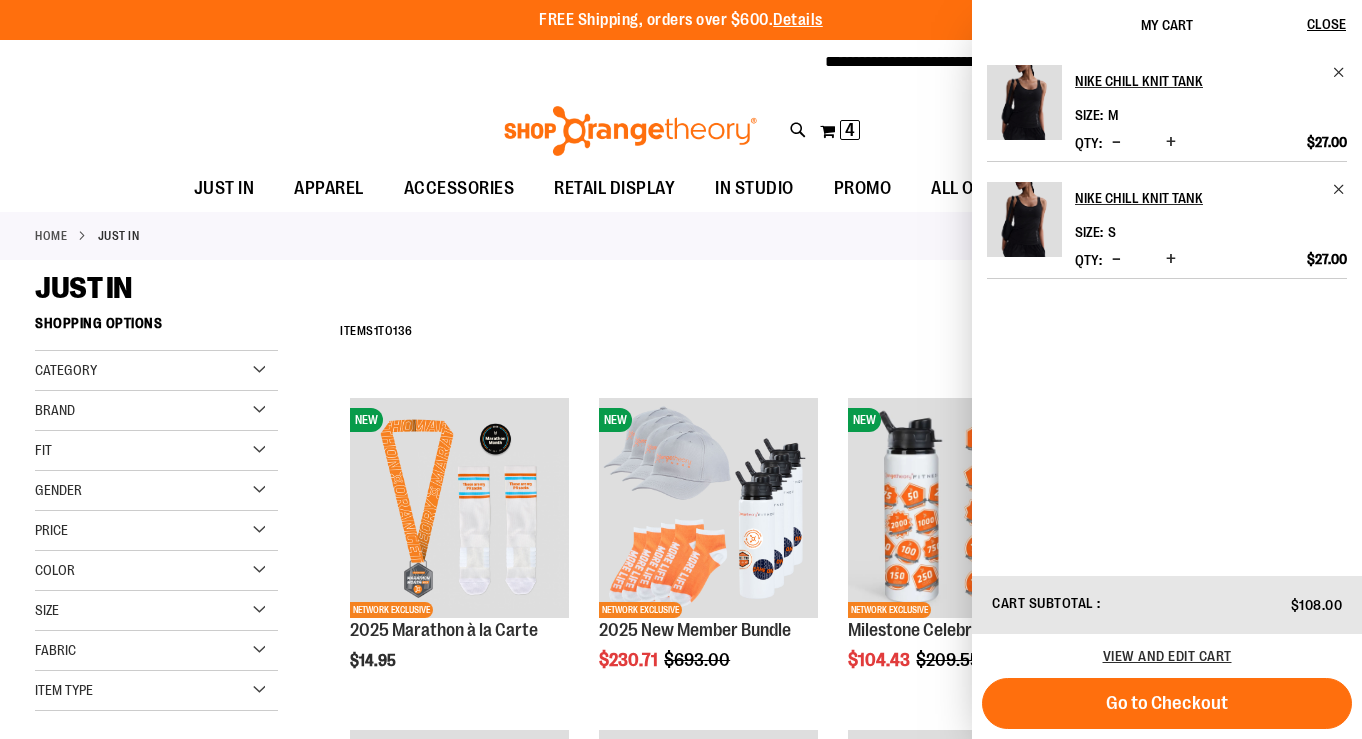 click on "JUST IN" at bounding box center (681, 288) 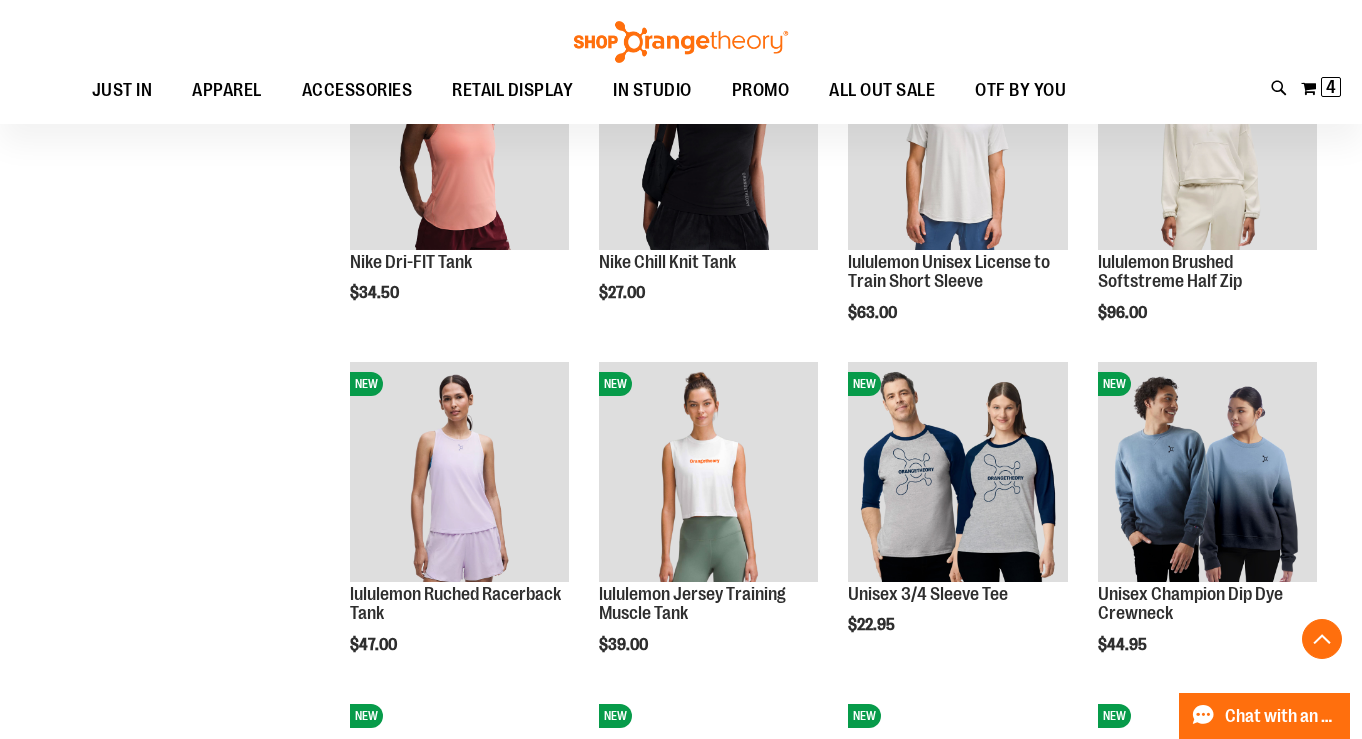 scroll, scrollTop: 1698, scrollLeft: 0, axis: vertical 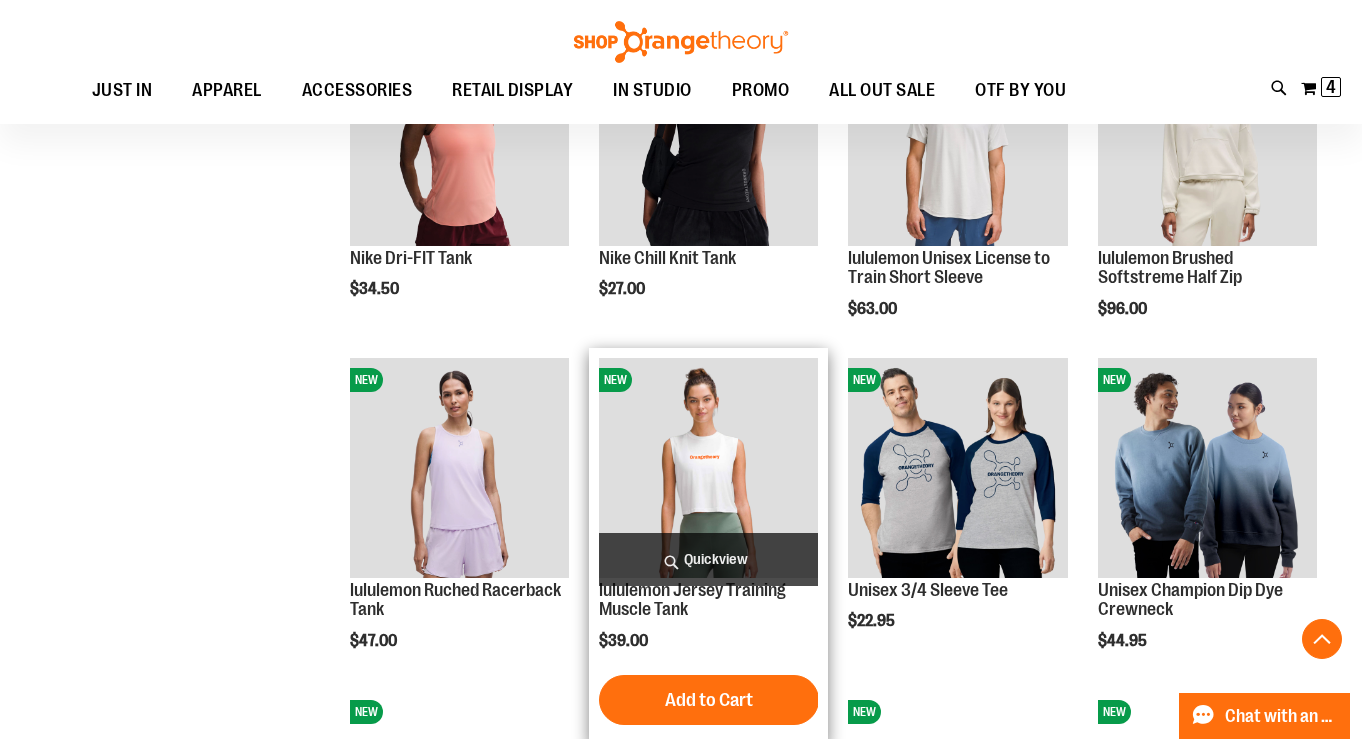 click on "Quickview" at bounding box center [708, 559] 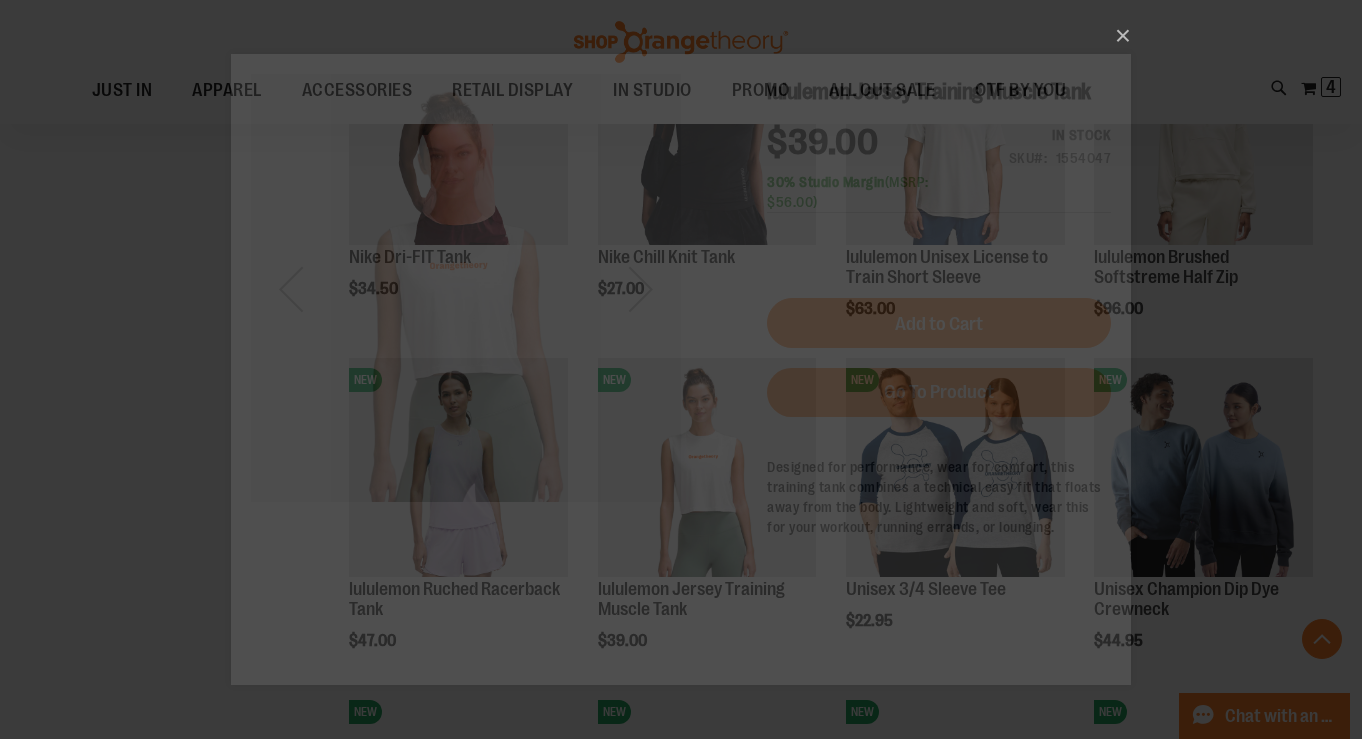 scroll, scrollTop: 0, scrollLeft: 0, axis: both 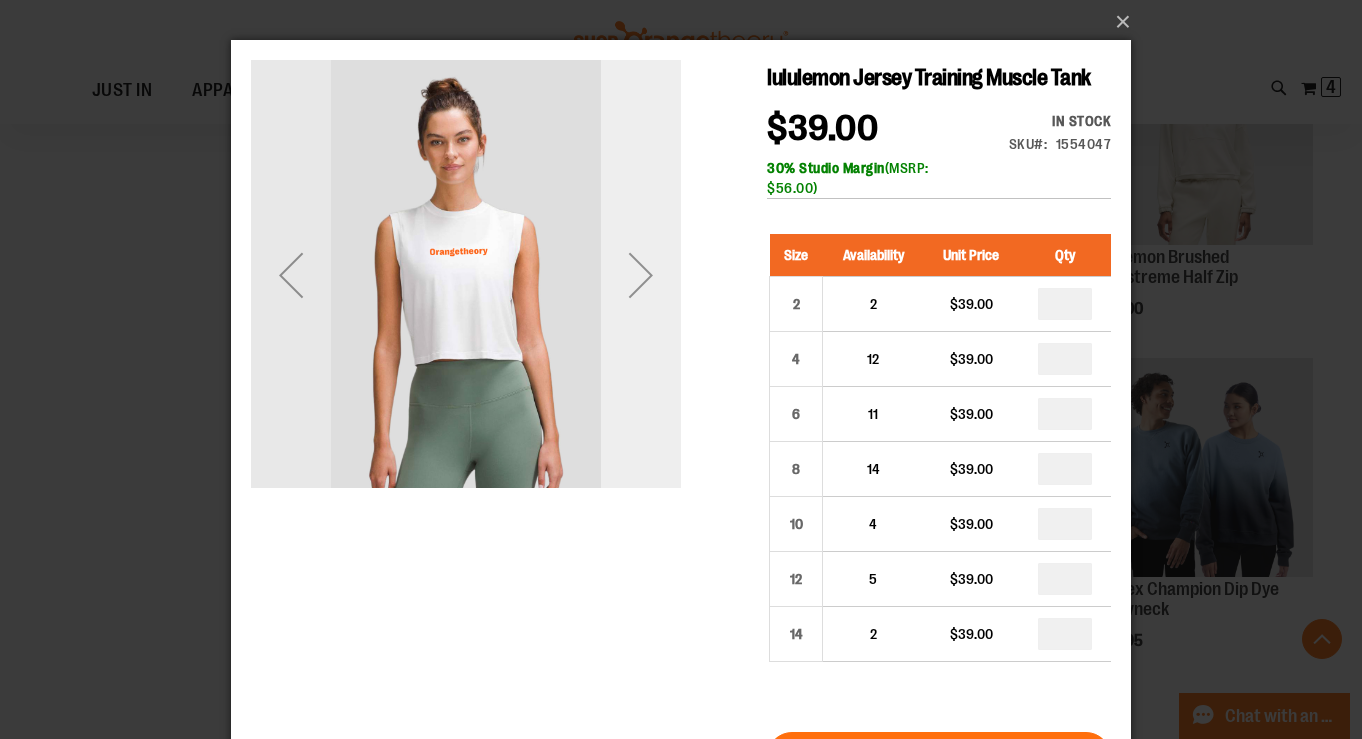 click at bounding box center [641, 275] 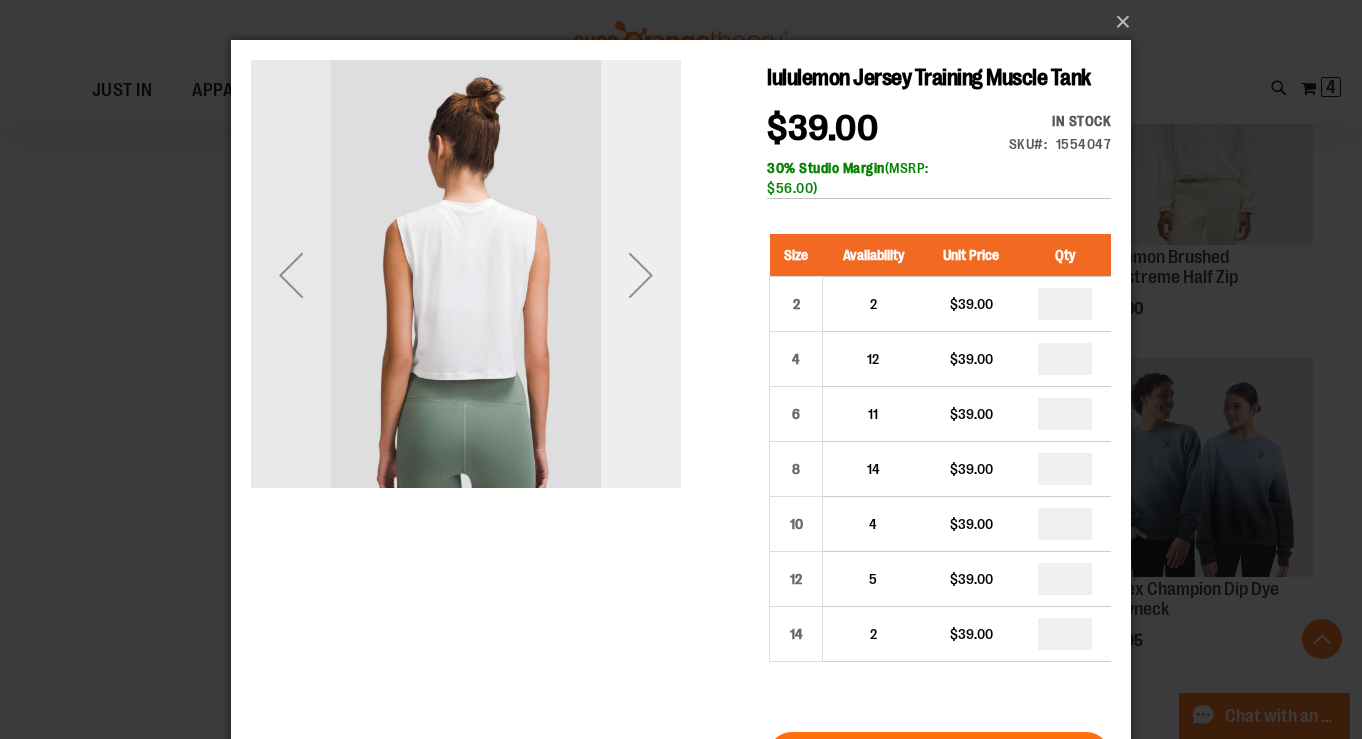 click at bounding box center (641, 275) 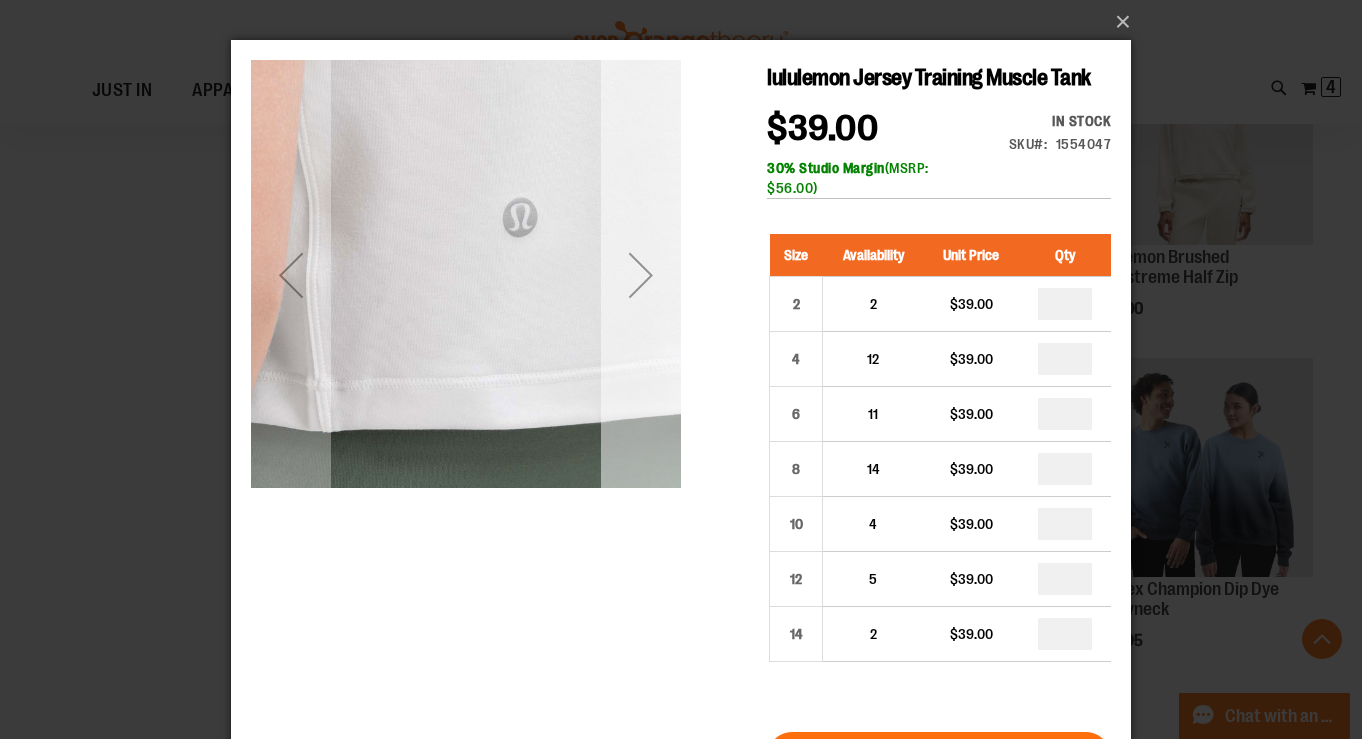 click at bounding box center (641, 275) 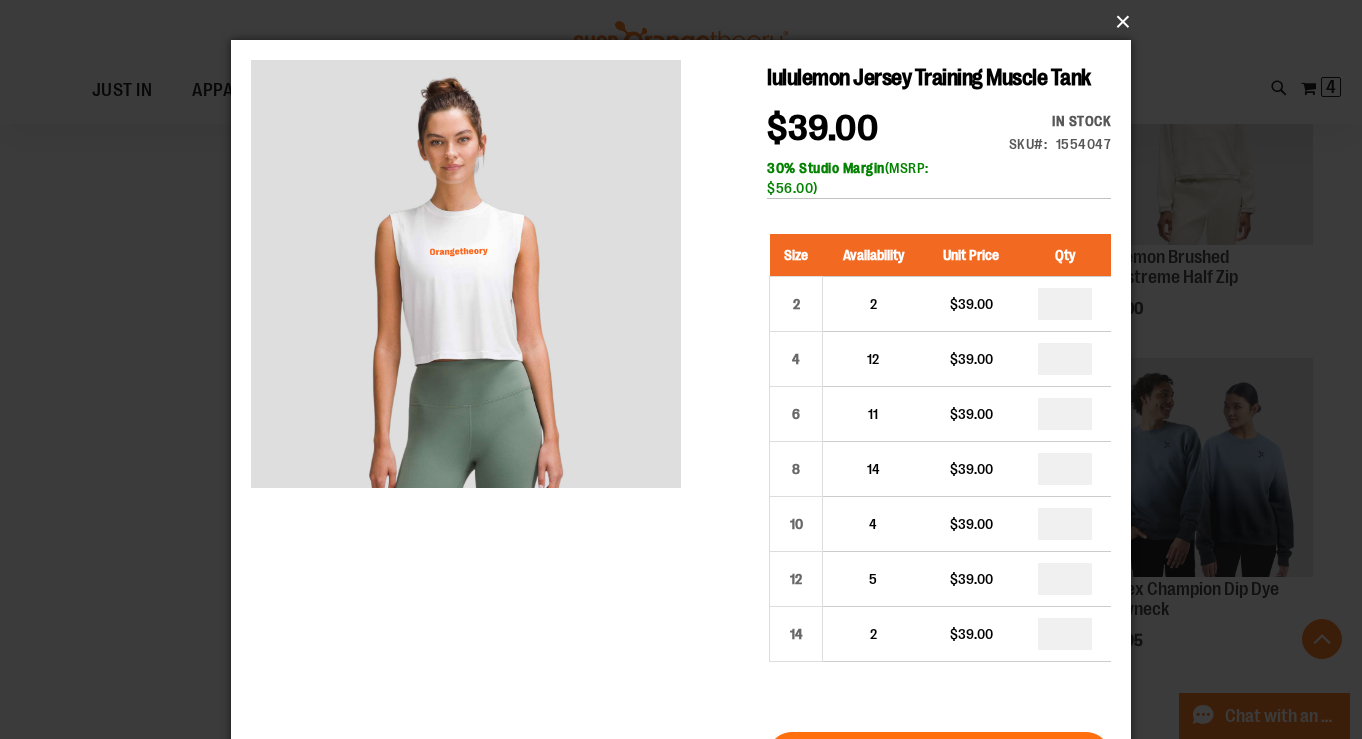 click on "×" at bounding box center [687, 22] 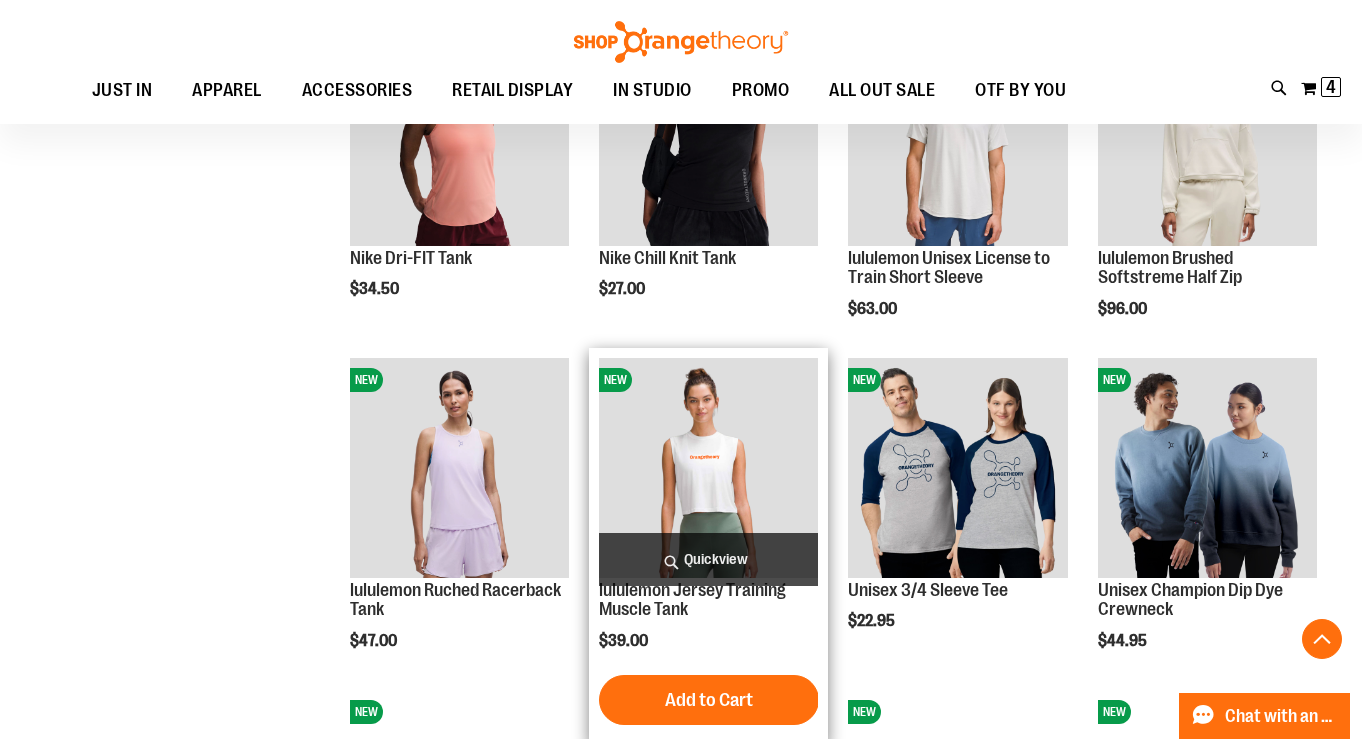 click on "Quickview" at bounding box center (708, 559) 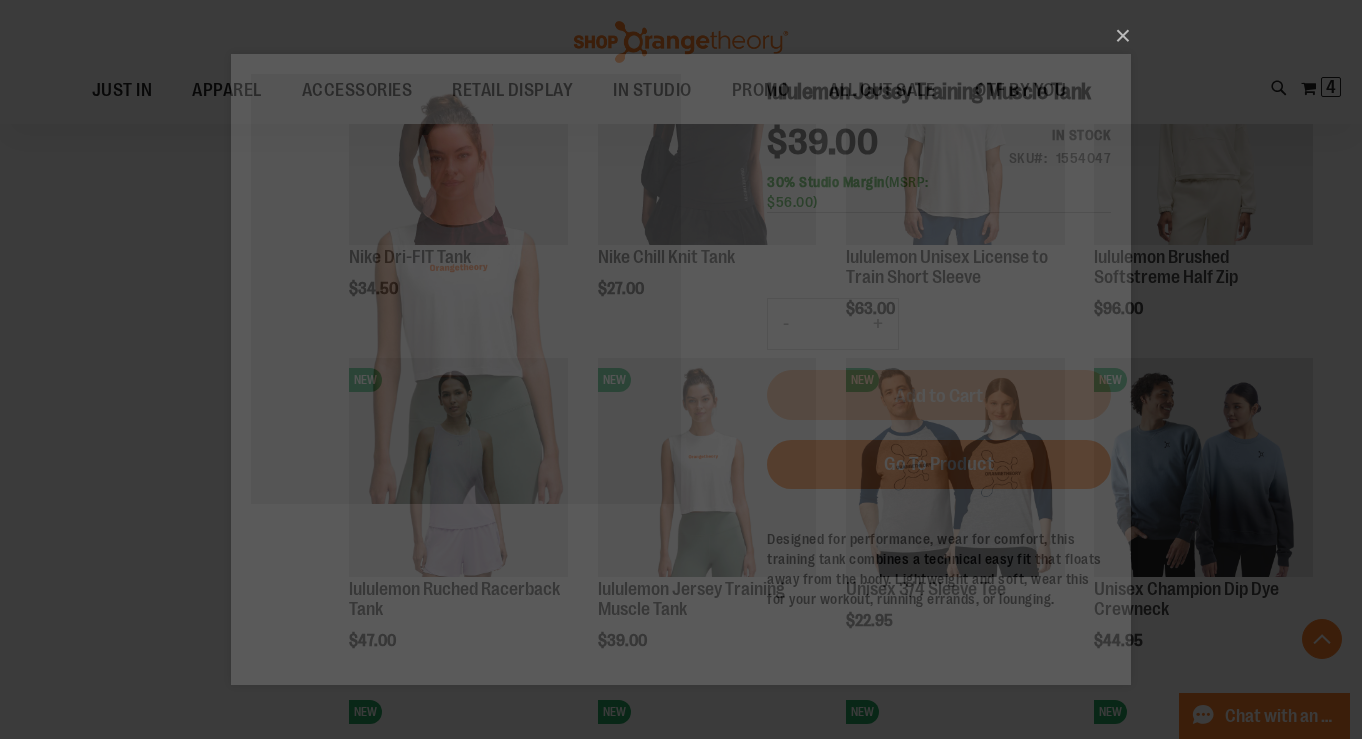 scroll, scrollTop: 0, scrollLeft: 0, axis: both 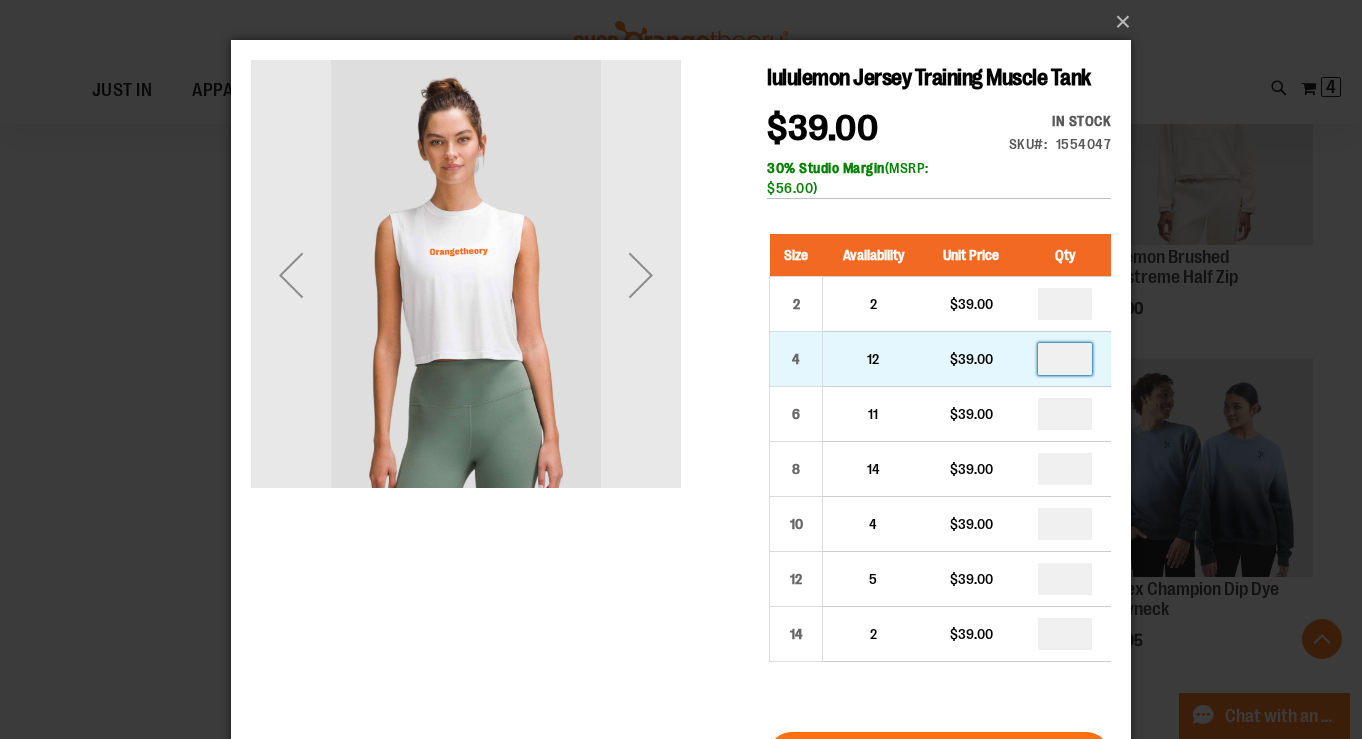 click at bounding box center [1065, 359] 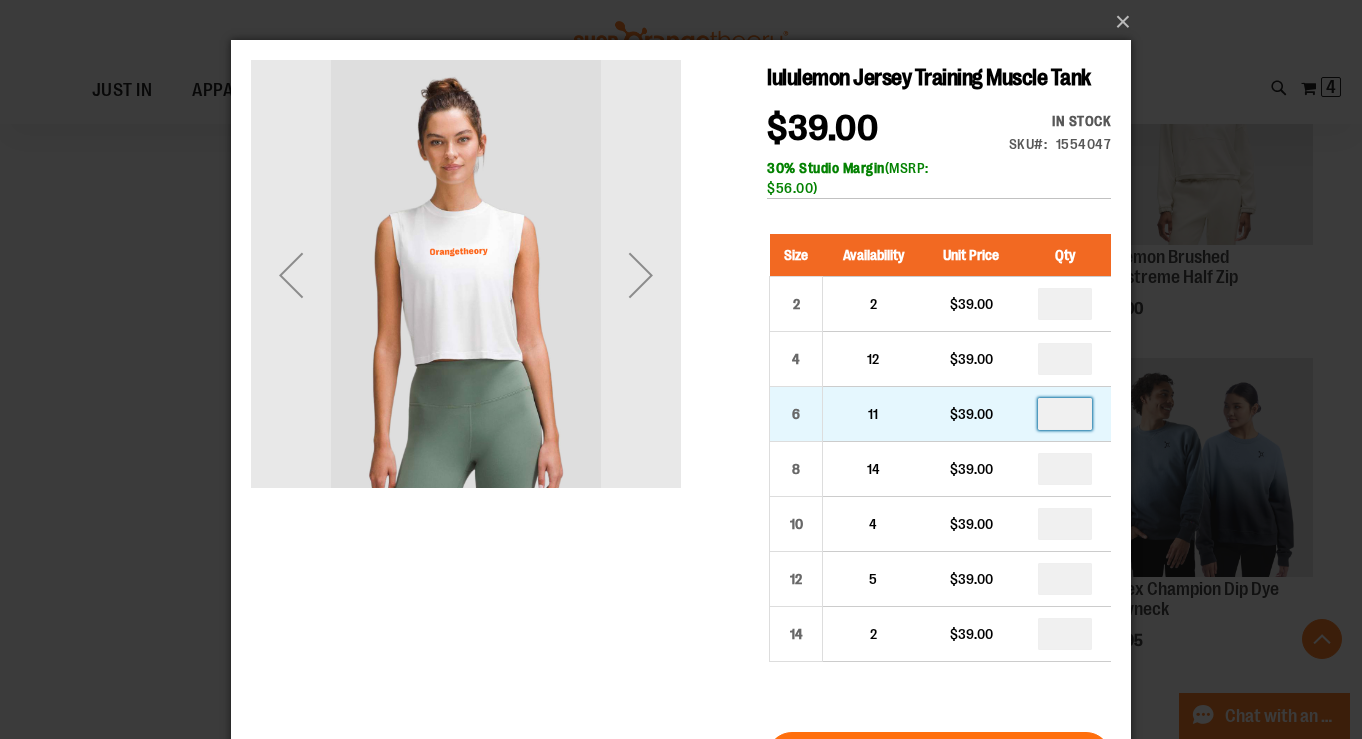 click at bounding box center (1065, 414) 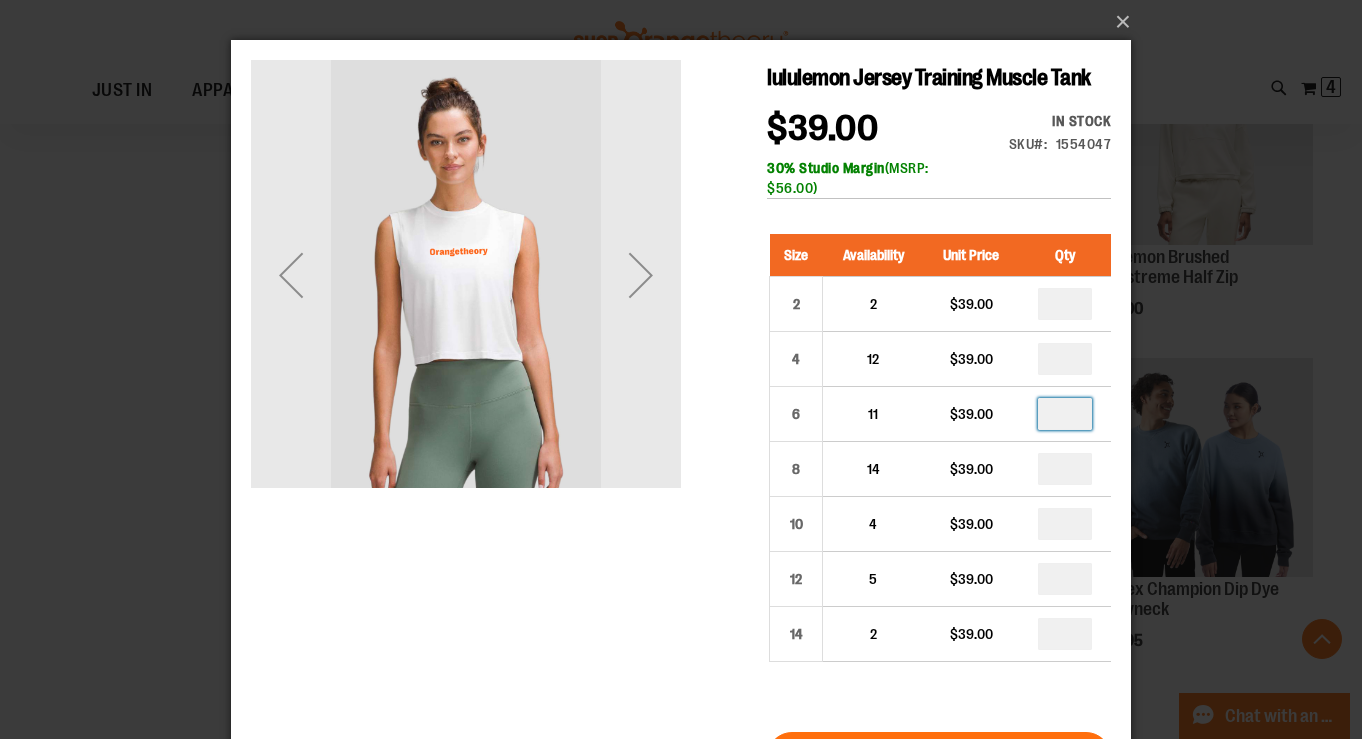 click on "In stock
Only  %1  left
SKU
1554047" at bounding box center (1042, 137) 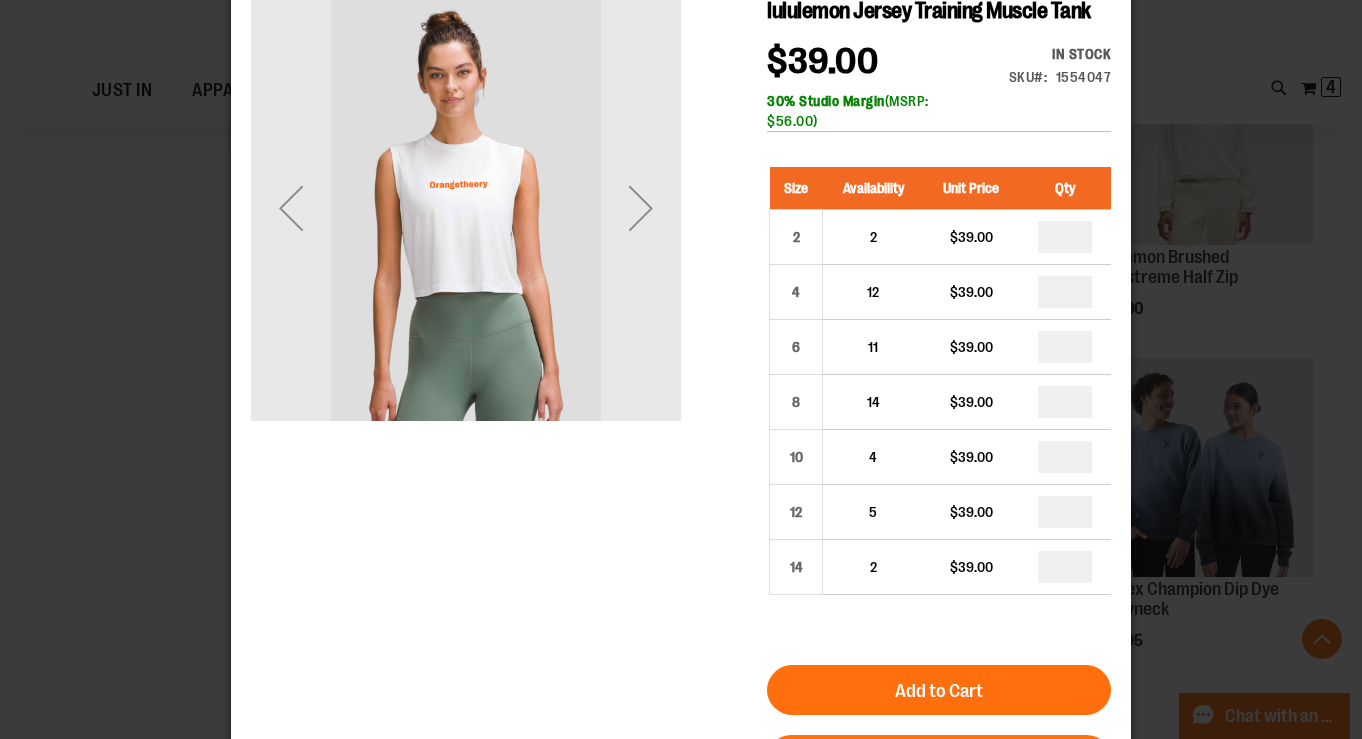 scroll, scrollTop: 92, scrollLeft: 0, axis: vertical 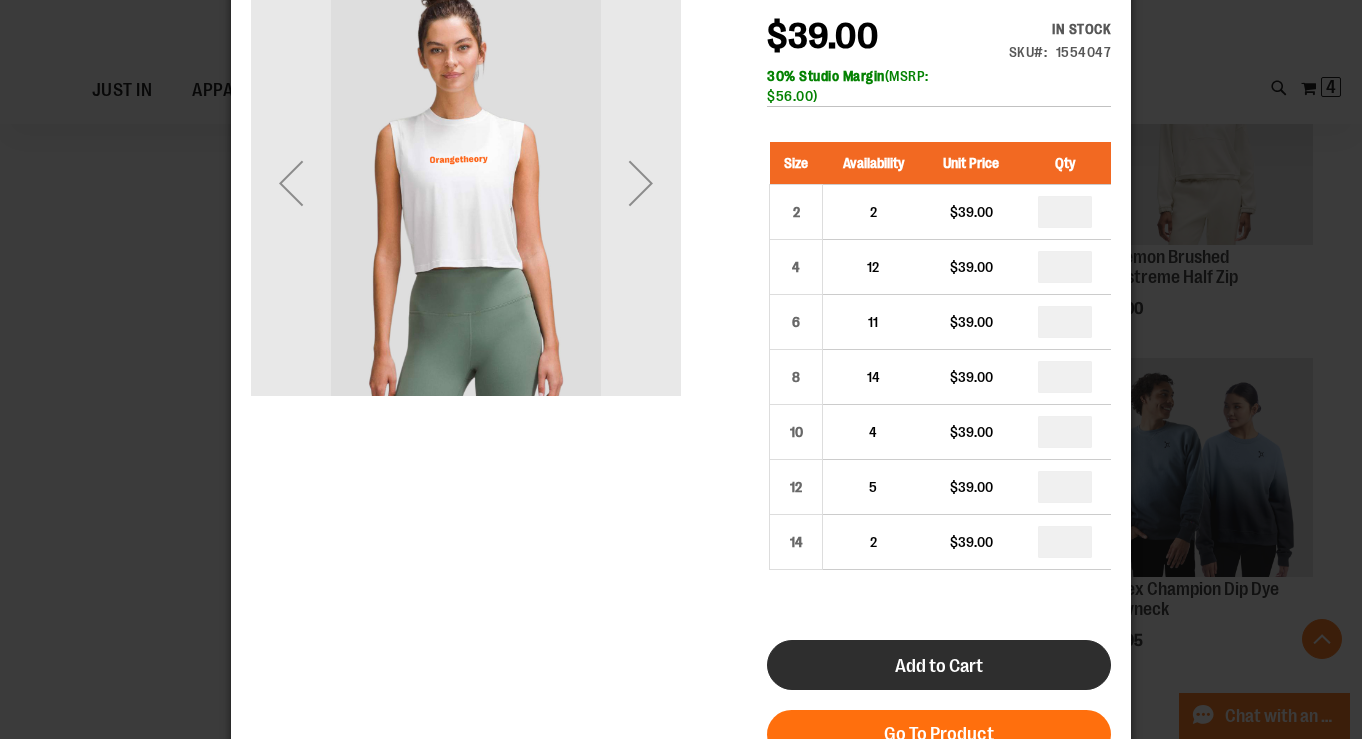 click on "Add to Cart" at bounding box center (939, 666) 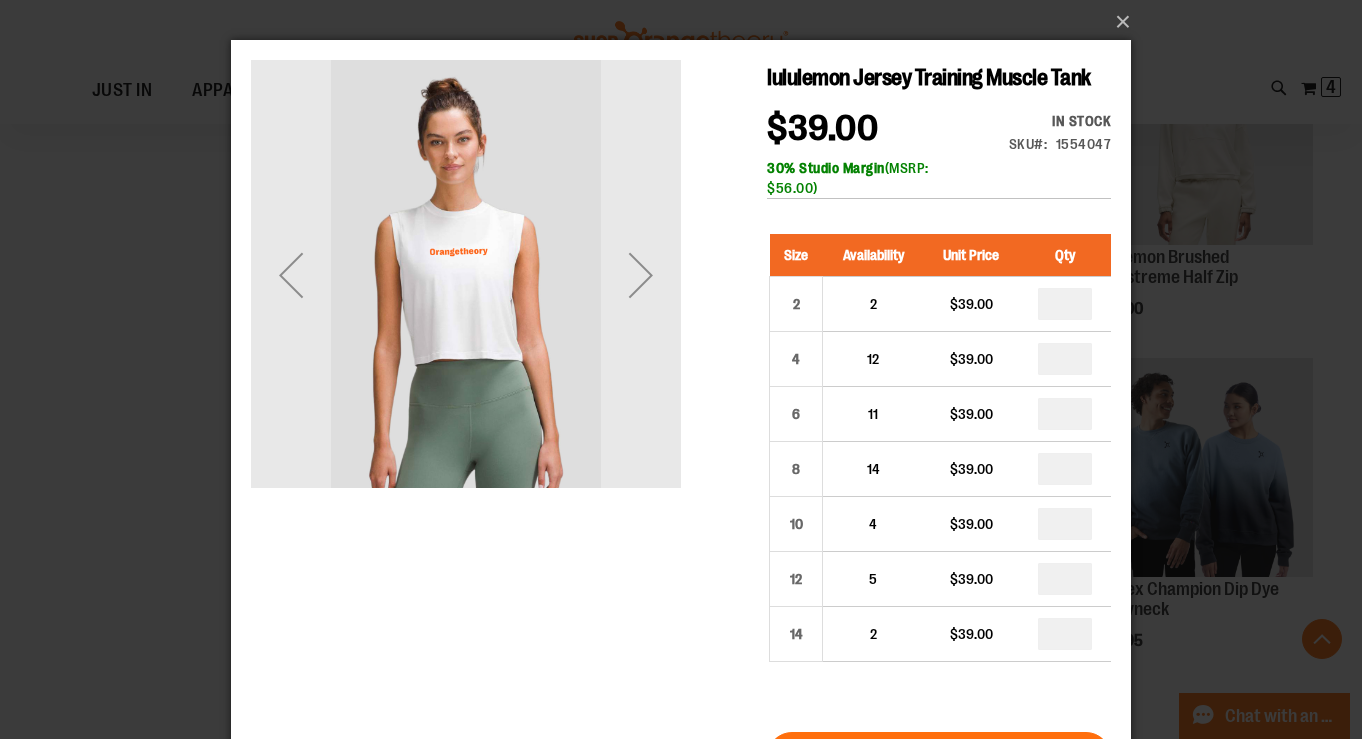 scroll, scrollTop: 0, scrollLeft: 0, axis: both 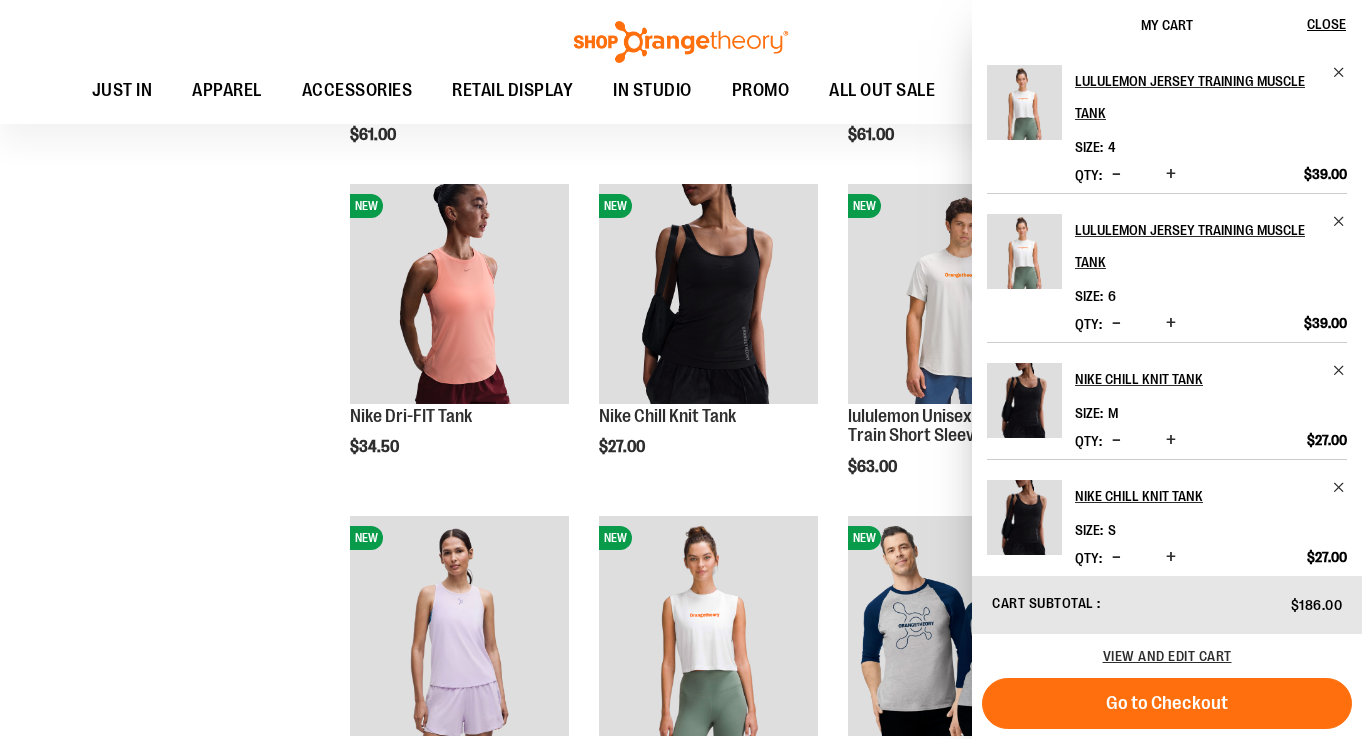 click on "**********" at bounding box center [681, 359] 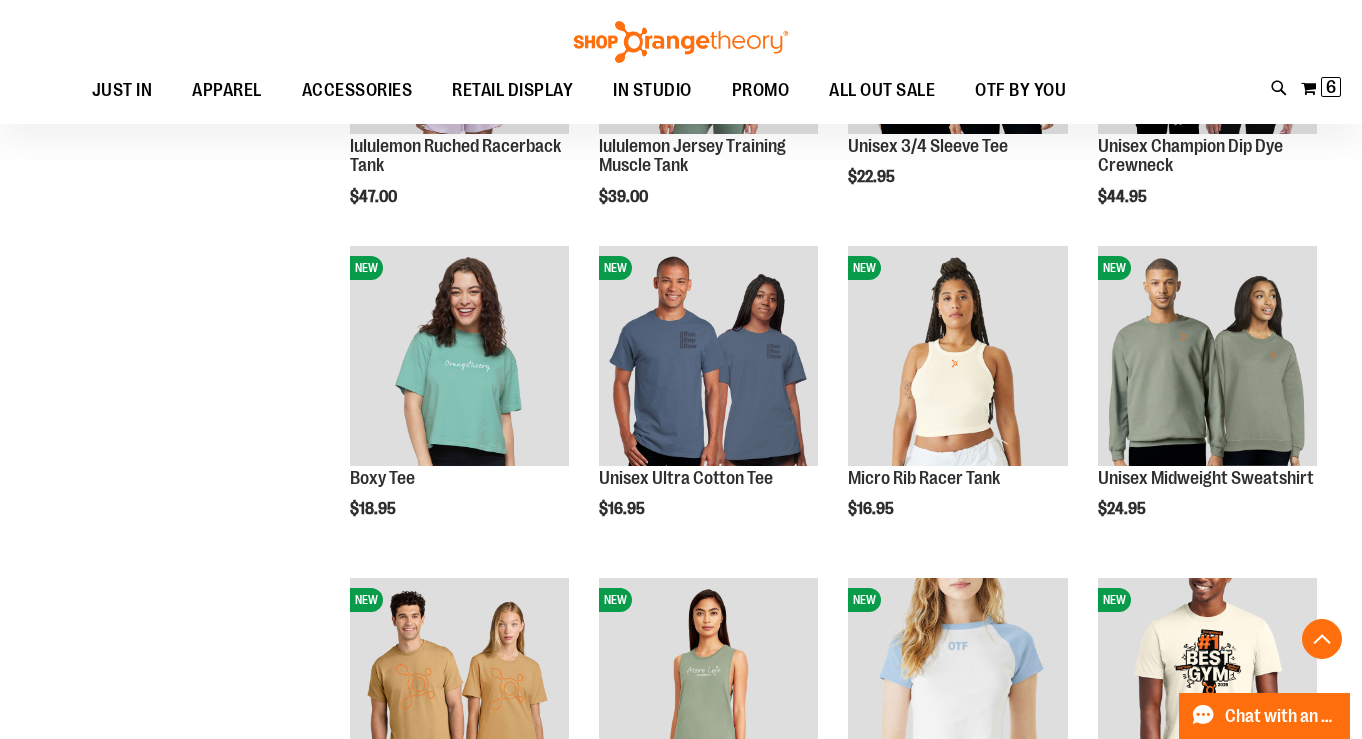 scroll, scrollTop: 2143, scrollLeft: 0, axis: vertical 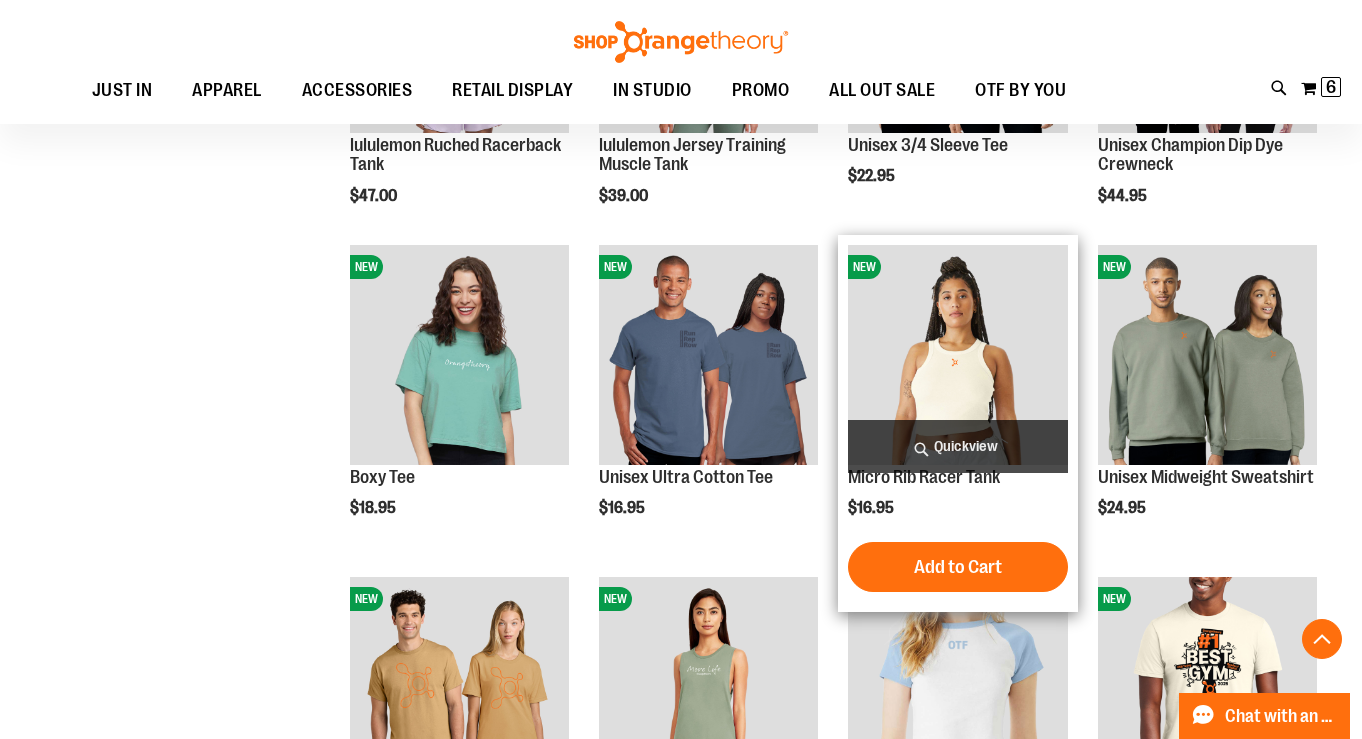 click on "Quickview" at bounding box center [957, 446] 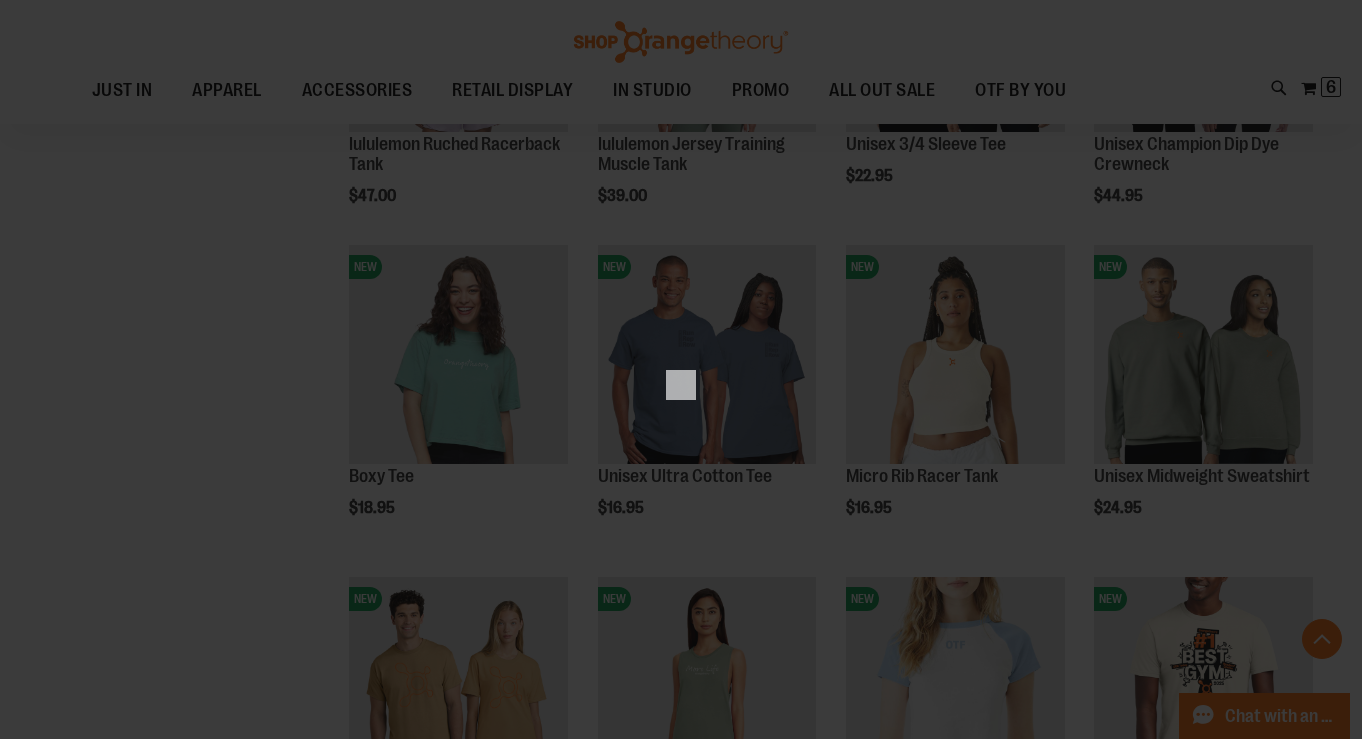 scroll, scrollTop: 0, scrollLeft: 0, axis: both 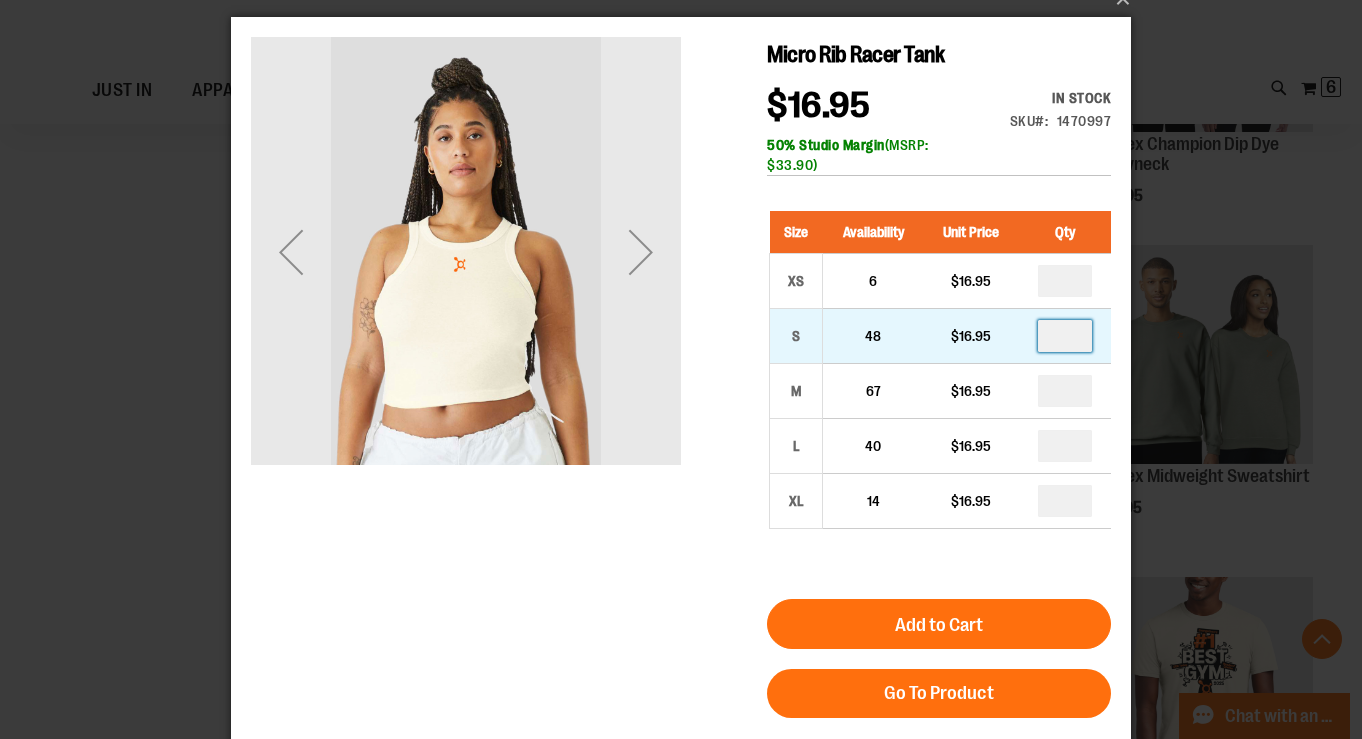 click at bounding box center (1065, 336) 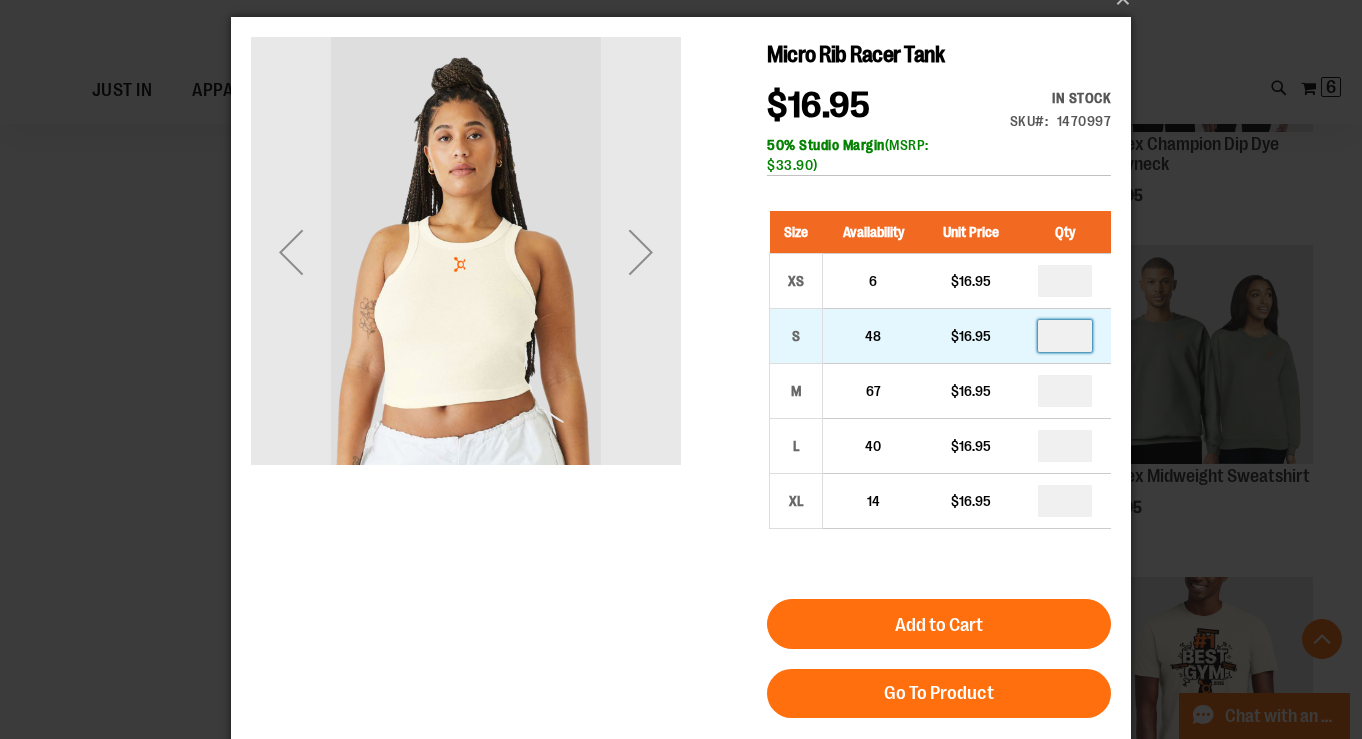 type on "*" 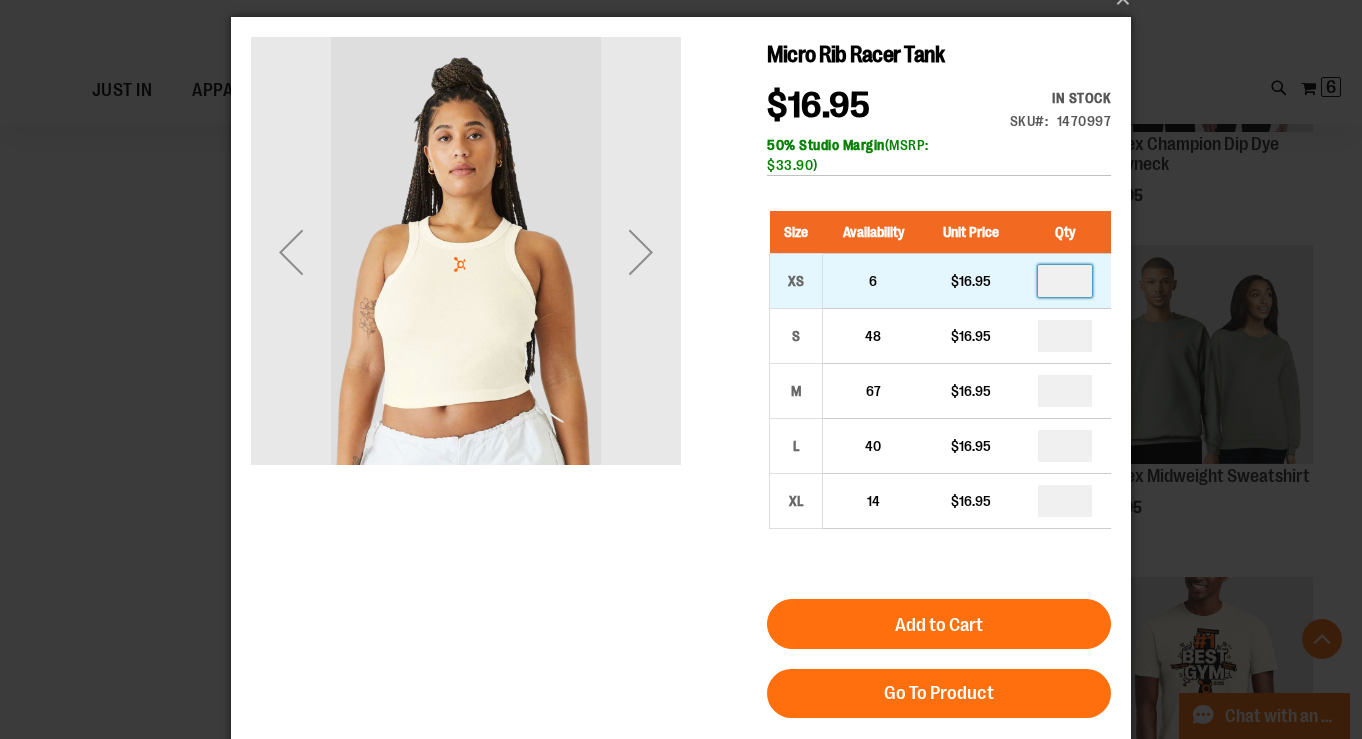 click at bounding box center (1065, 281) 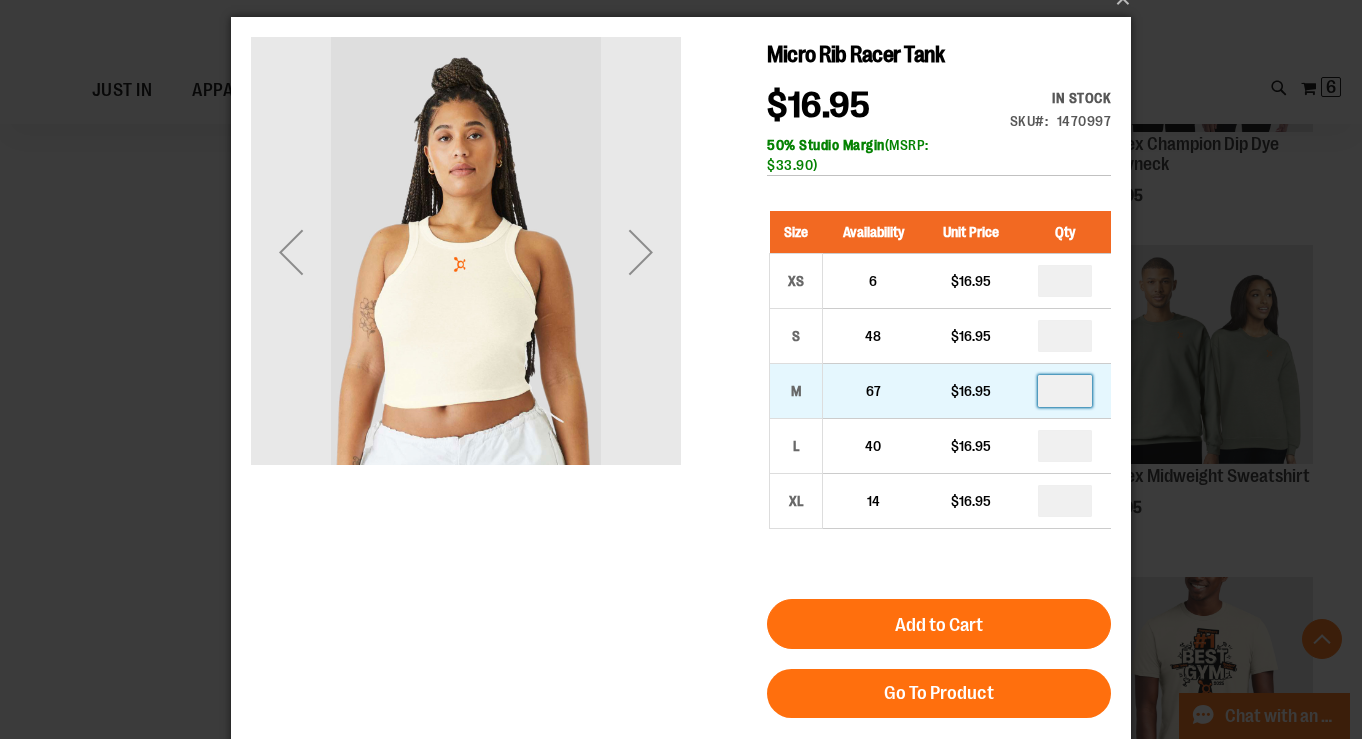 click at bounding box center [1065, 391] 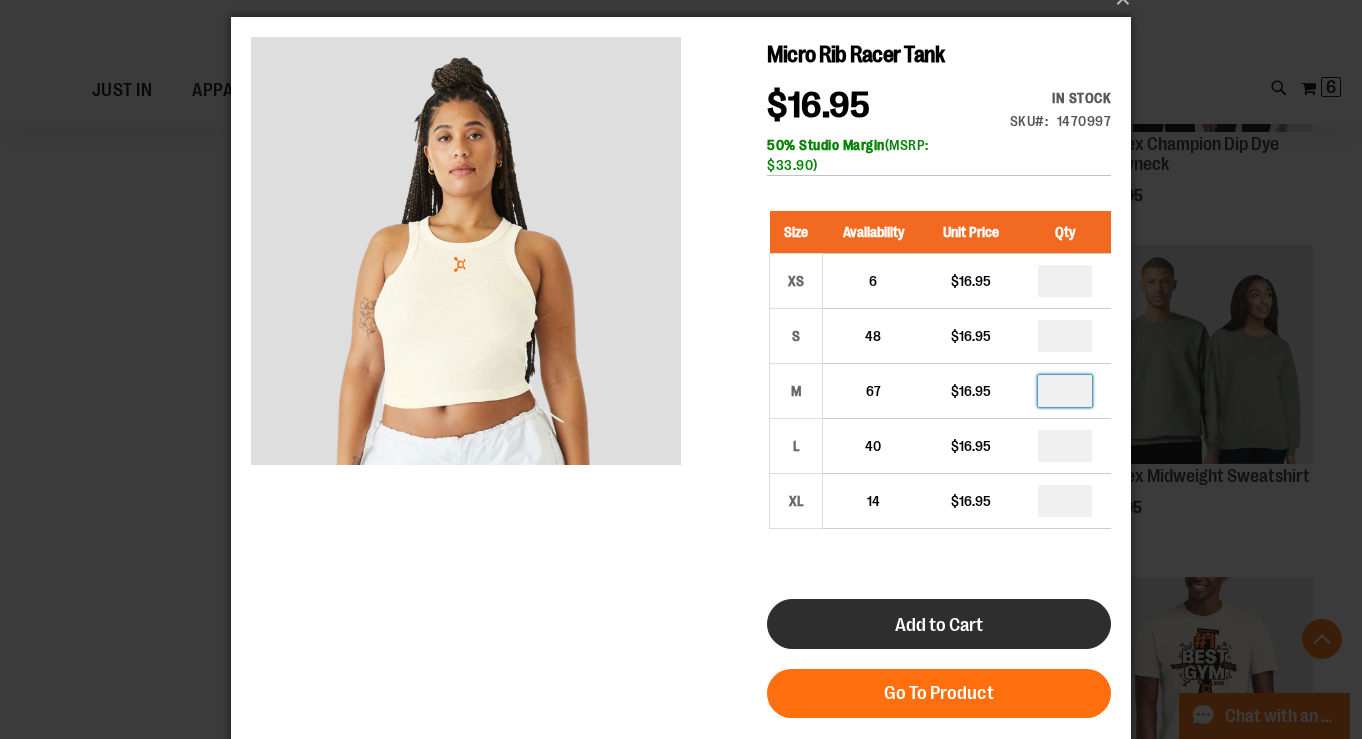 click on "Add to Cart" at bounding box center [939, 624] 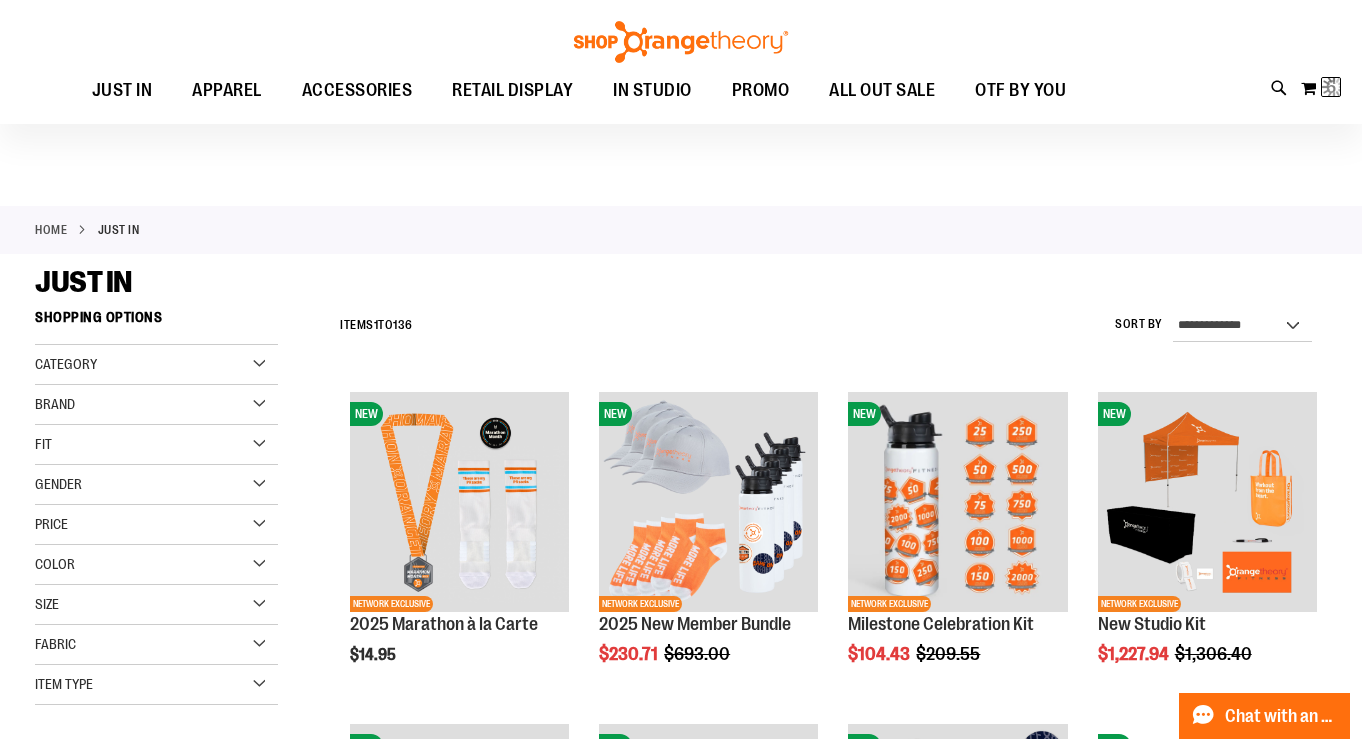 scroll, scrollTop: 18, scrollLeft: 0, axis: vertical 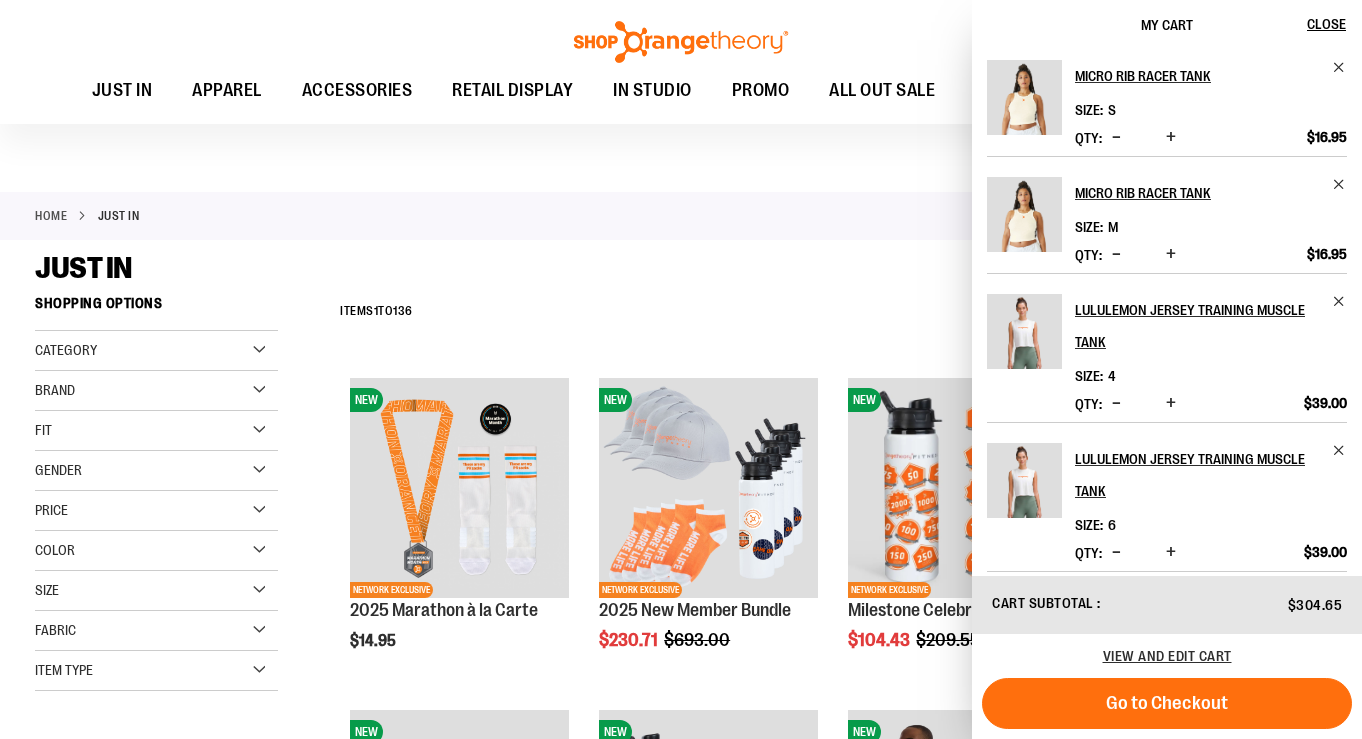 click on "JUST IN" at bounding box center [681, 268] 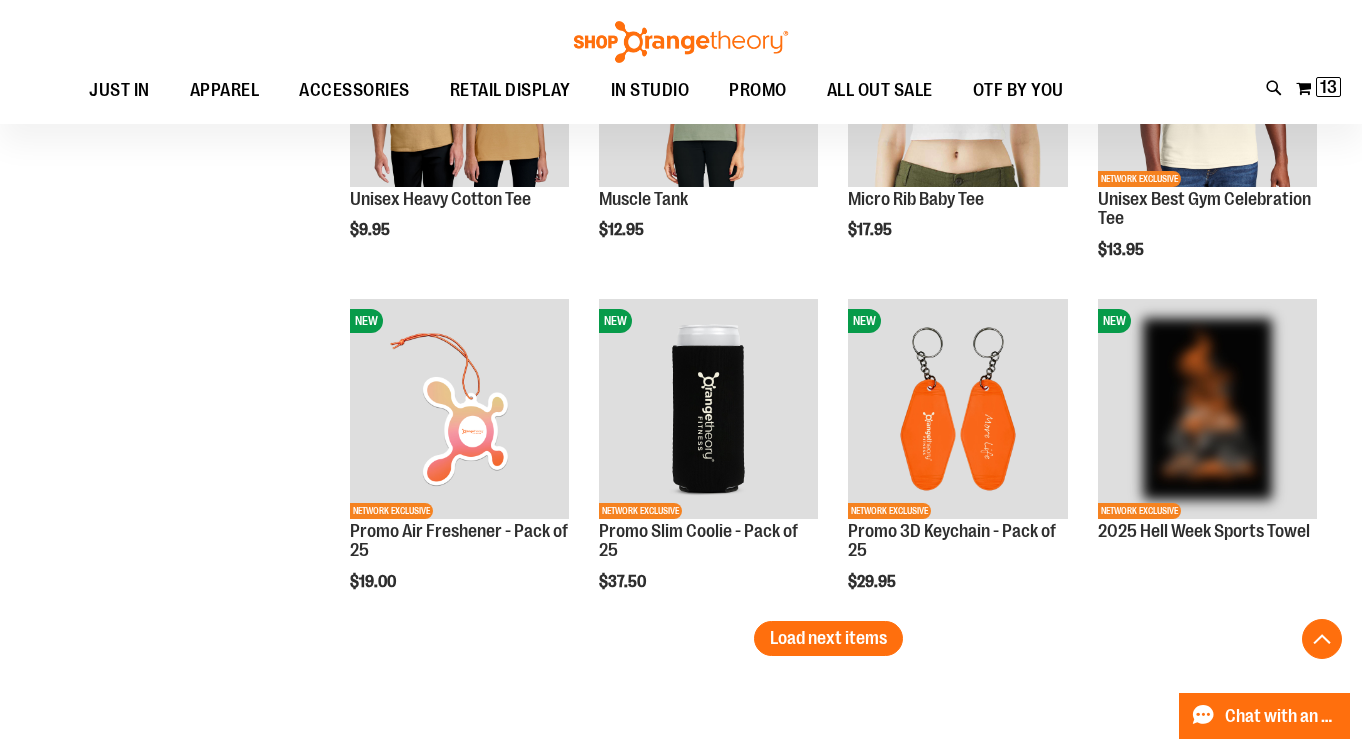 scroll, scrollTop: 2753, scrollLeft: 0, axis: vertical 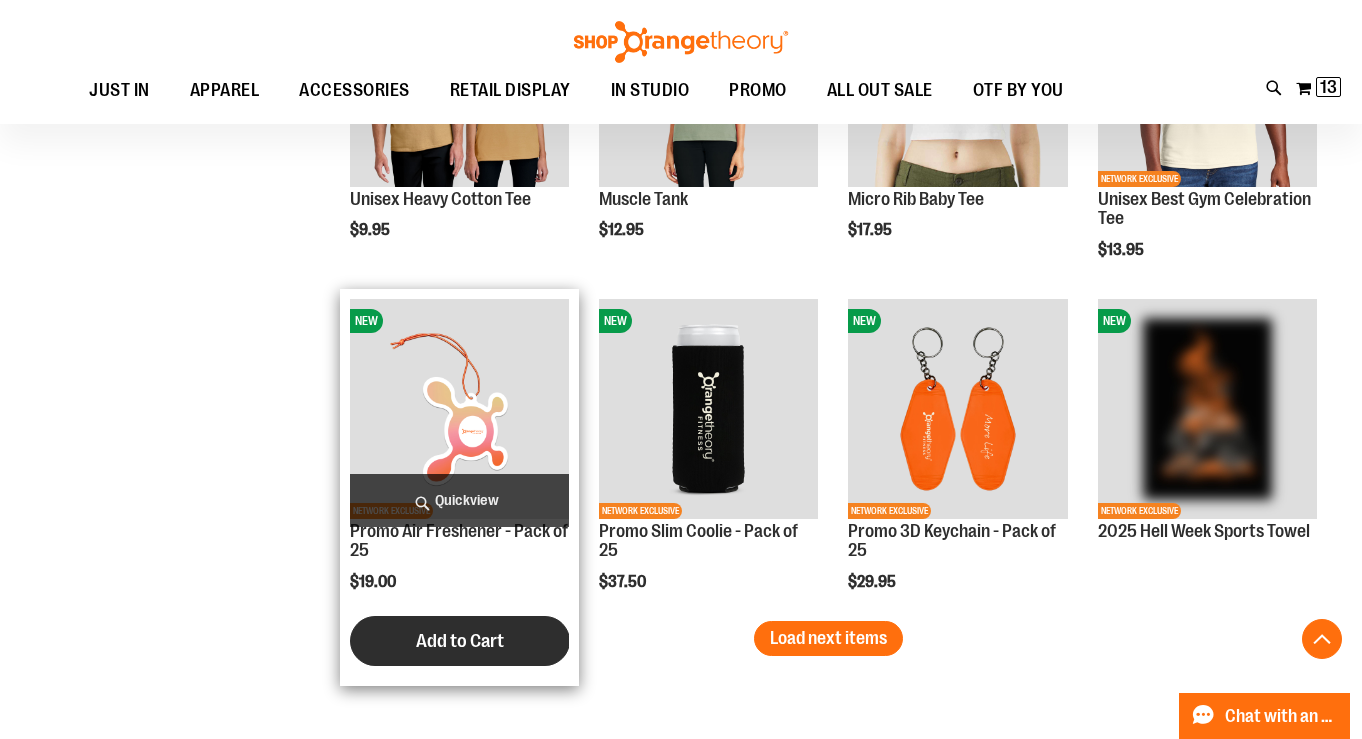 click on "Add to Cart" at bounding box center [460, 641] 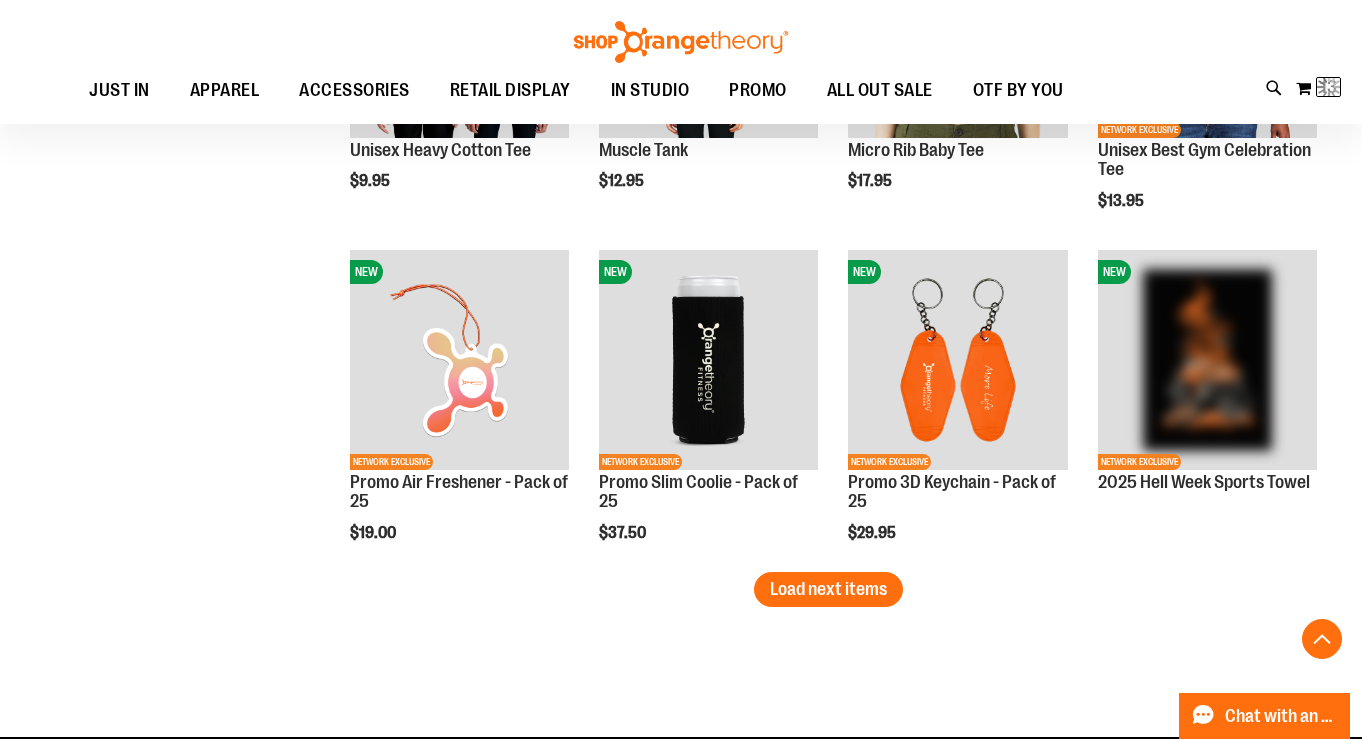 scroll, scrollTop: 2819, scrollLeft: 0, axis: vertical 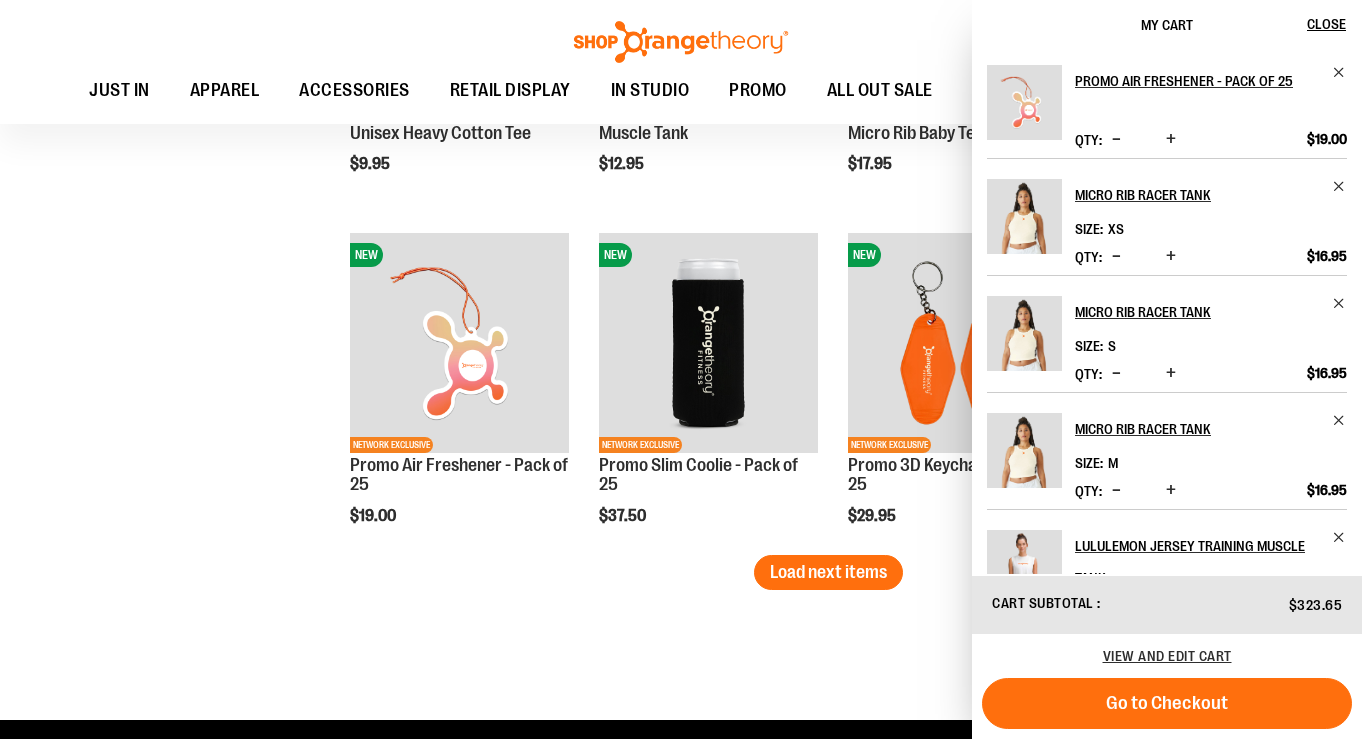 click on "**********" at bounding box center (681, -903) 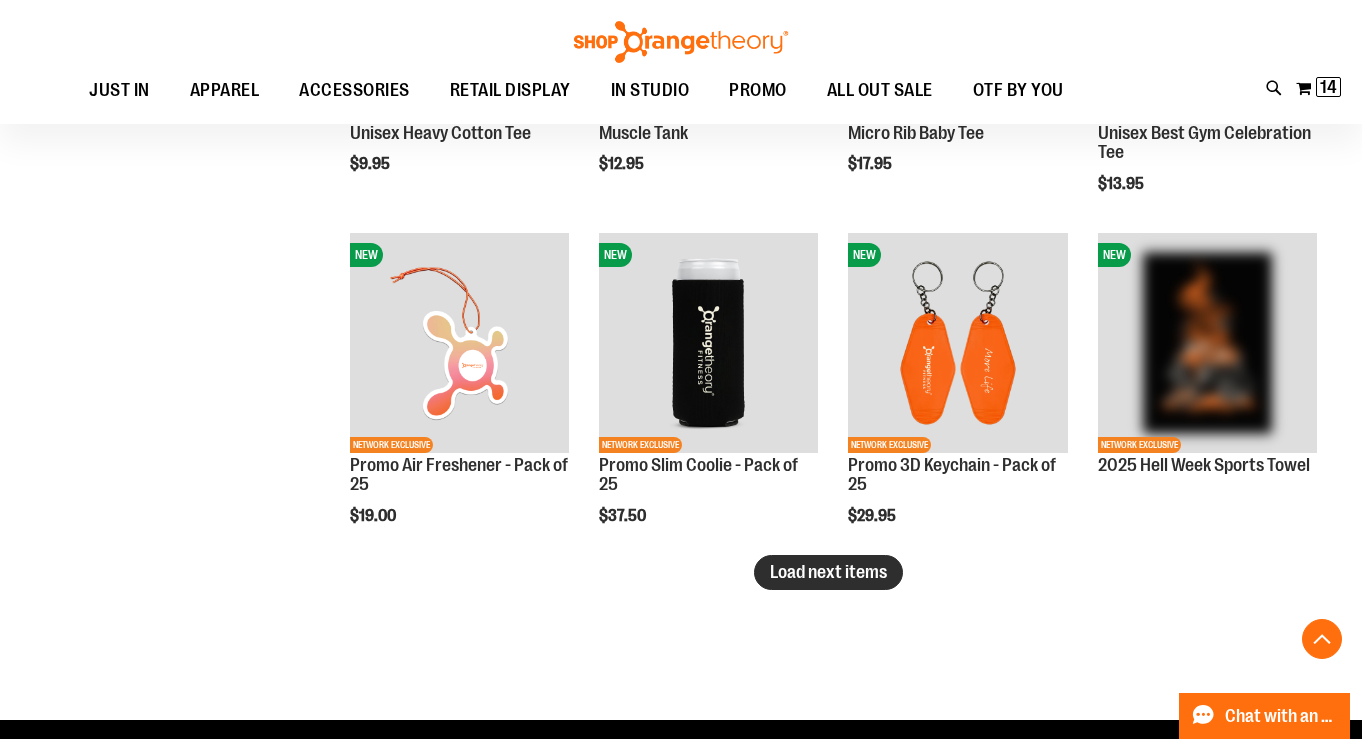 click on "Load next items" at bounding box center (828, 572) 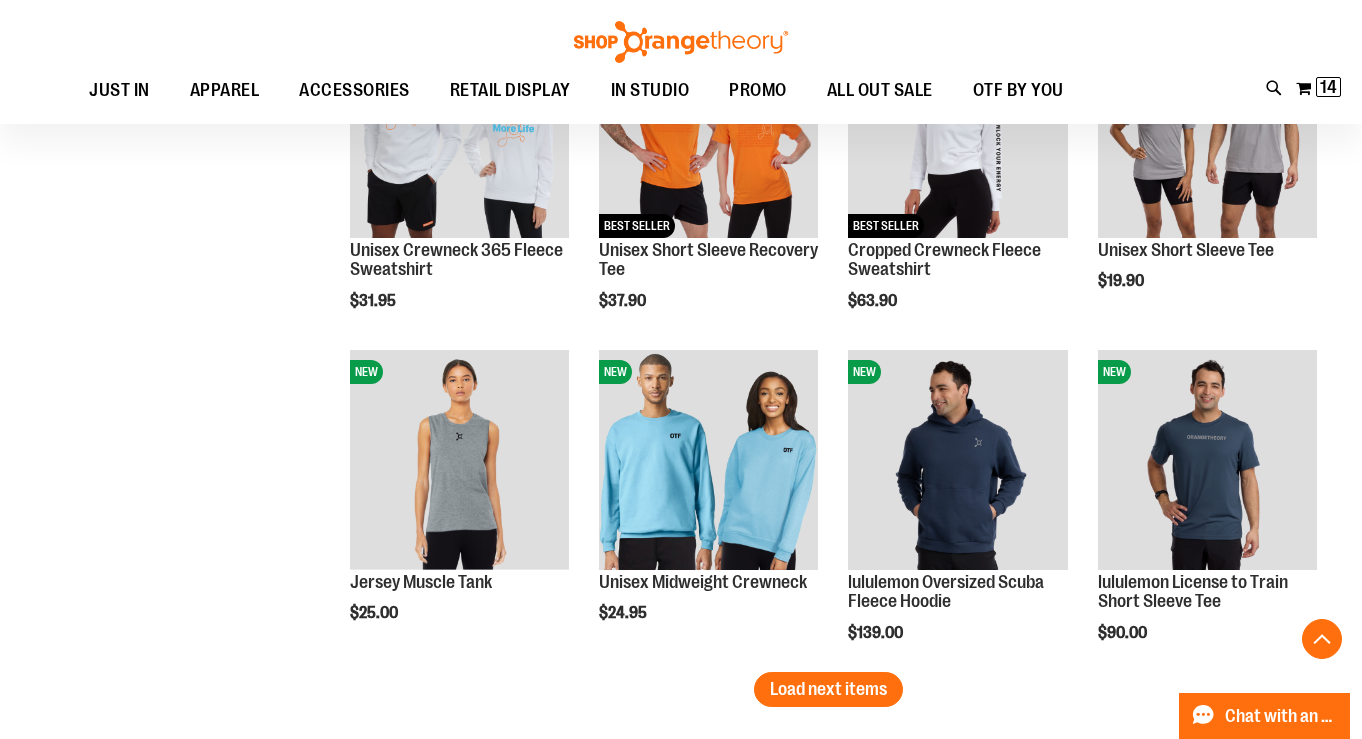 scroll, scrollTop: 3714, scrollLeft: 0, axis: vertical 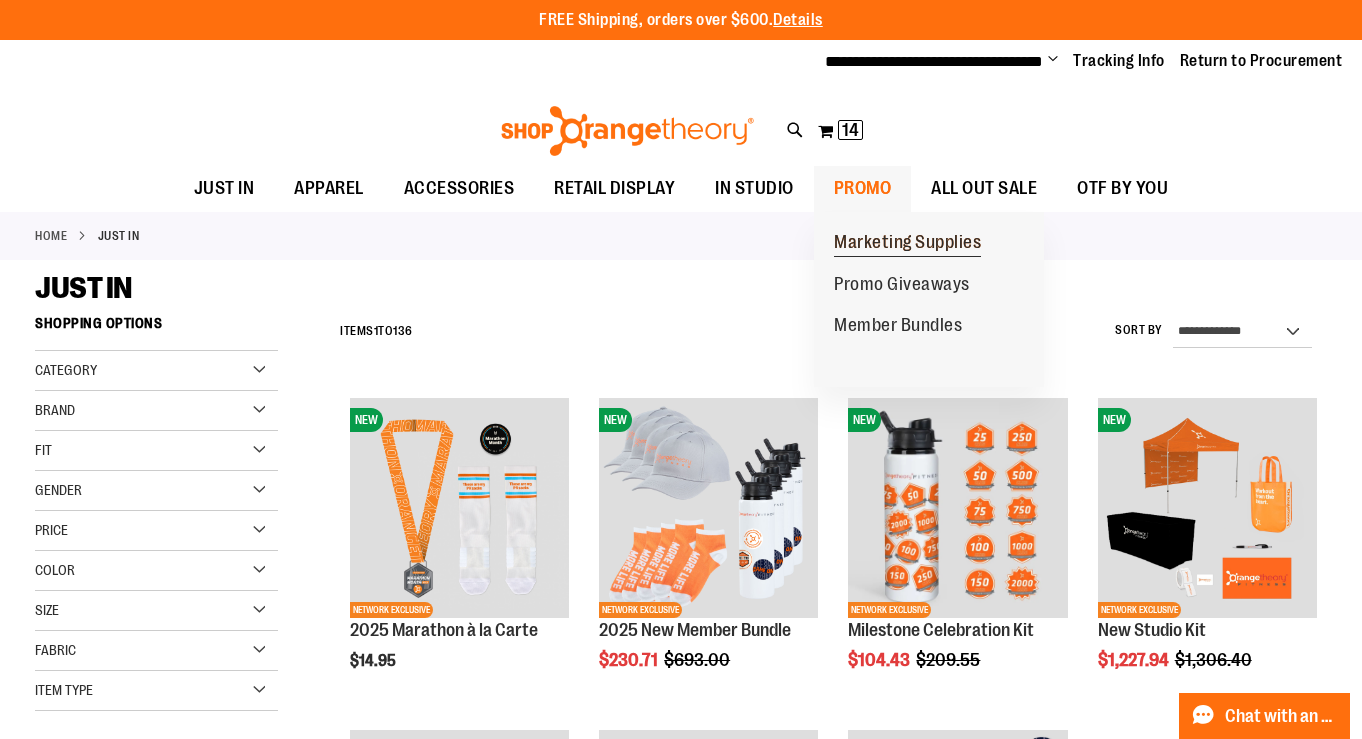 click on "Marketing Supplies" at bounding box center [907, 244] 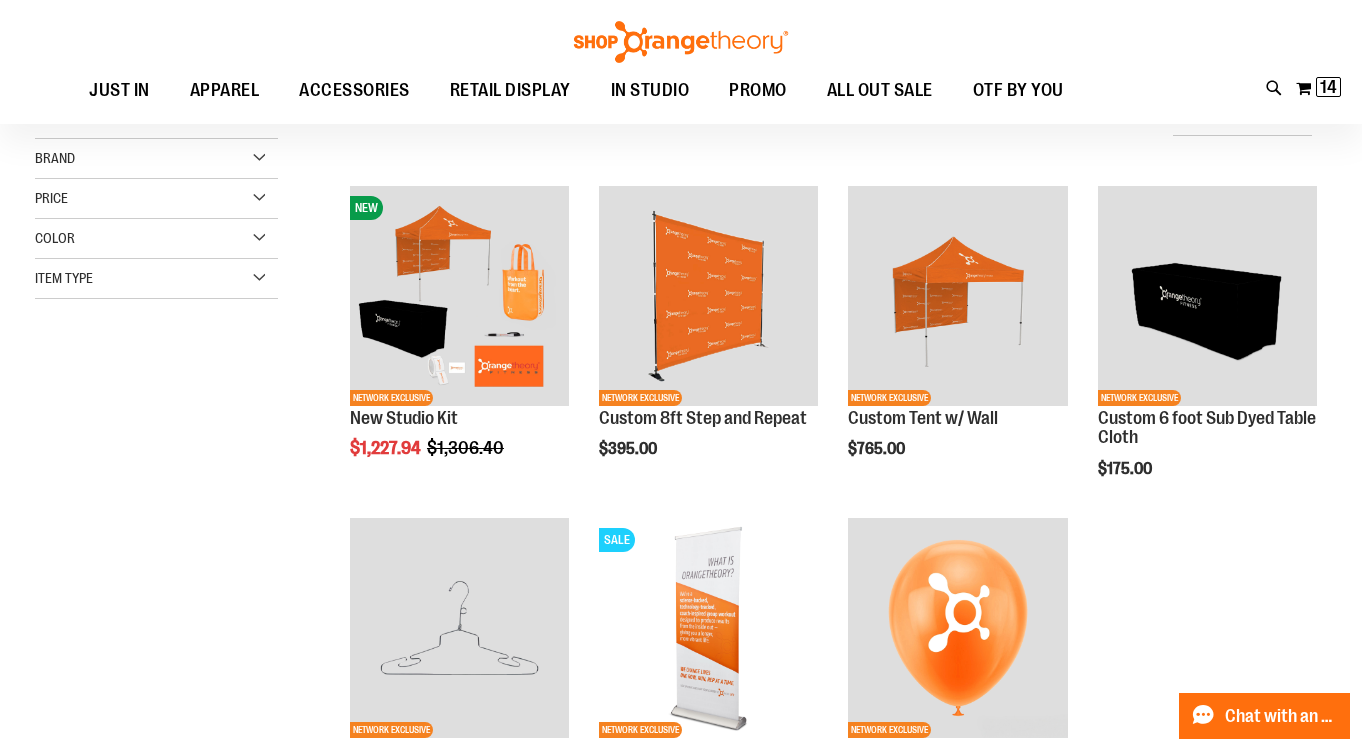scroll, scrollTop: 0, scrollLeft: 0, axis: both 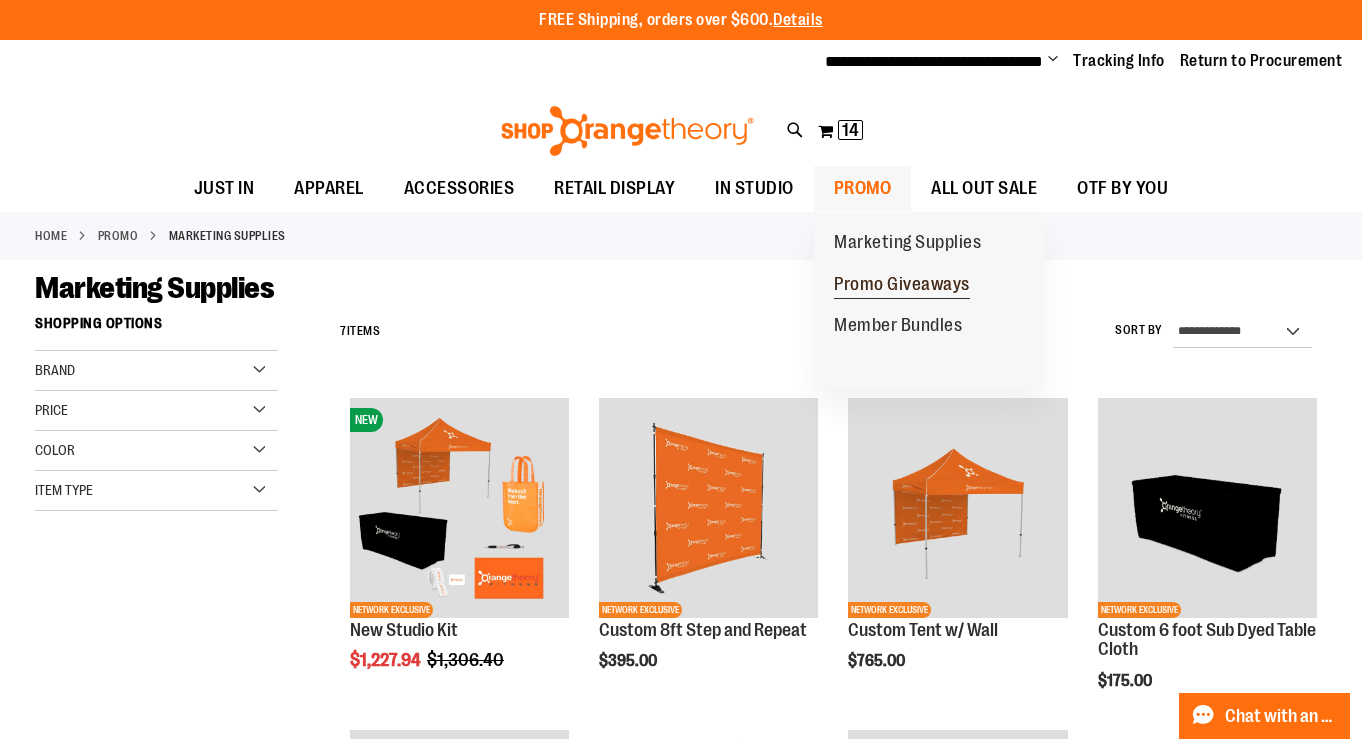 click on "Promo Giveaways" at bounding box center [902, 286] 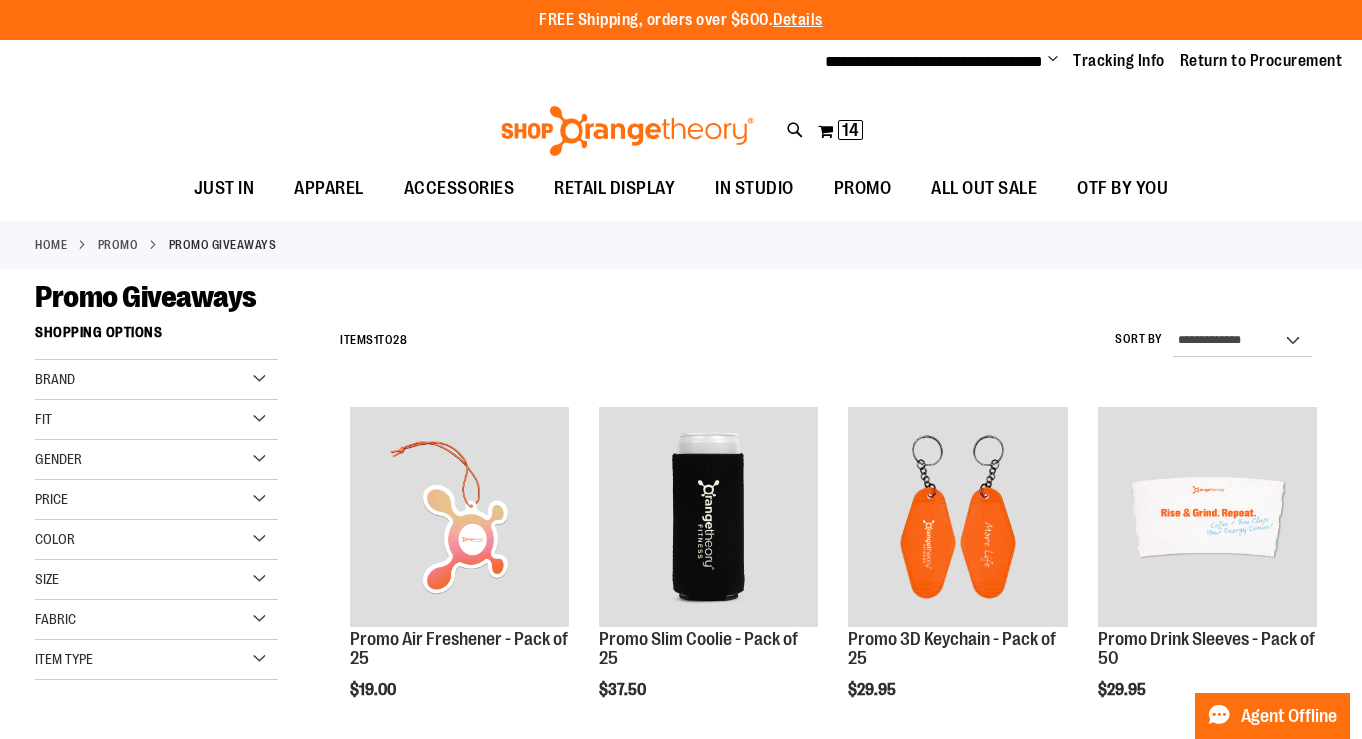 scroll, scrollTop: 0, scrollLeft: 0, axis: both 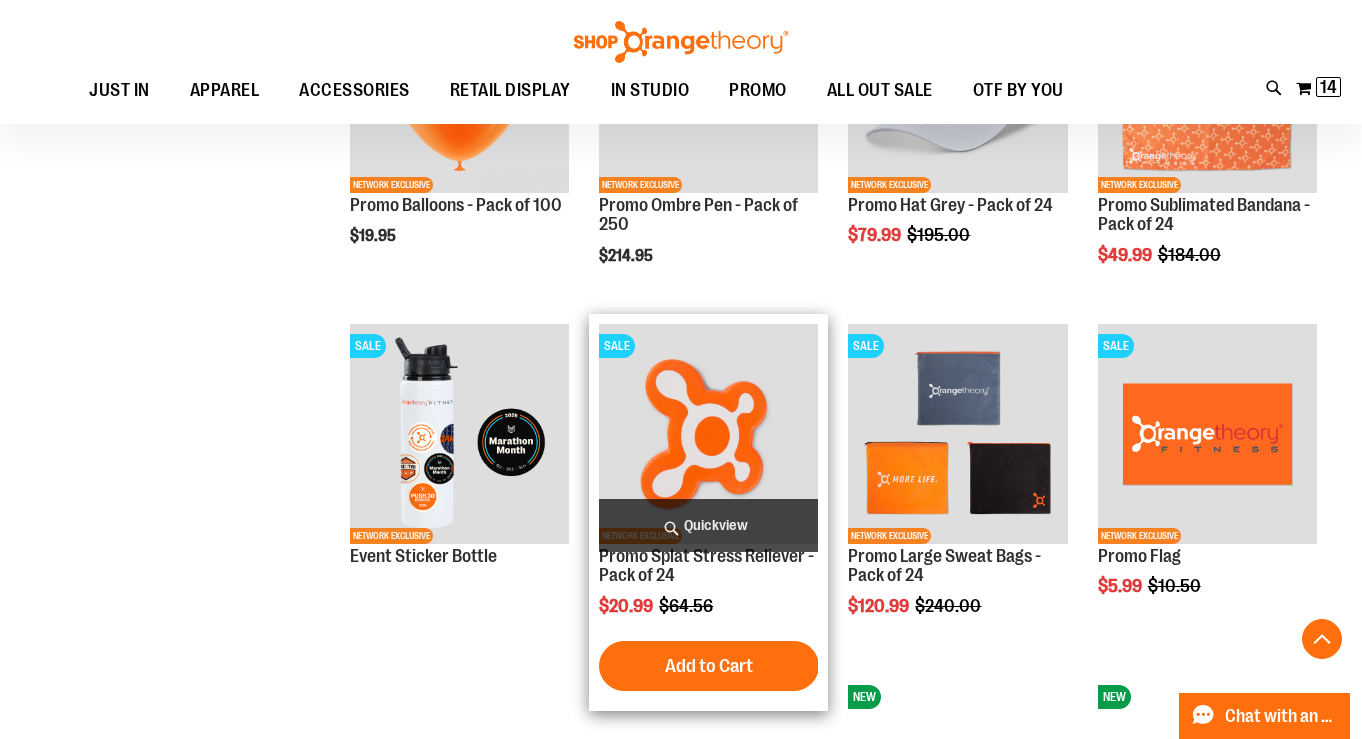 click at bounding box center [708, 433] 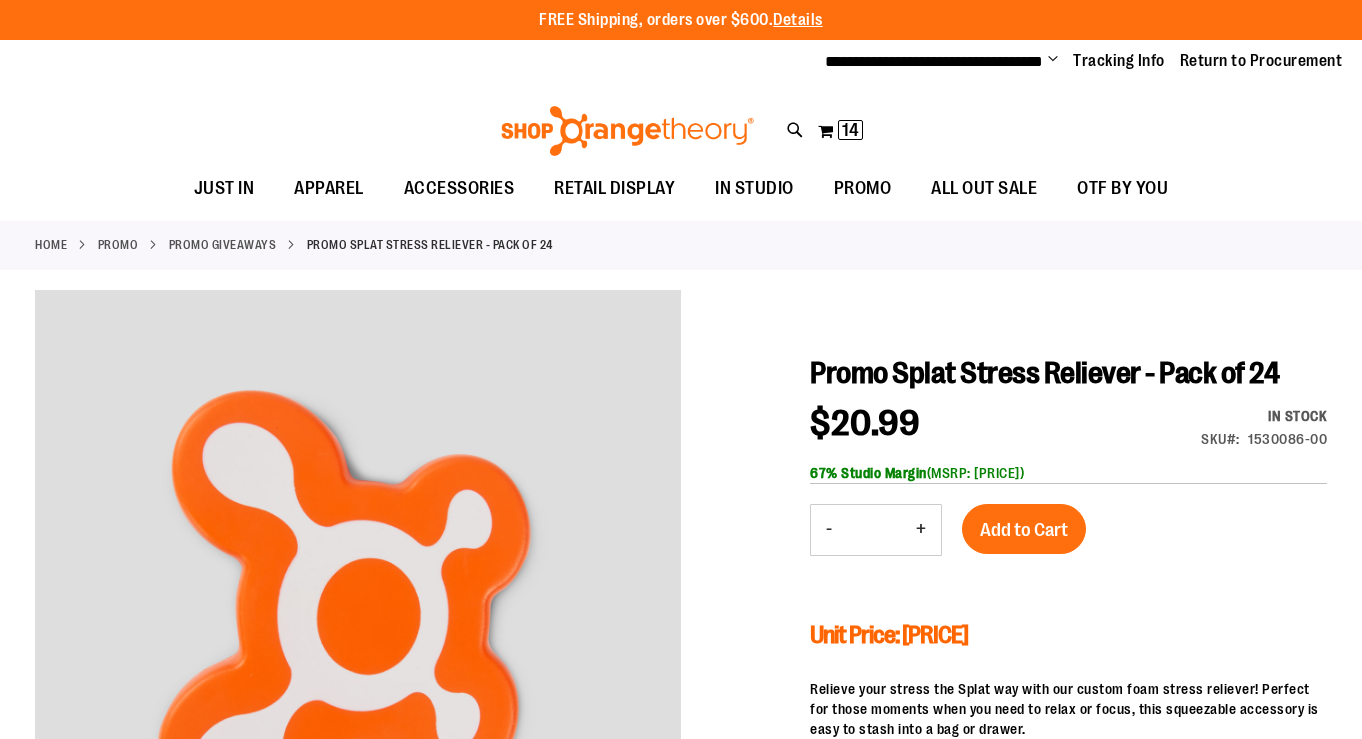 scroll, scrollTop: 0, scrollLeft: 0, axis: both 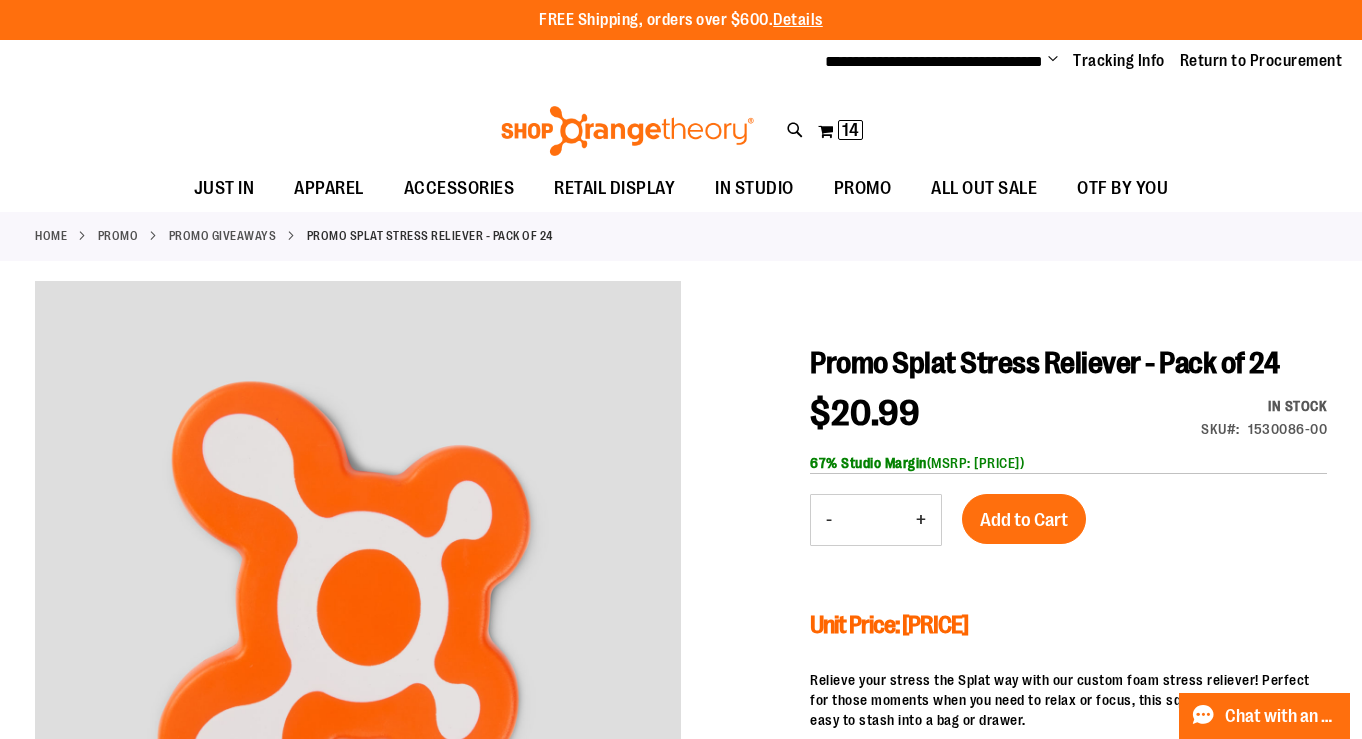 click on "+" at bounding box center (921, 520) 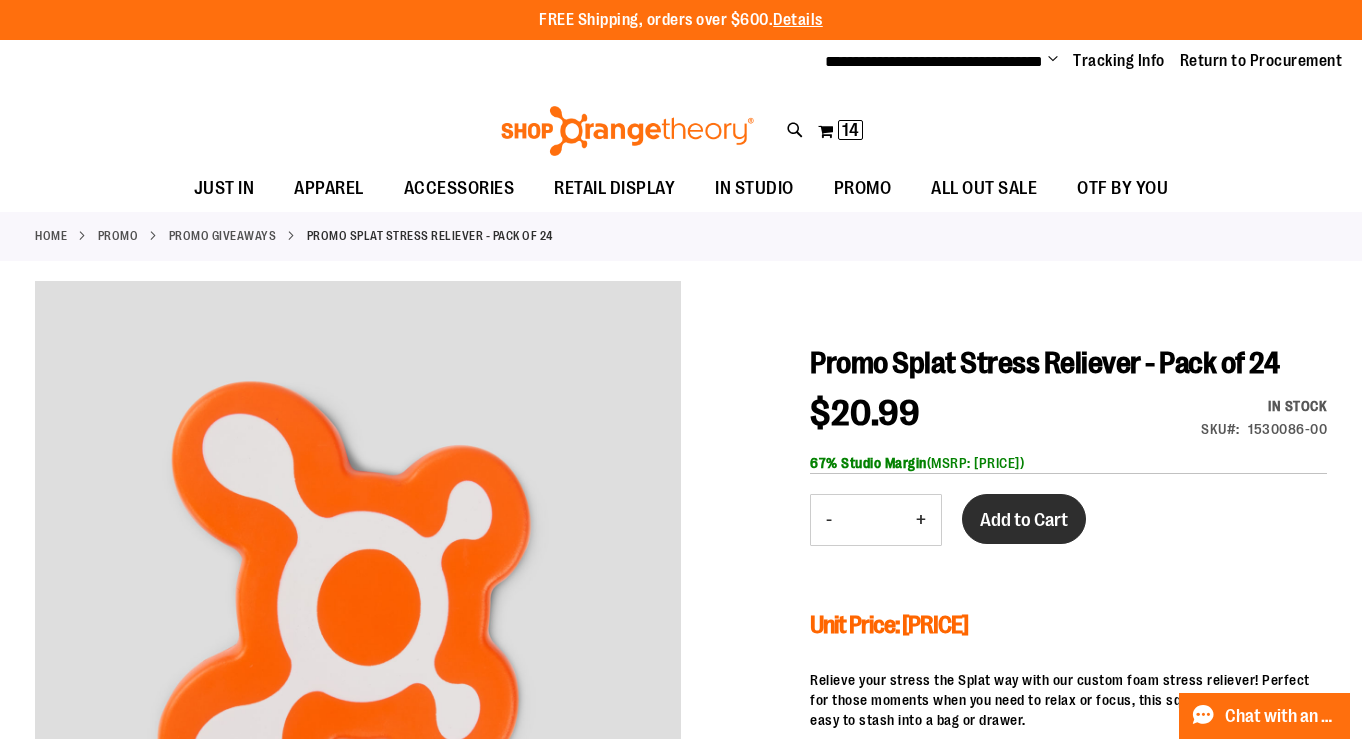 click on "Add to Cart" at bounding box center (1024, 520) 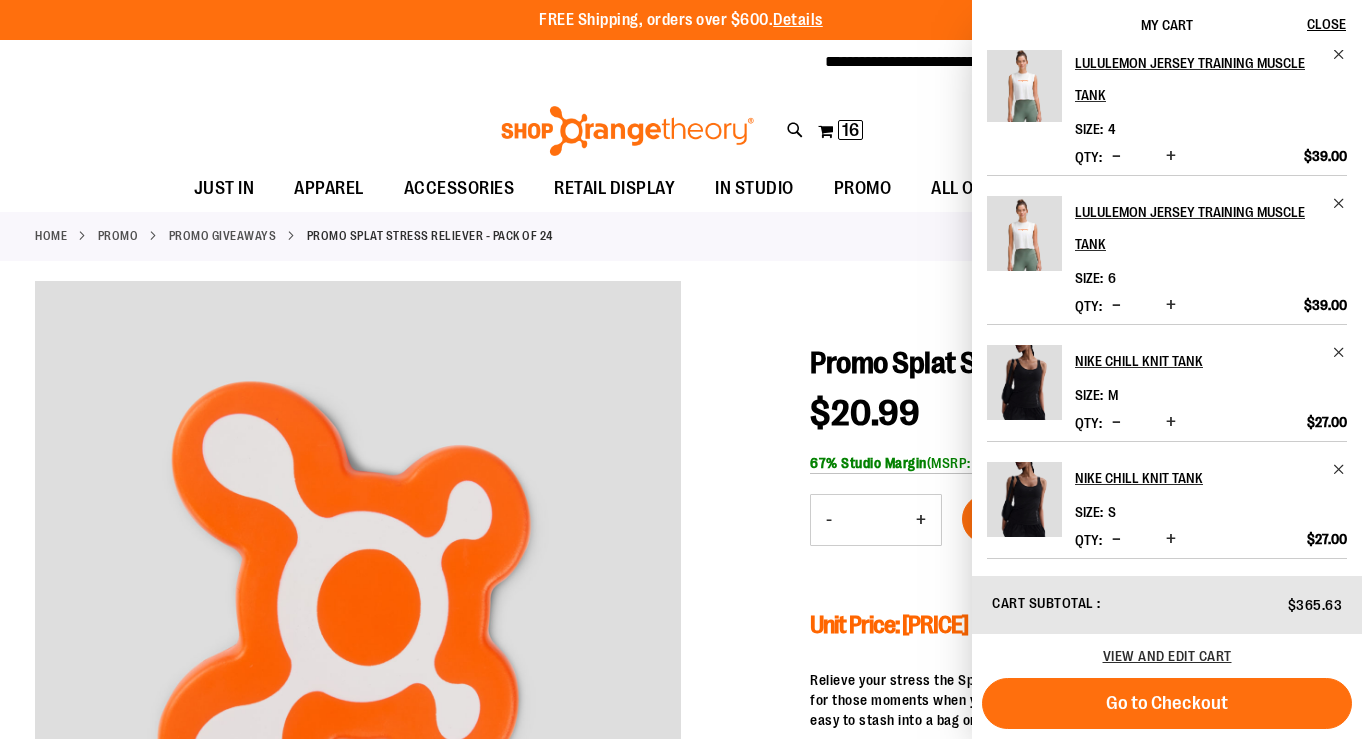 scroll, scrollTop: 0, scrollLeft: 0, axis: both 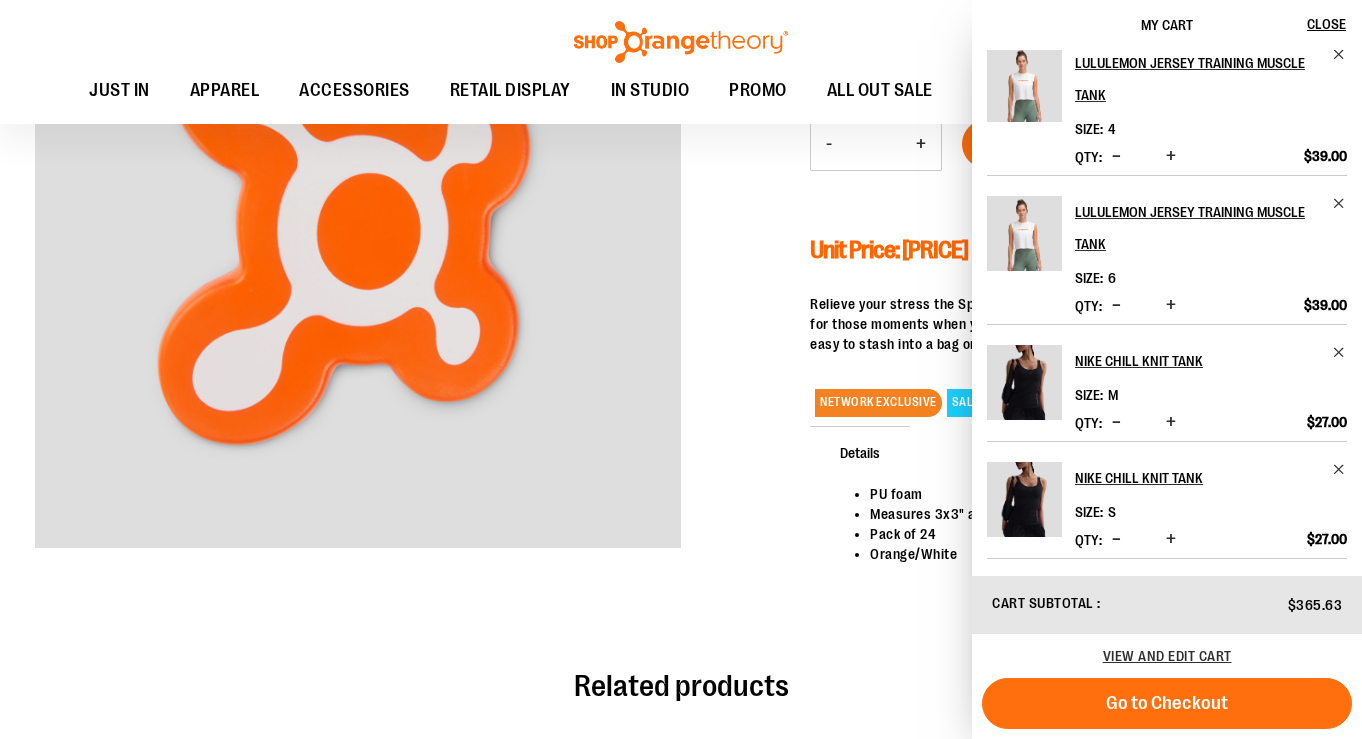 click on "Toggle Nav
Search
Popular Suggestions
Advanced Search" at bounding box center (681, 62) 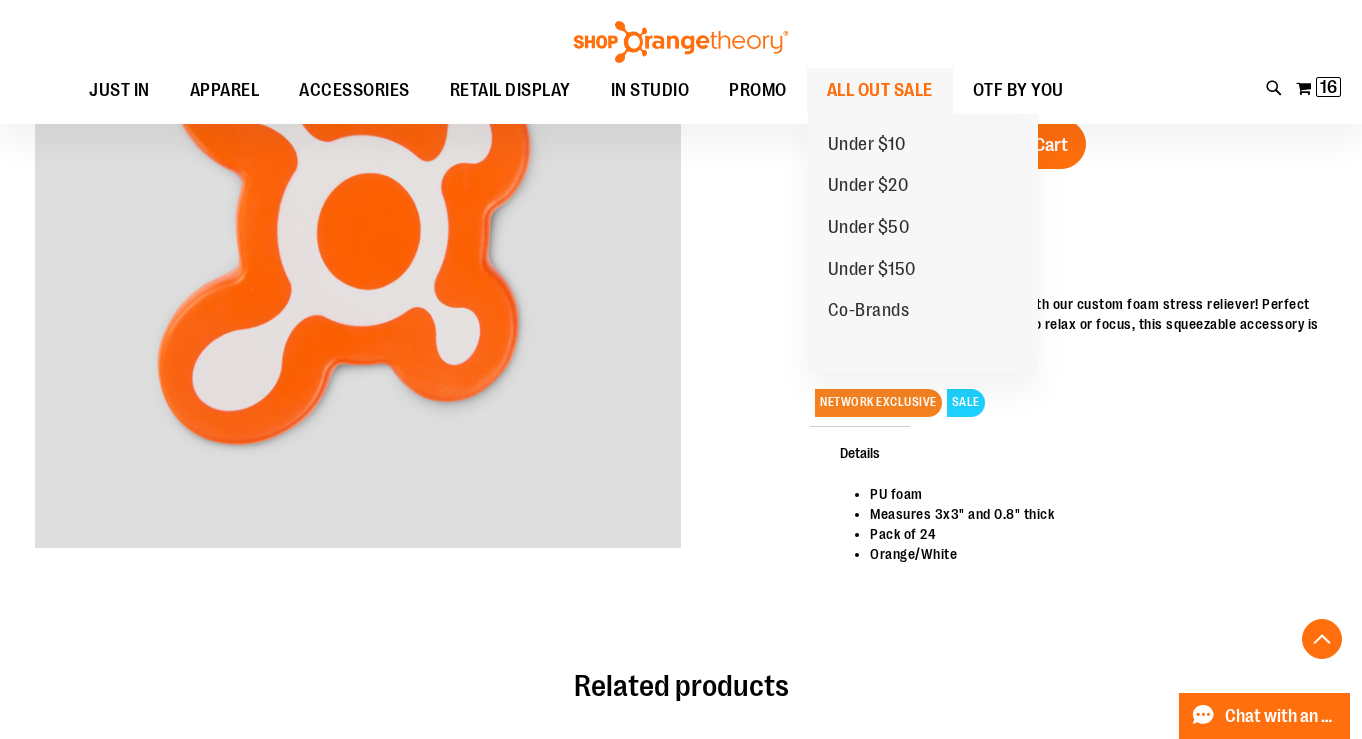 click on "ALL OUT SALE" at bounding box center (880, 90) 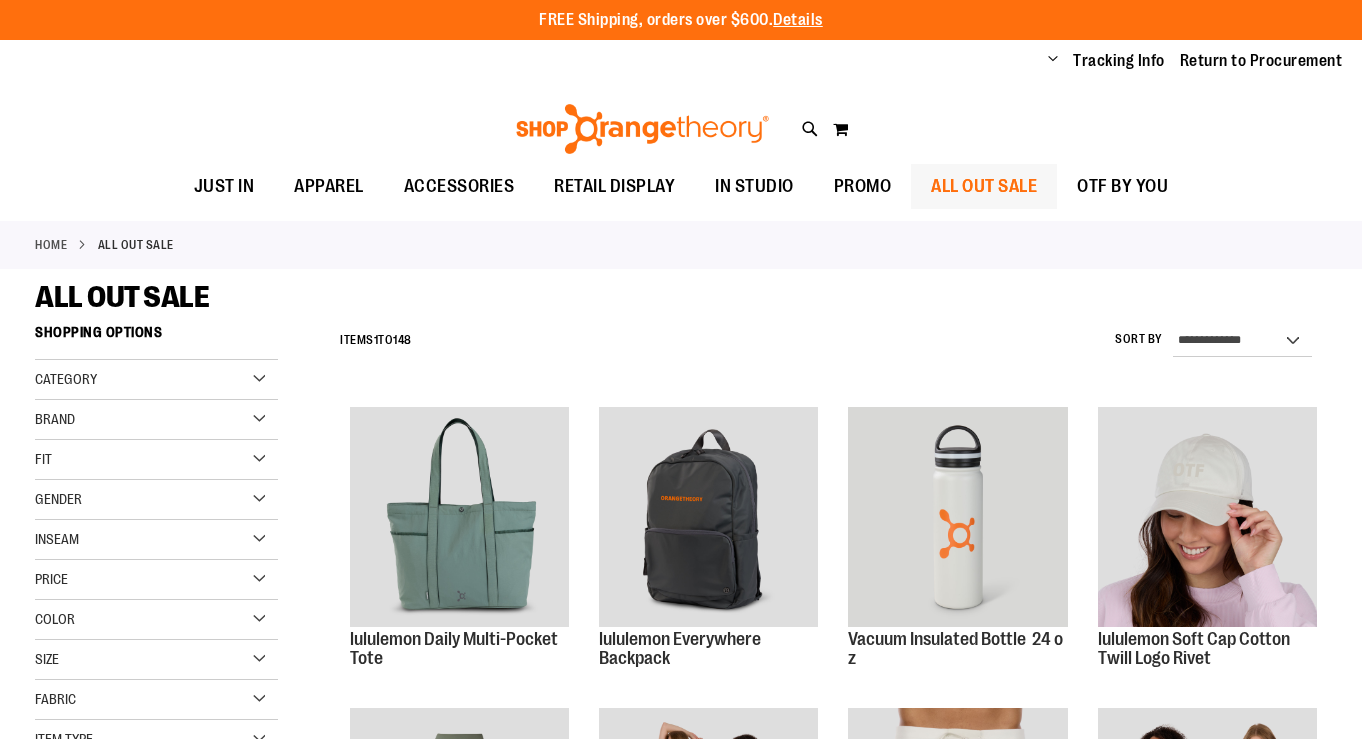 scroll, scrollTop: 0, scrollLeft: 0, axis: both 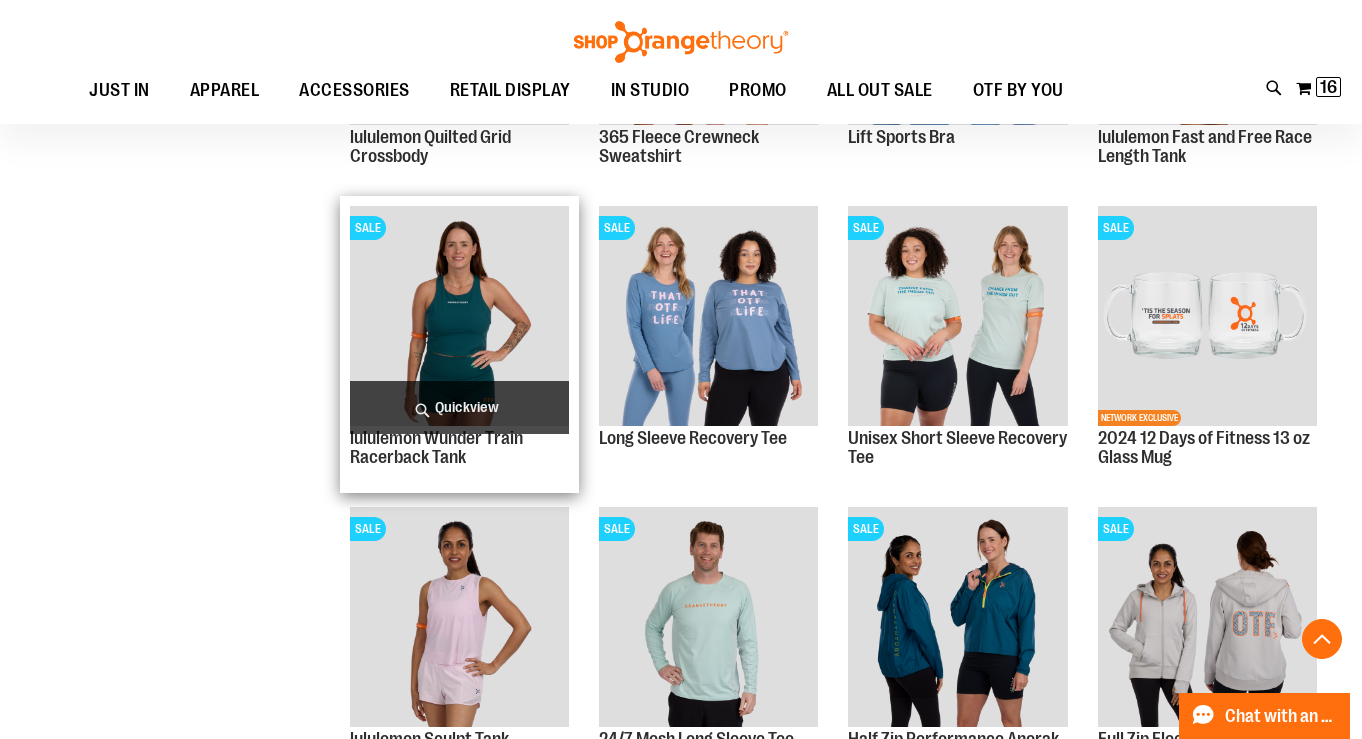 click on "Quickview" at bounding box center [459, 407] 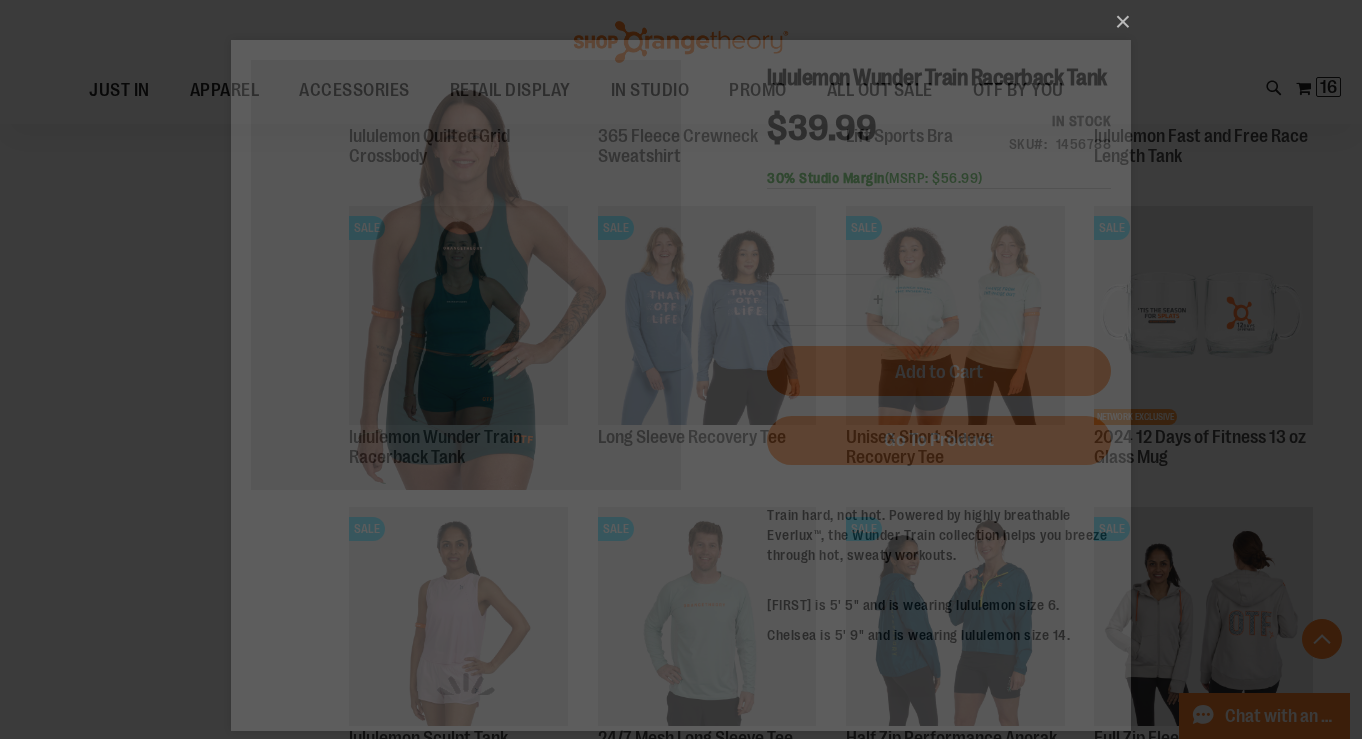 scroll, scrollTop: 0, scrollLeft: 0, axis: both 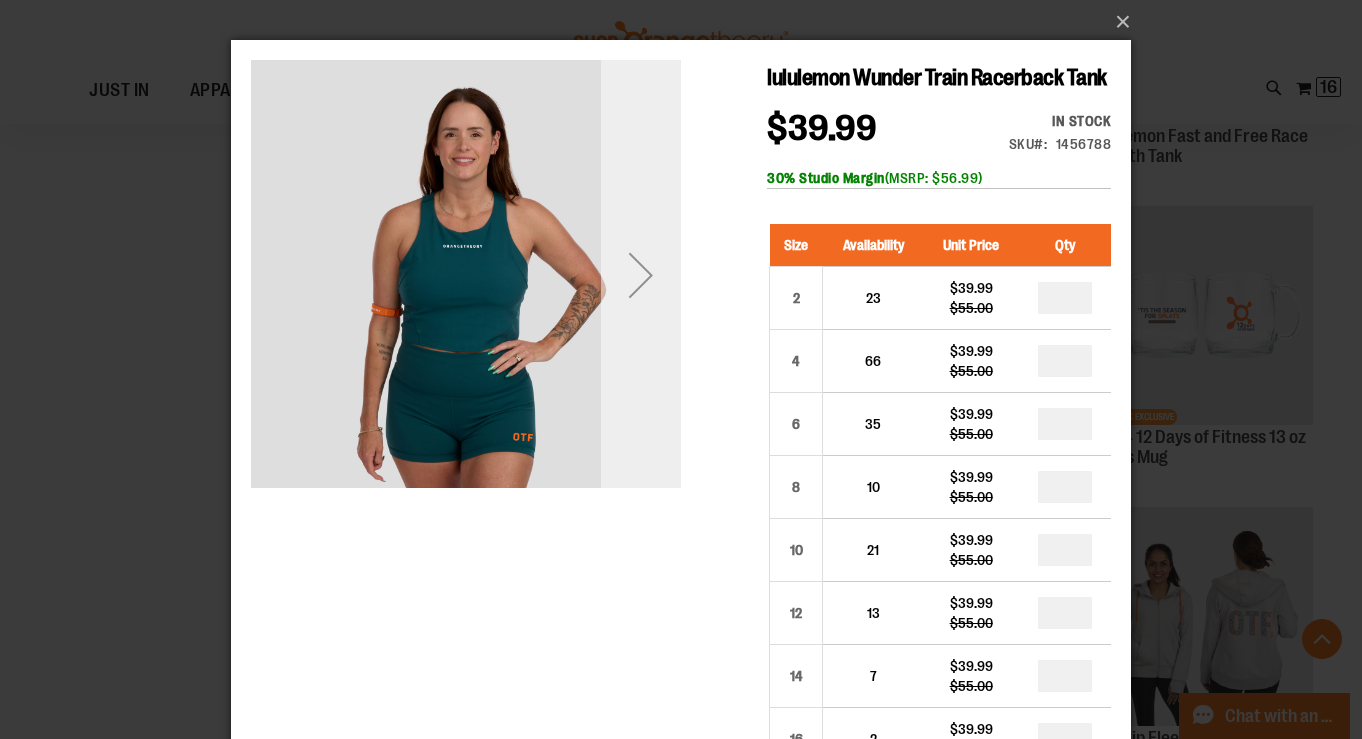 click at bounding box center (641, 275) 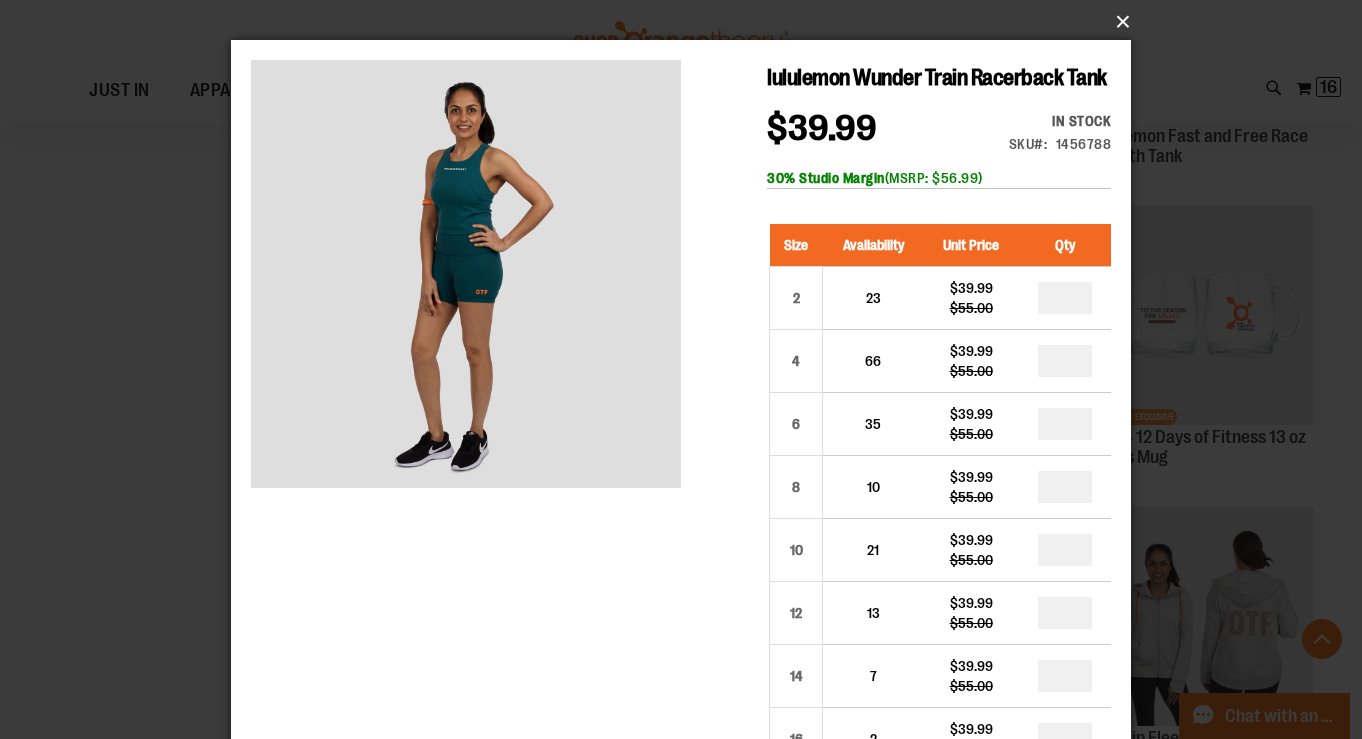 click on "×" at bounding box center [687, 22] 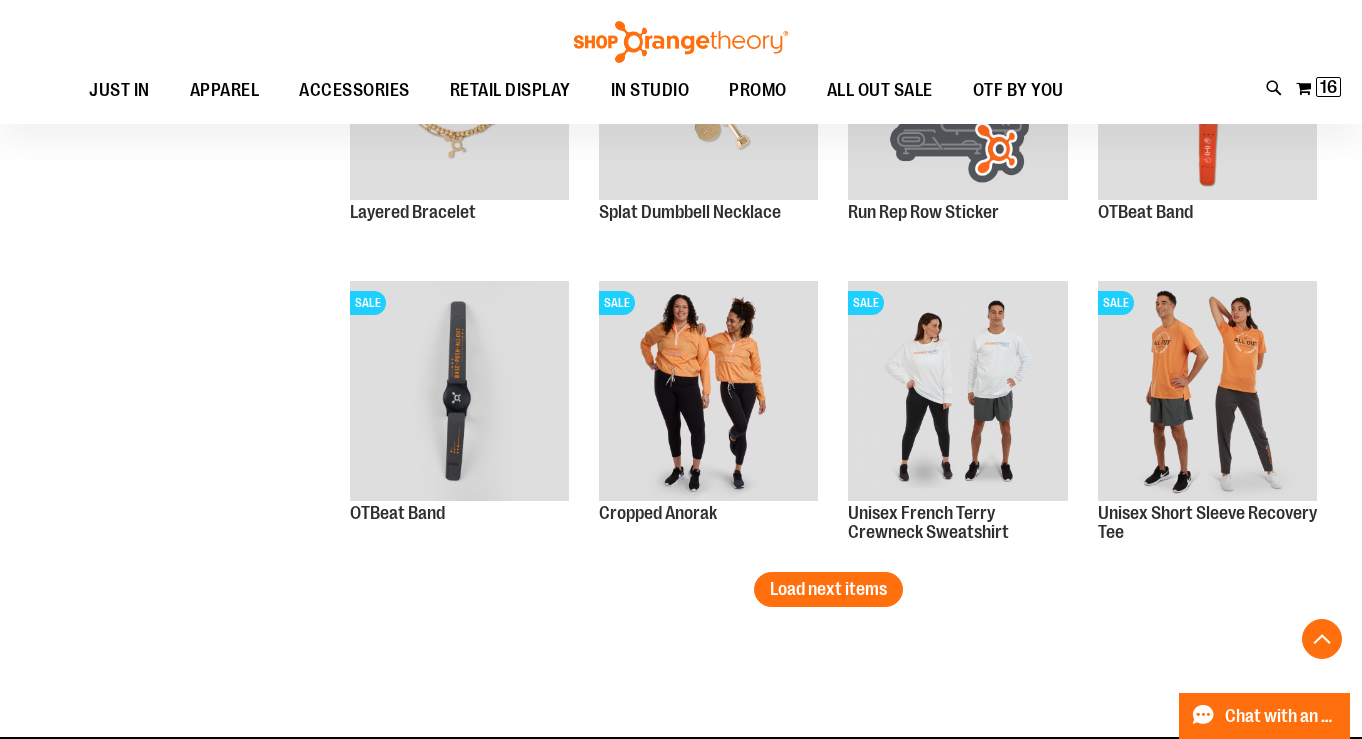 scroll, scrollTop: 2315, scrollLeft: 0, axis: vertical 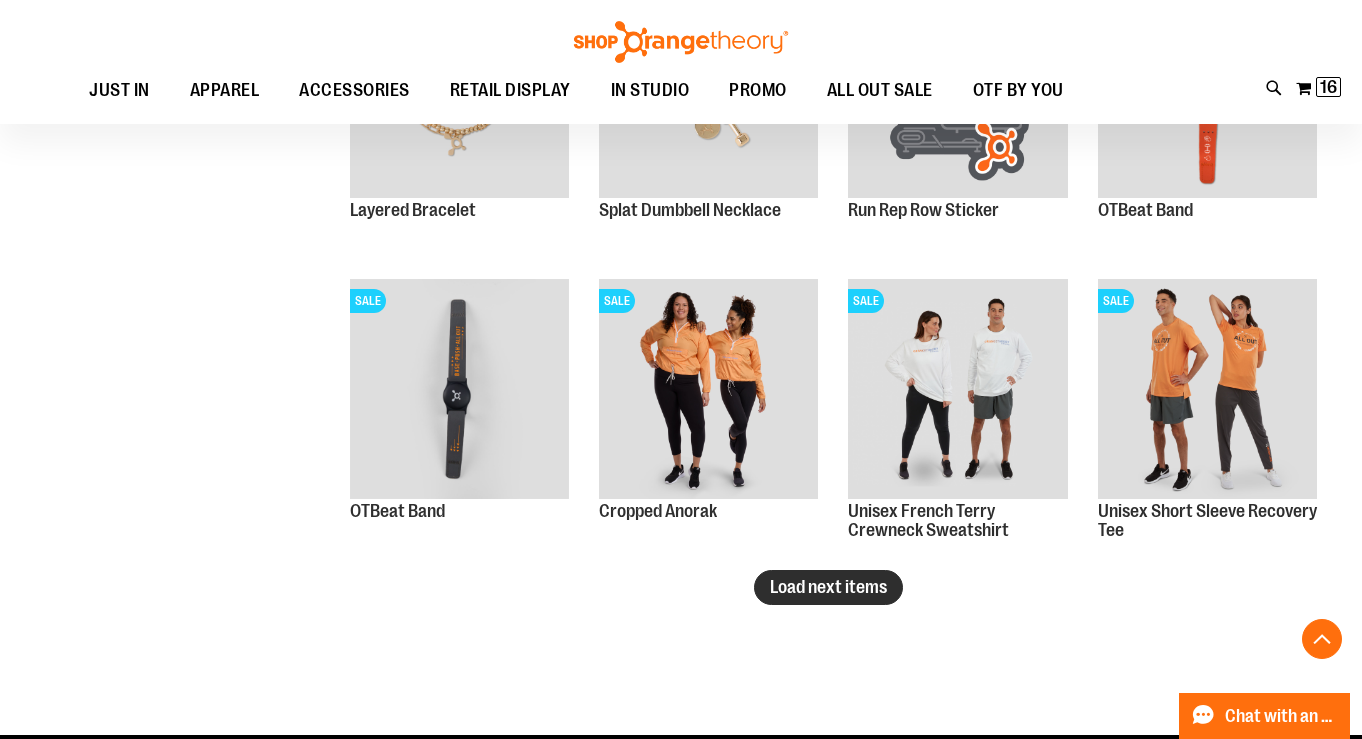 click on "Load next items" at bounding box center [828, 587] 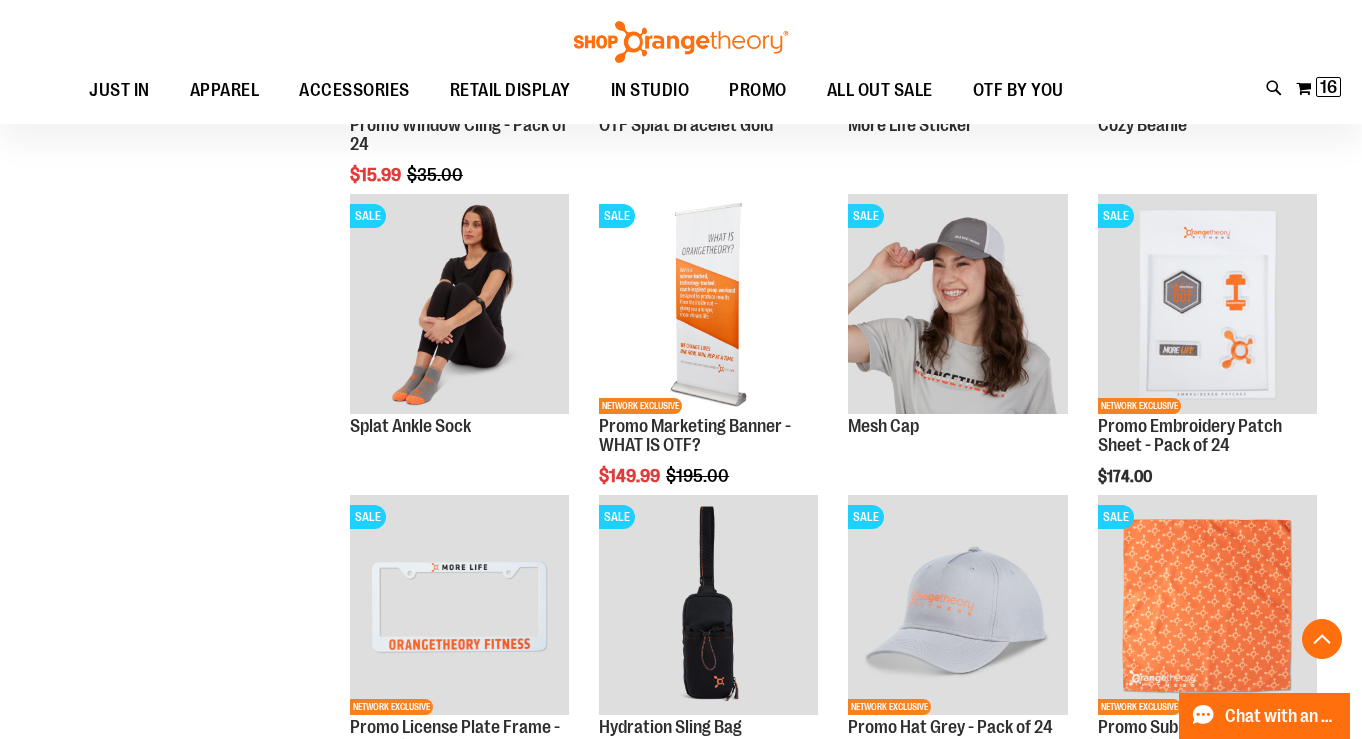 scroll, scrollTop: 3012, scrollLeft: 0, axis: vertical 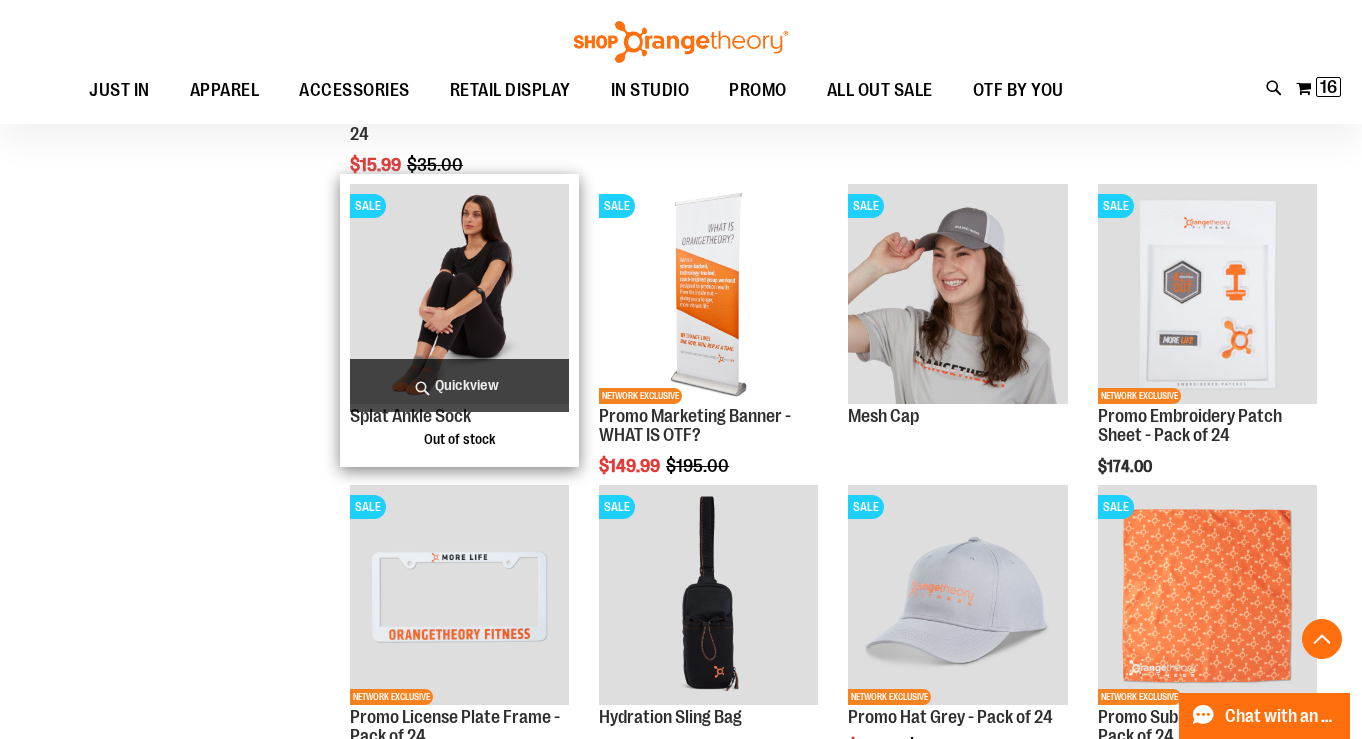 click on "Quickview" at bounding box center (459, 385) 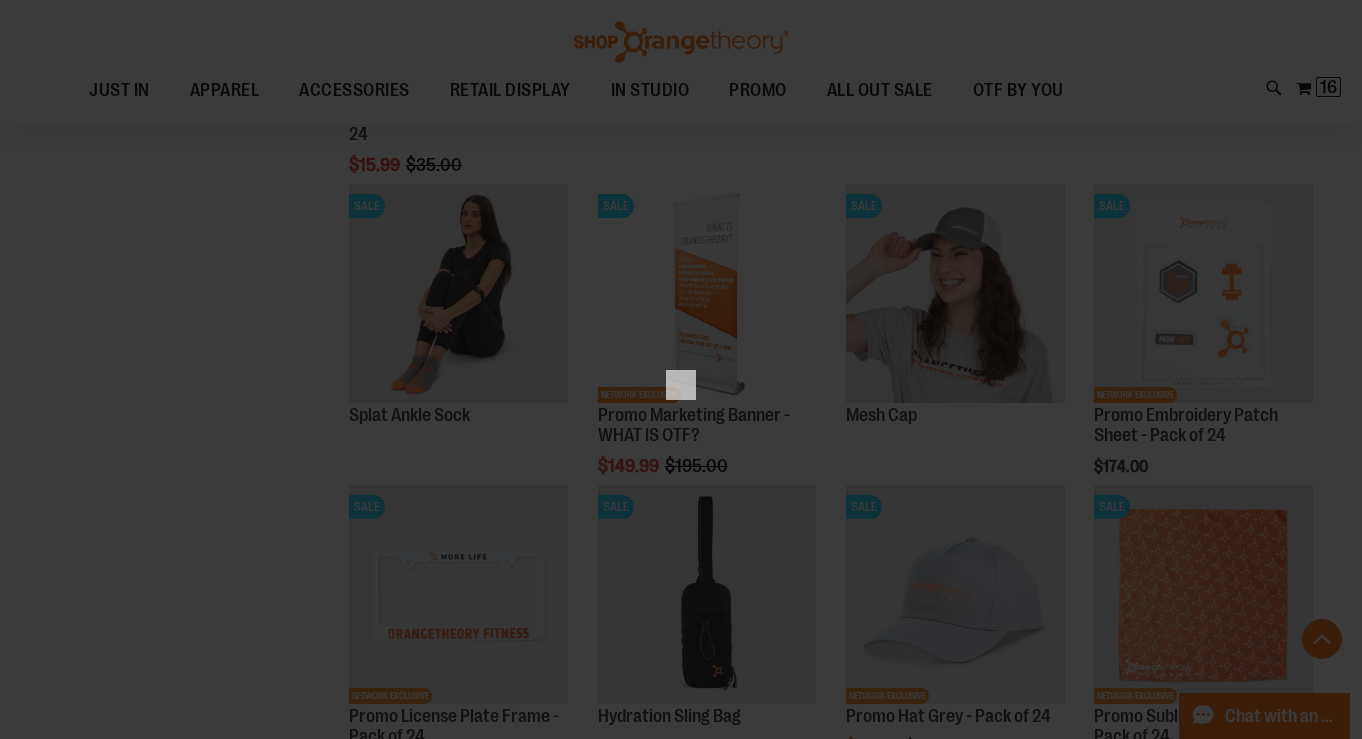 scroll, scrollTop: 0, scrollLeft: 0, axis: both 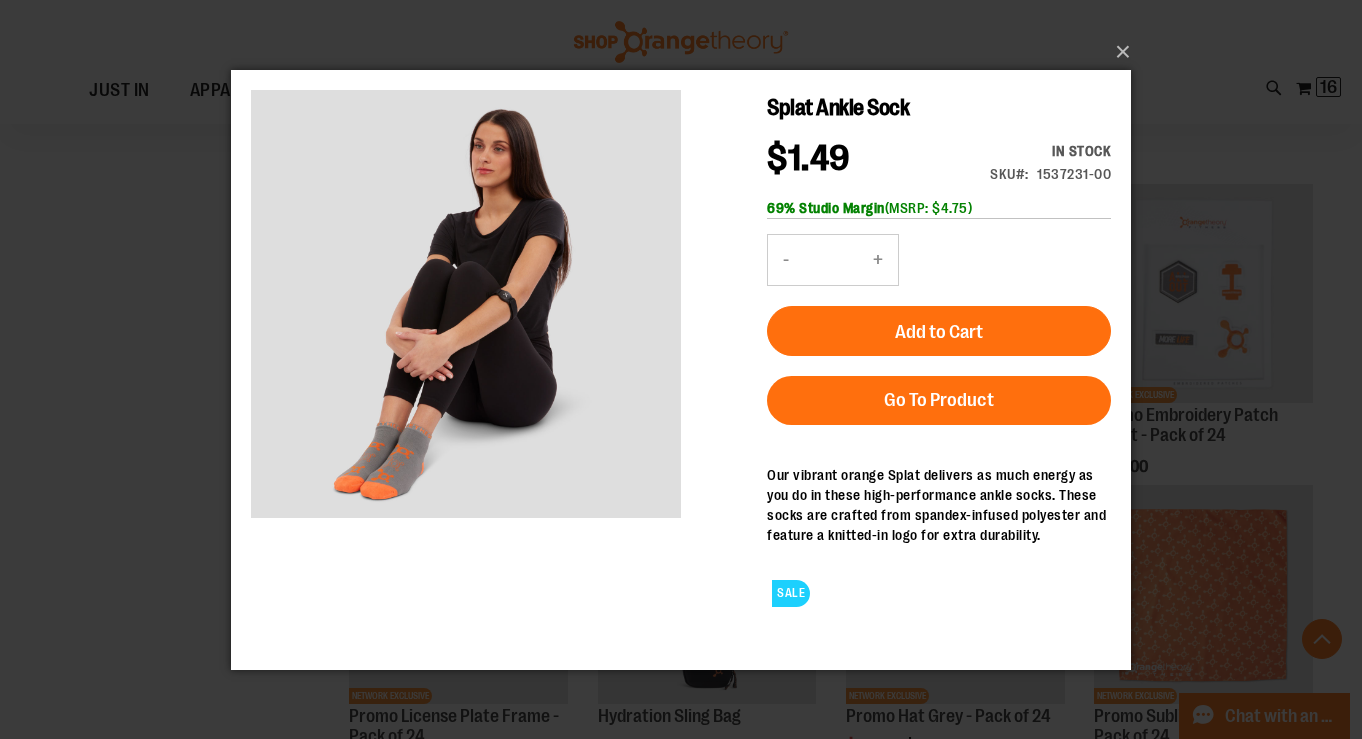 click on "+" at bounding box center (878, 259) 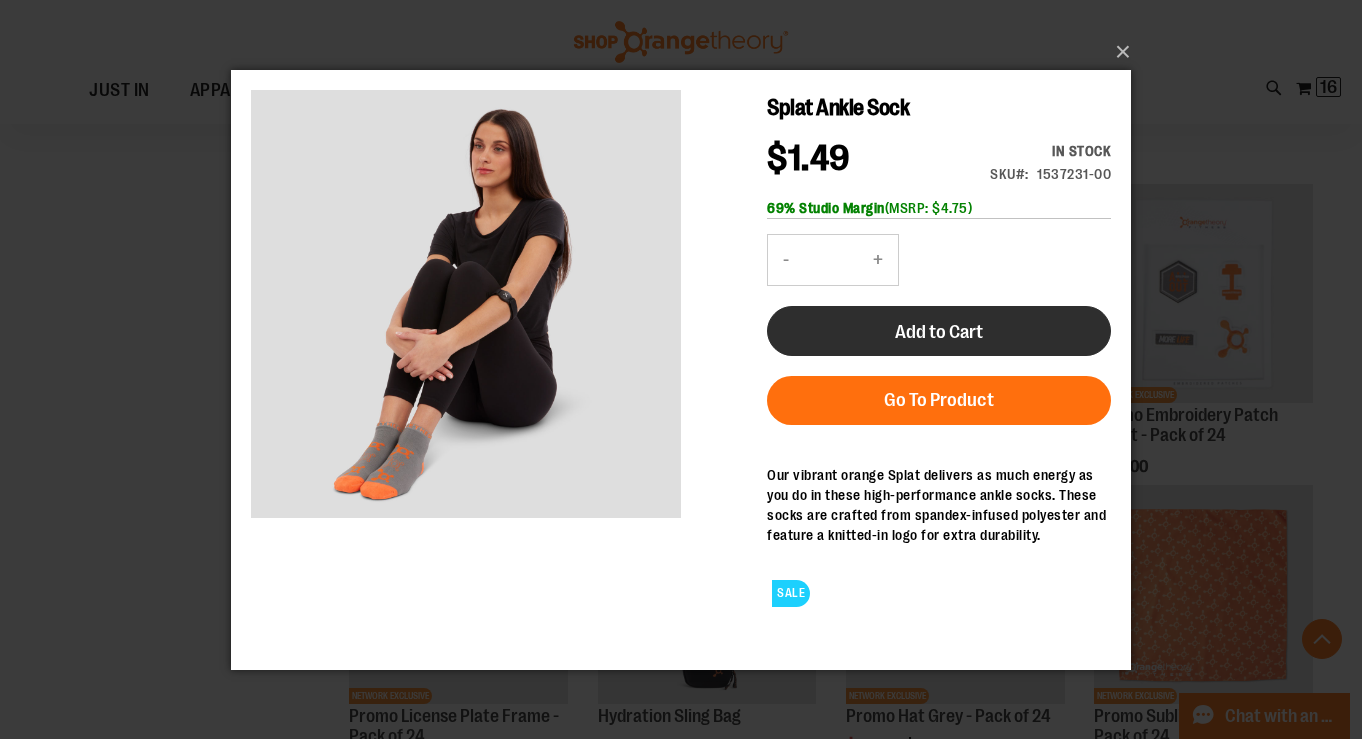 click on "Add to Cart" at bounding box center (939, 331) 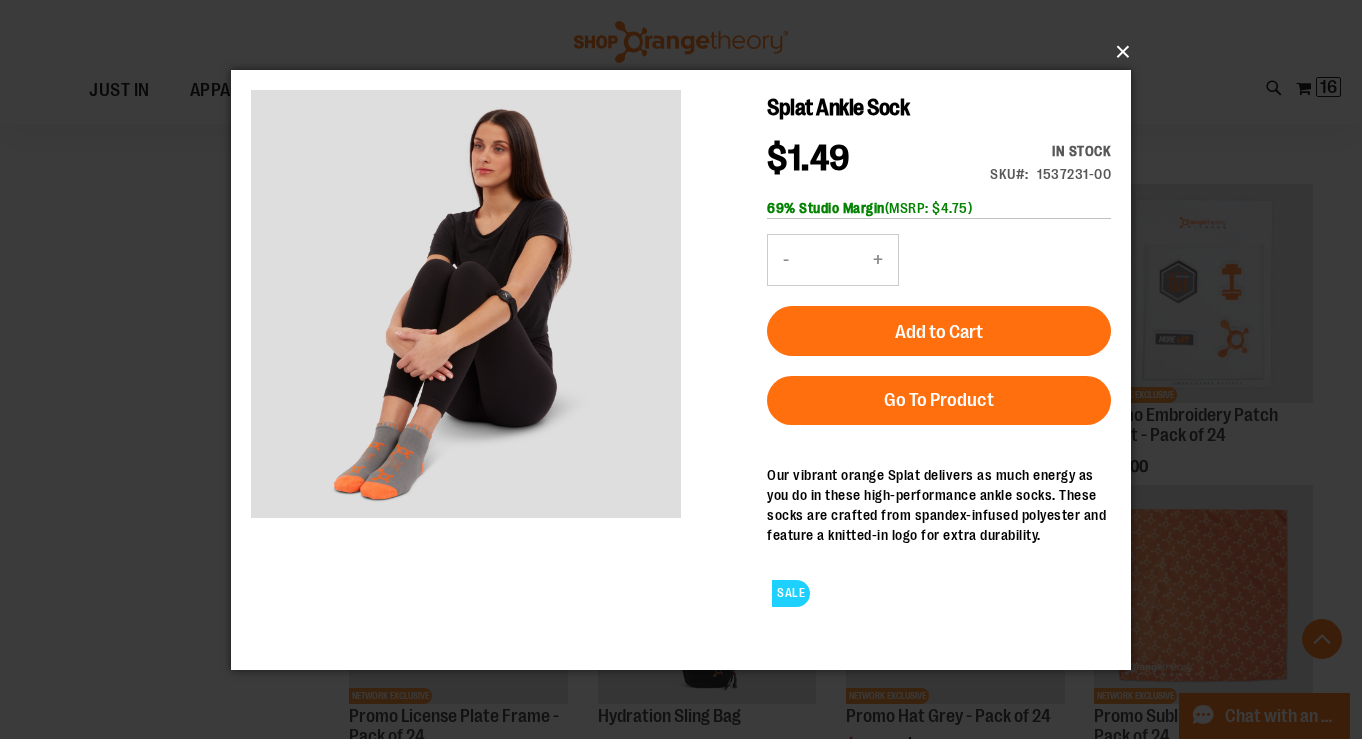 click on "×" at bounding box center (687, 52) 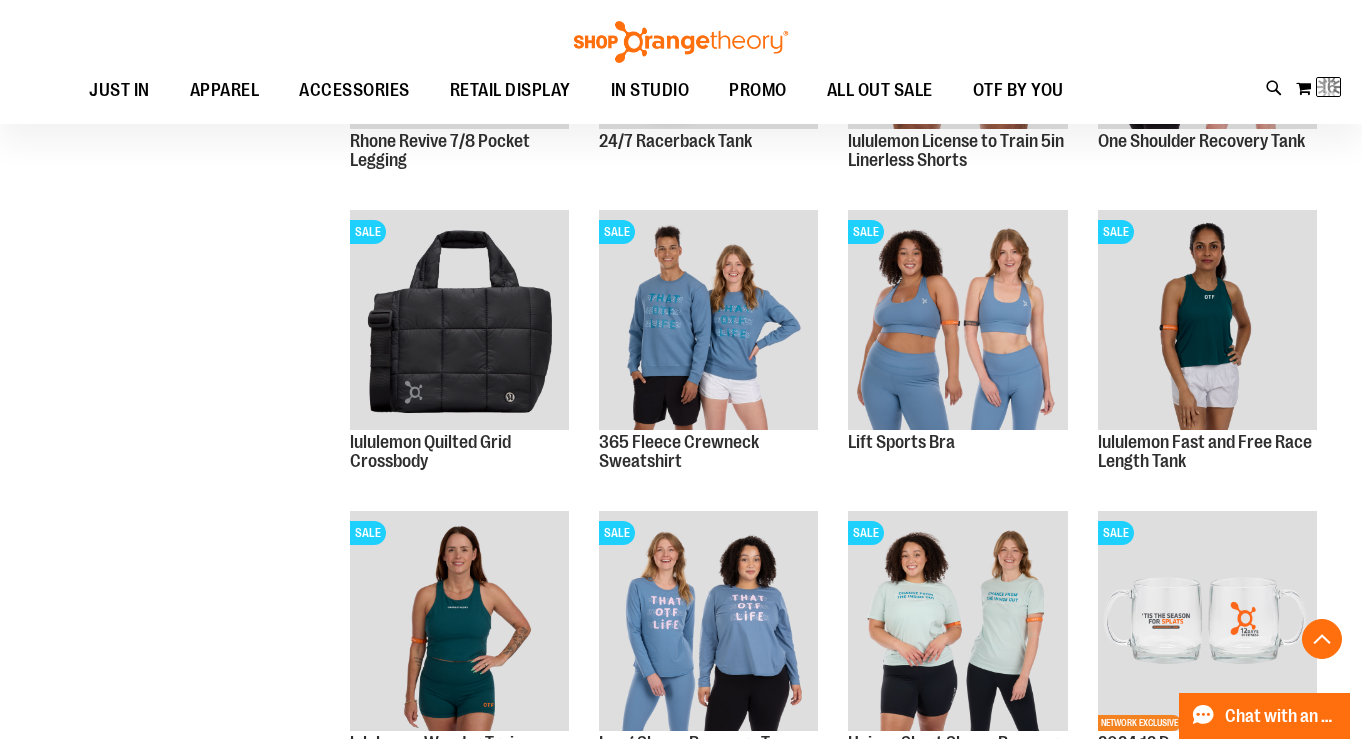 scroll, scrollTop: 7, scrollLeft: 0, axis: vertical 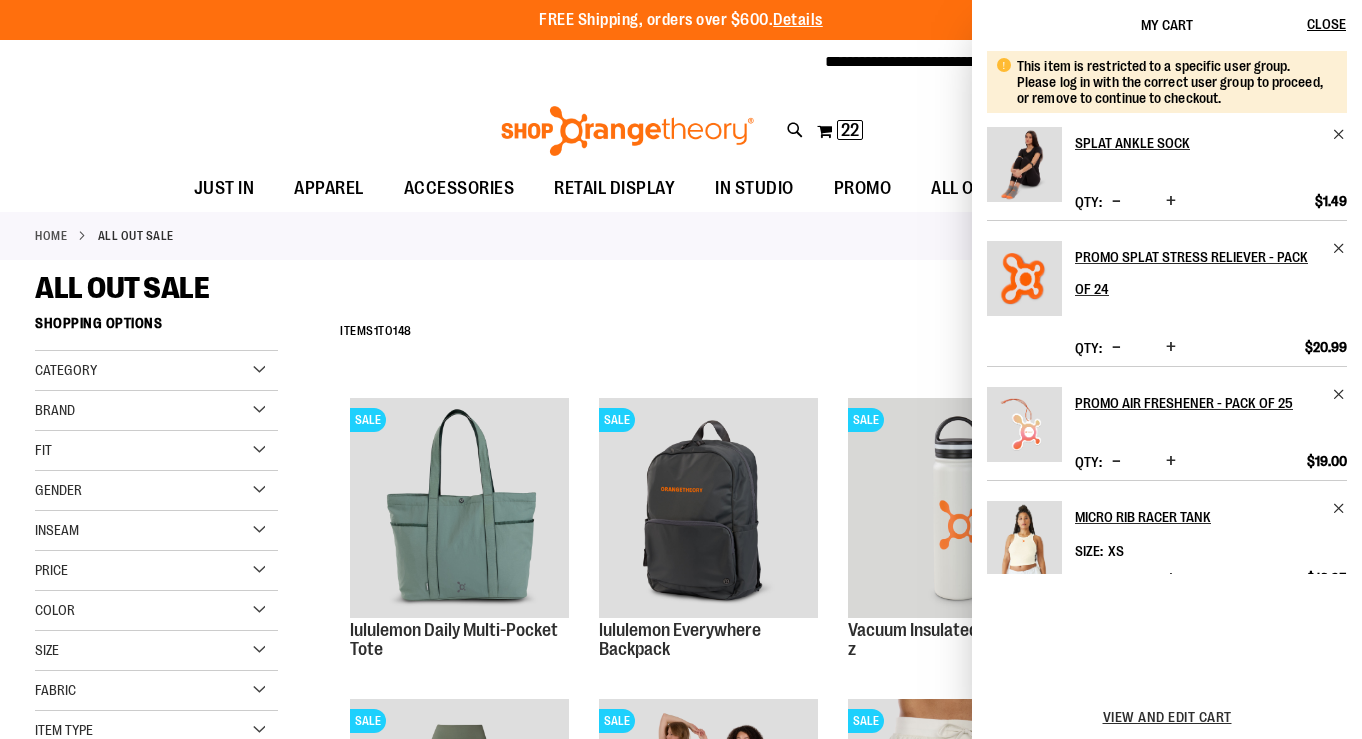 click on "Toggle Nav
Search
Popular Suggestions
Advanced Search" at bounding box center [681, 125] 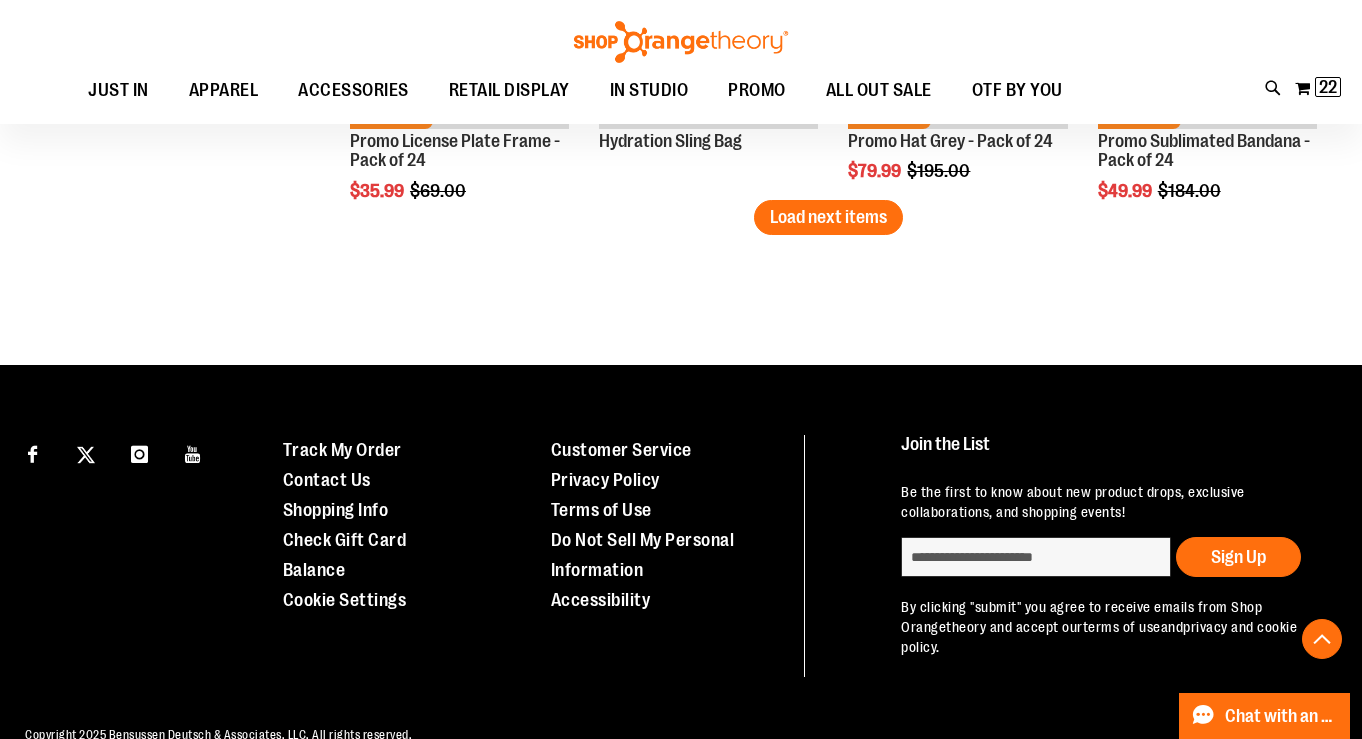 scroll, scrollTop: 3538, scrollLeft: 0, axis: vertical 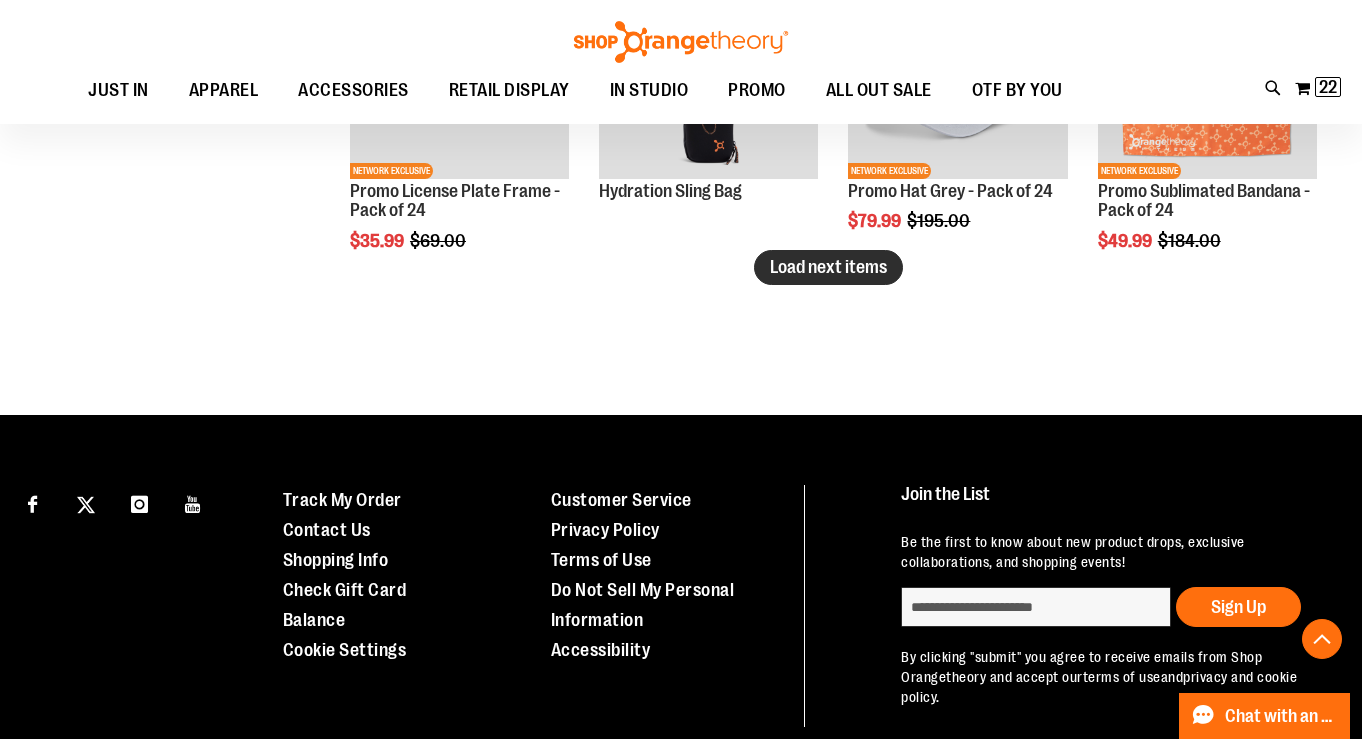 click on "Load next items" at bounding box center [828, 267] 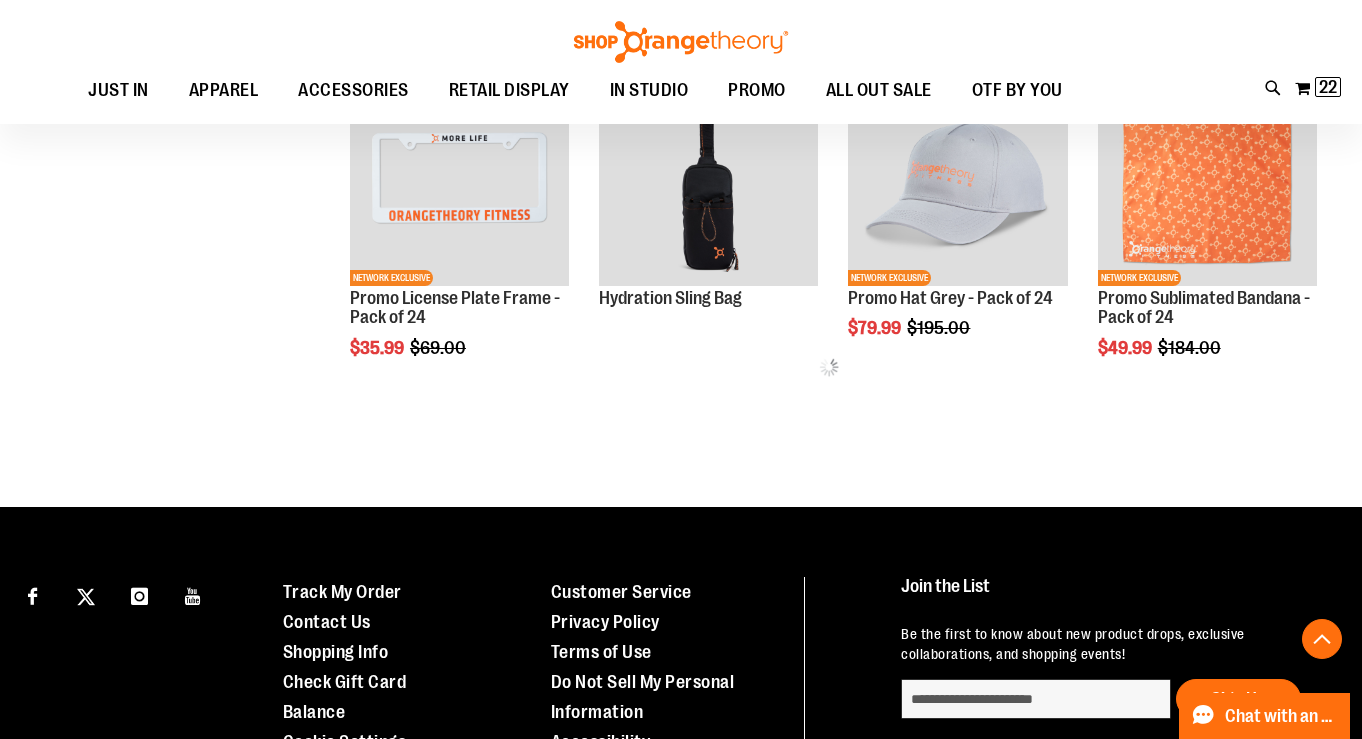 scroll, scrollTop: 3398, scrollLeft: 0, axis: vertical 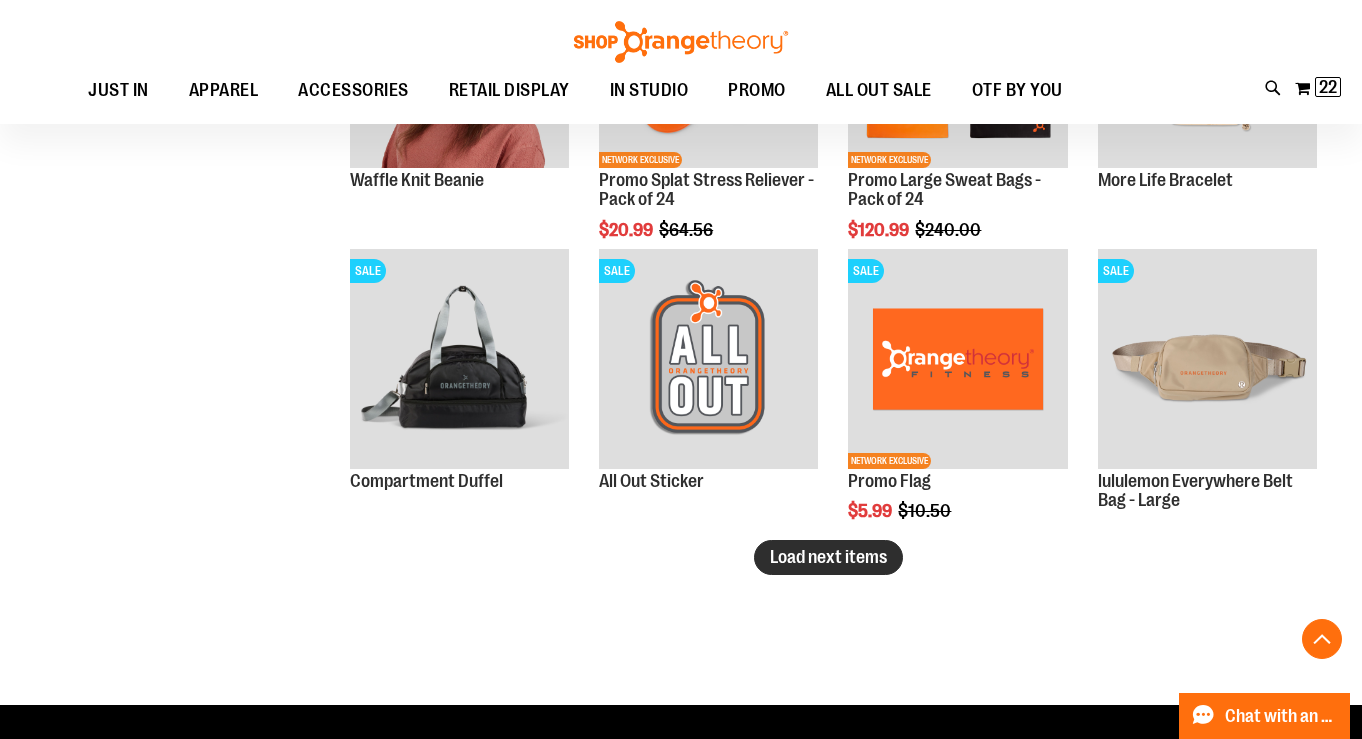 click on "Load next items" at bounding box center [828, 557] 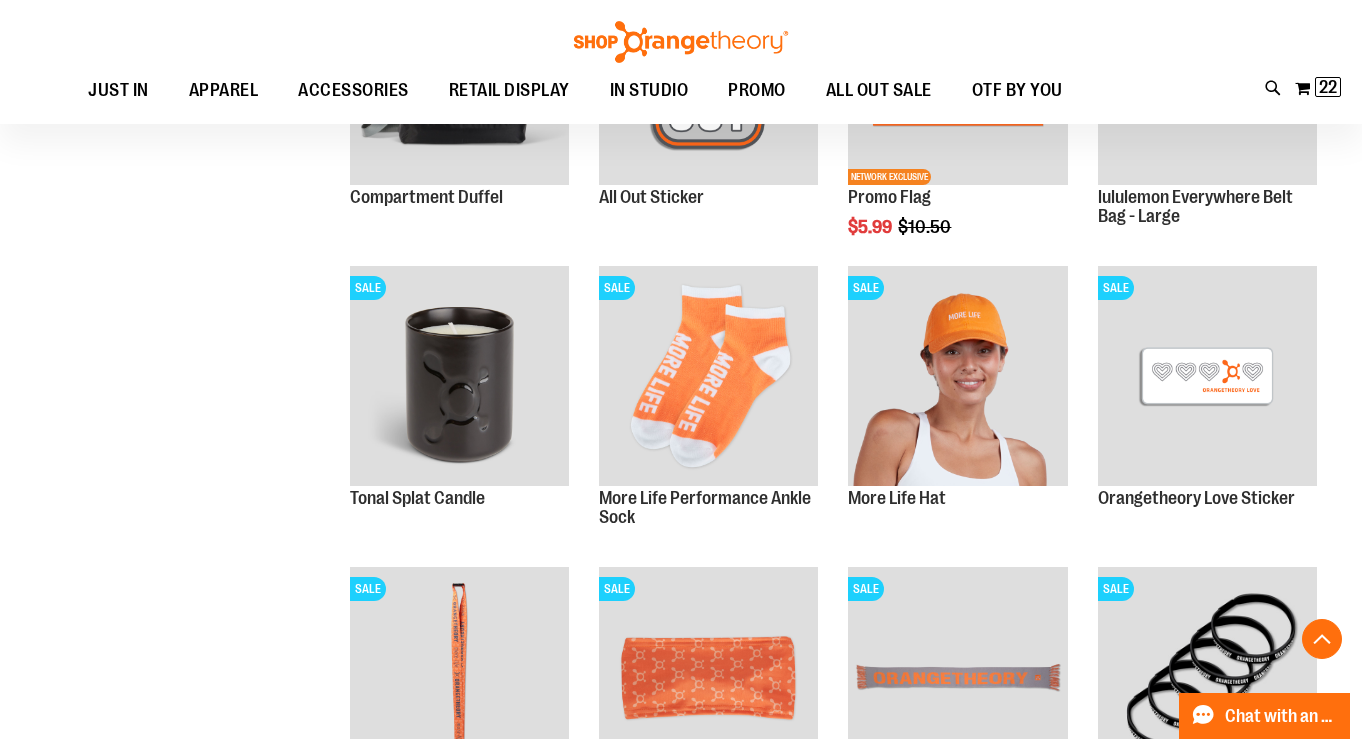 scroll, scrollTop: 4441, scrollLeft: 0, axis: vertical 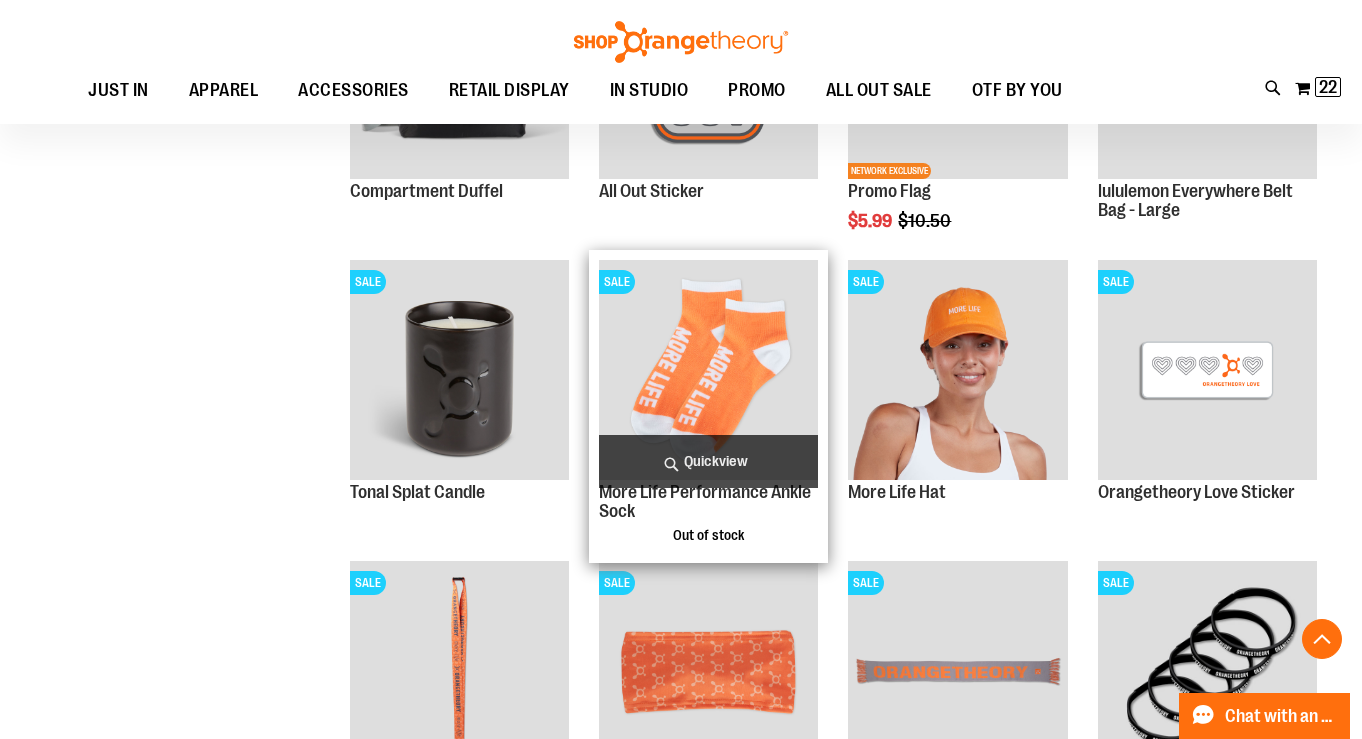 click on "Quickview" at bounding box center [708, 461] 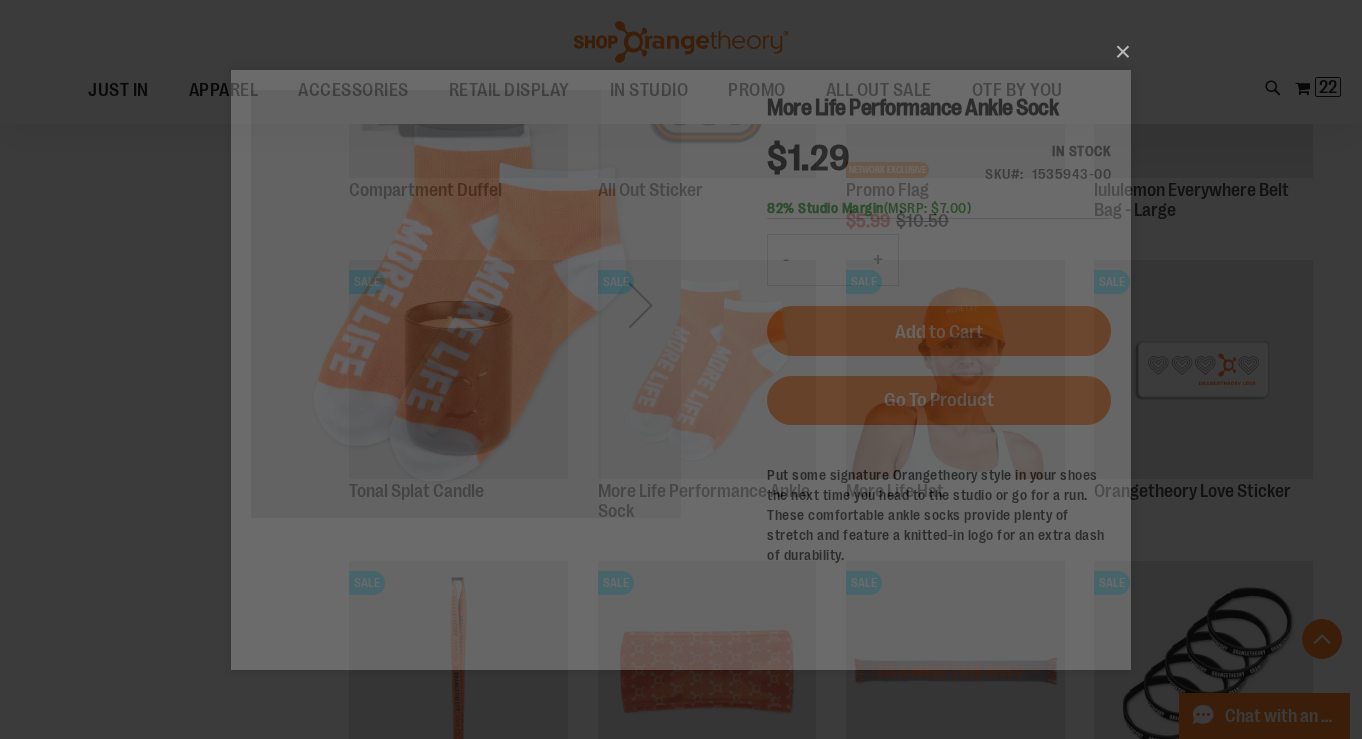 scroll, scrollTop: 0, scrollLeft: 0, axis: both 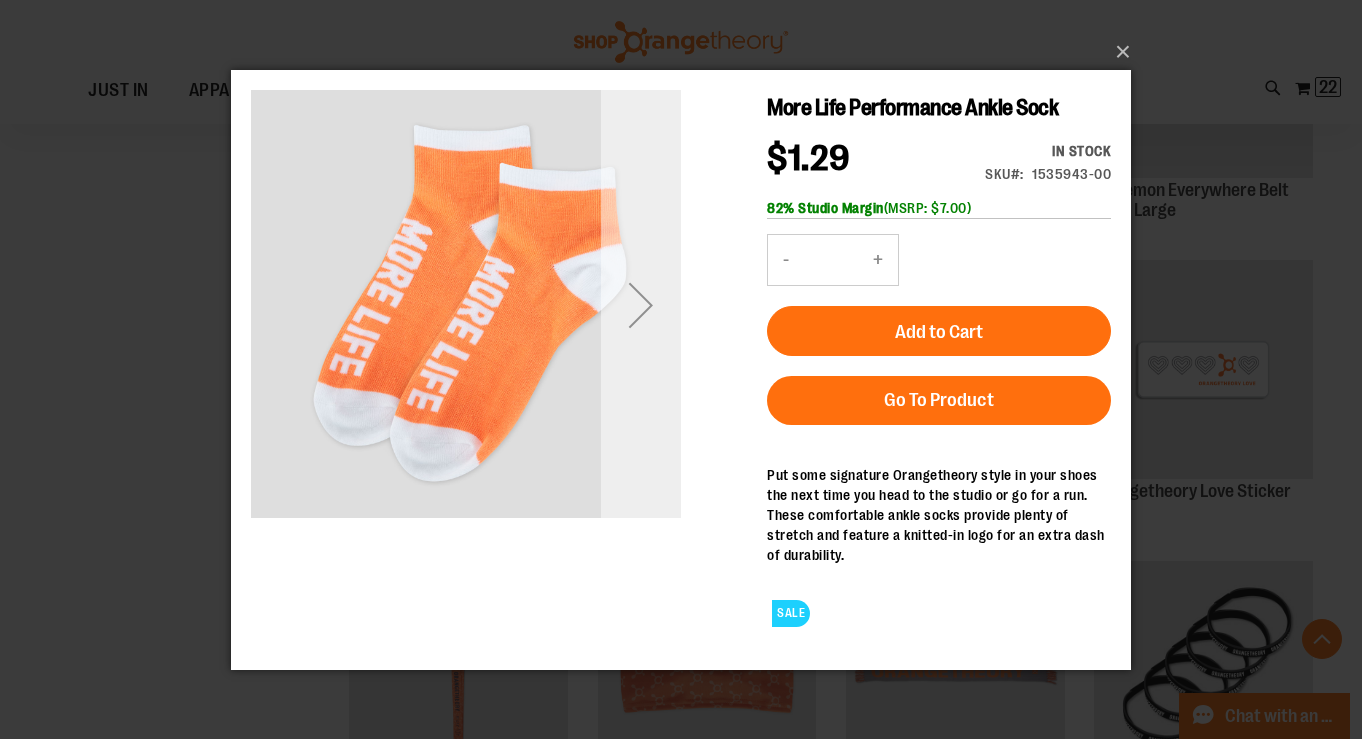 click at bounding box center [641, 304] 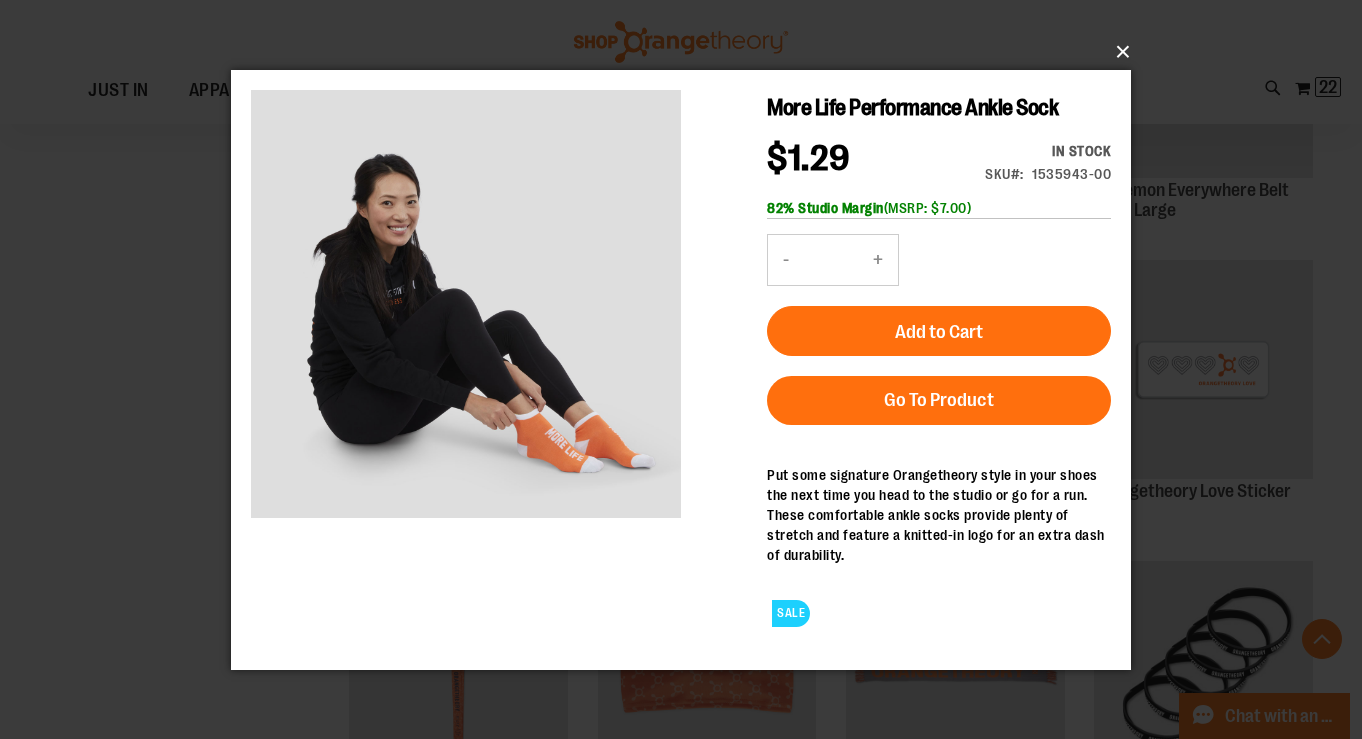 click on "×" at bounding box center (687, 52) 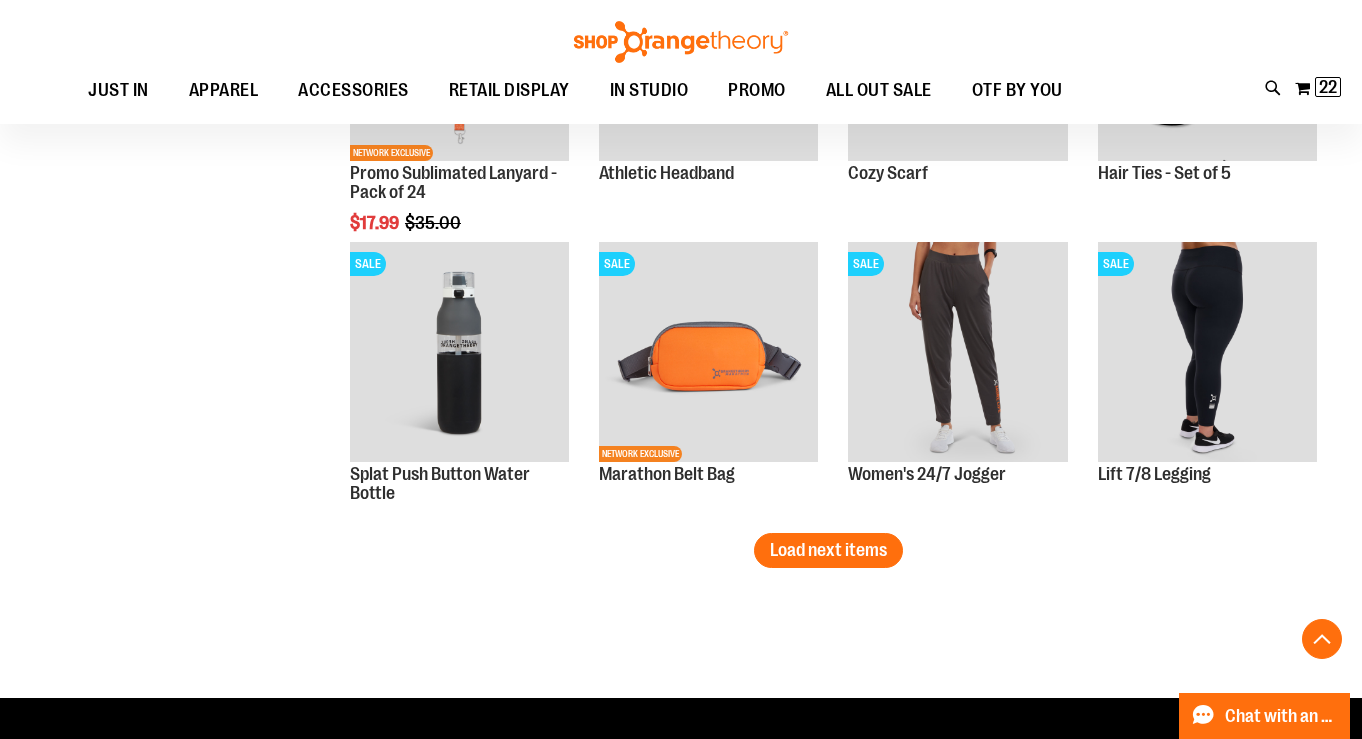 scroll, scrollTop: 5073, scrollLeft: 0, axis: vertical 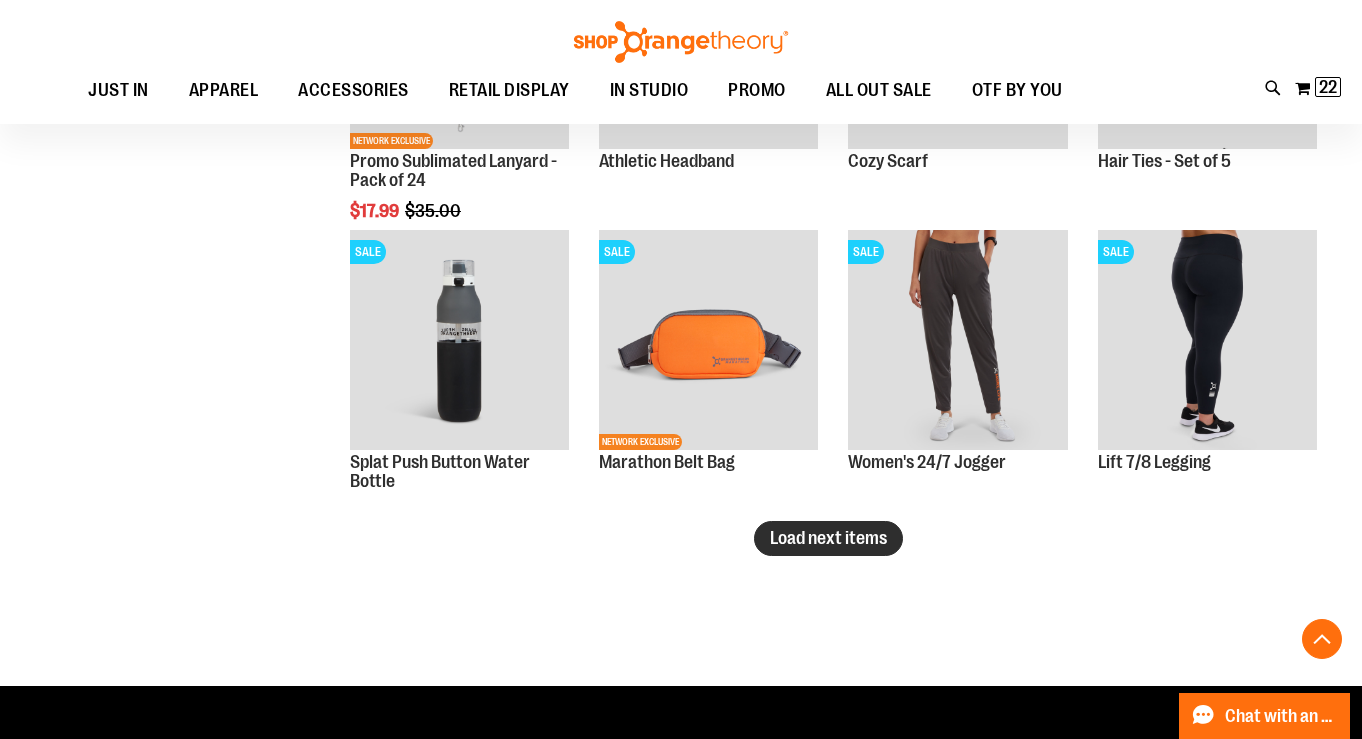 click on "Load next items" at bounding box center (828, 538) 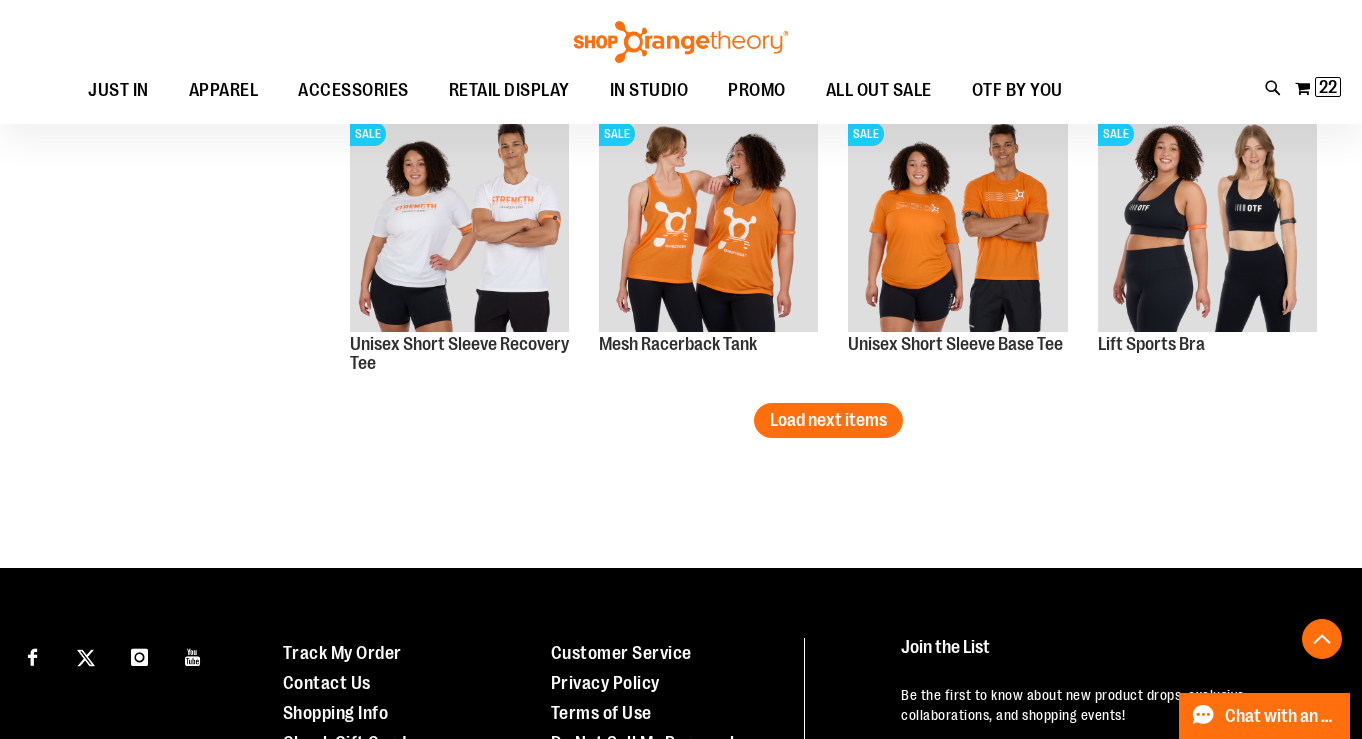 scroll, scrollTop: 6101, scrollLeft: 0, axis: vertical 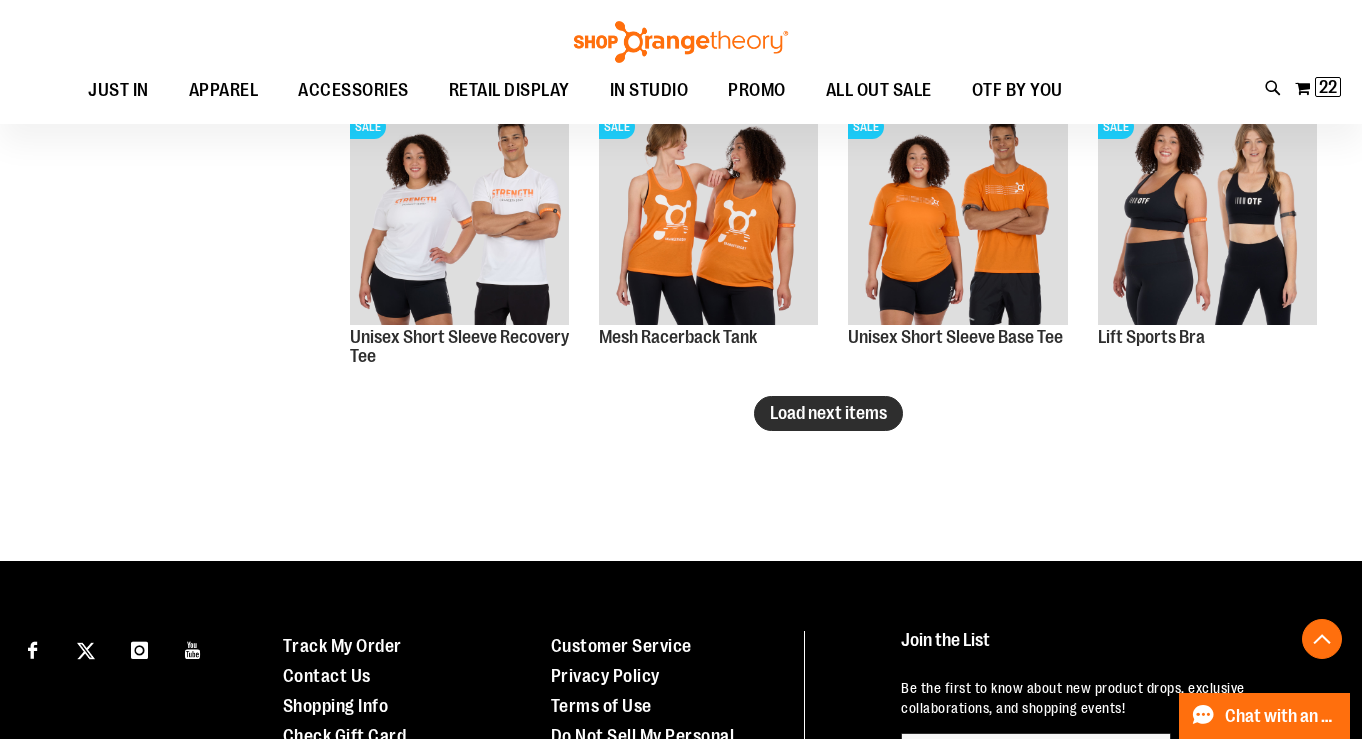 click on "Load next items" at bounding box center (828, 413) 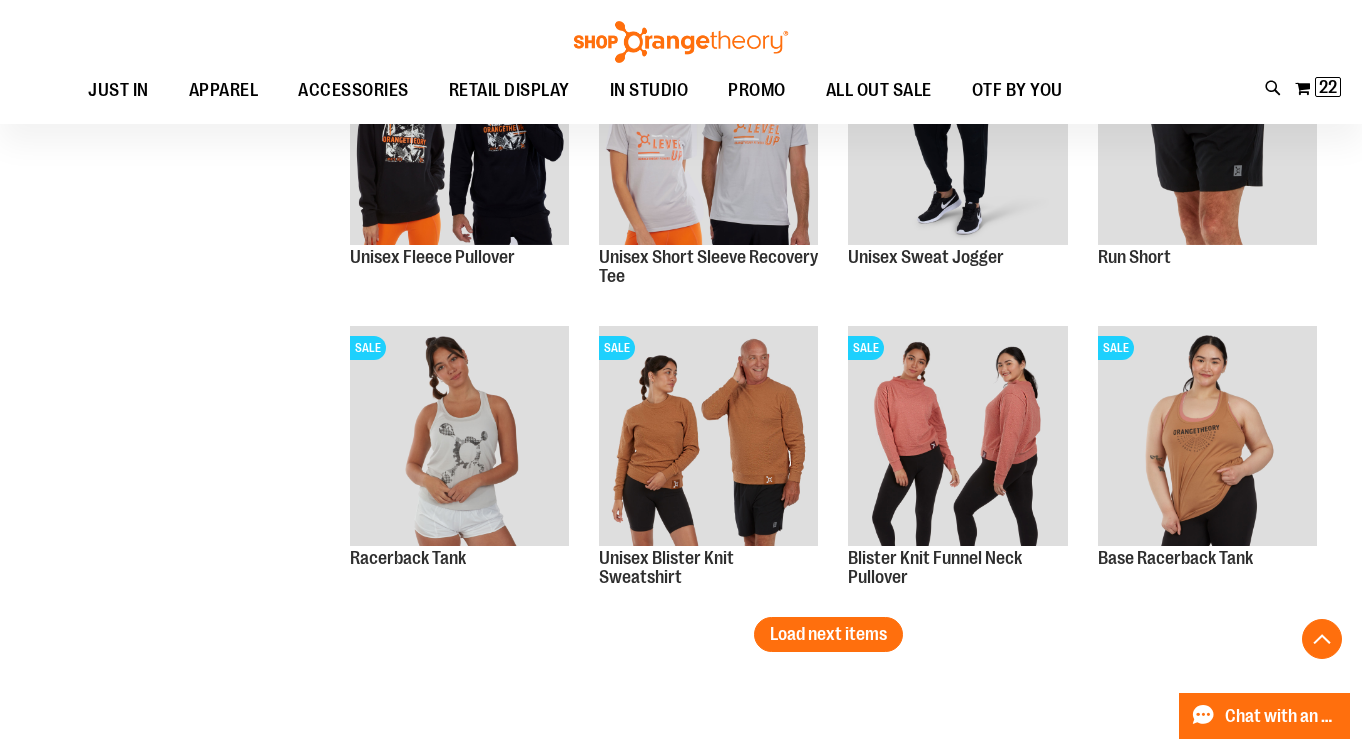 scroll, scrollTop: 6796, scrollLeft: 0, axis: vertical 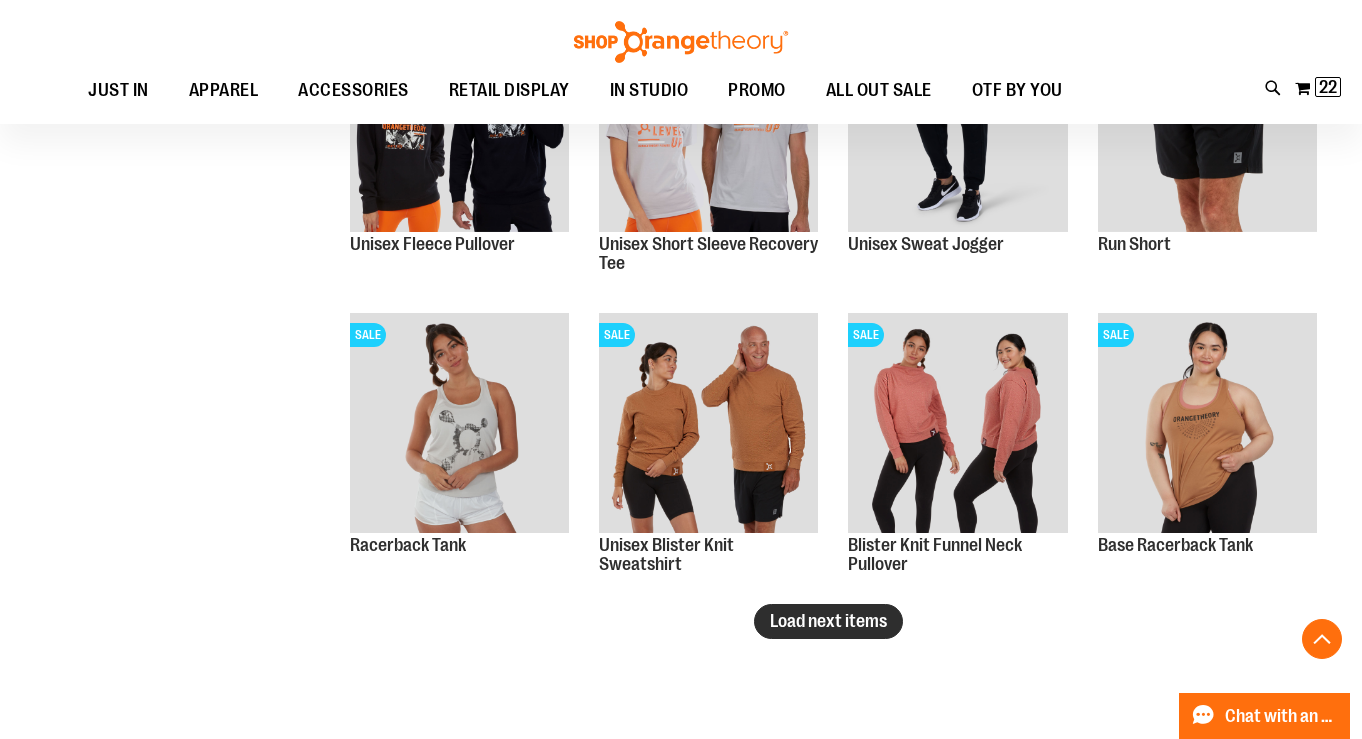 click on "Load next items" at bounding box center (828, 621) 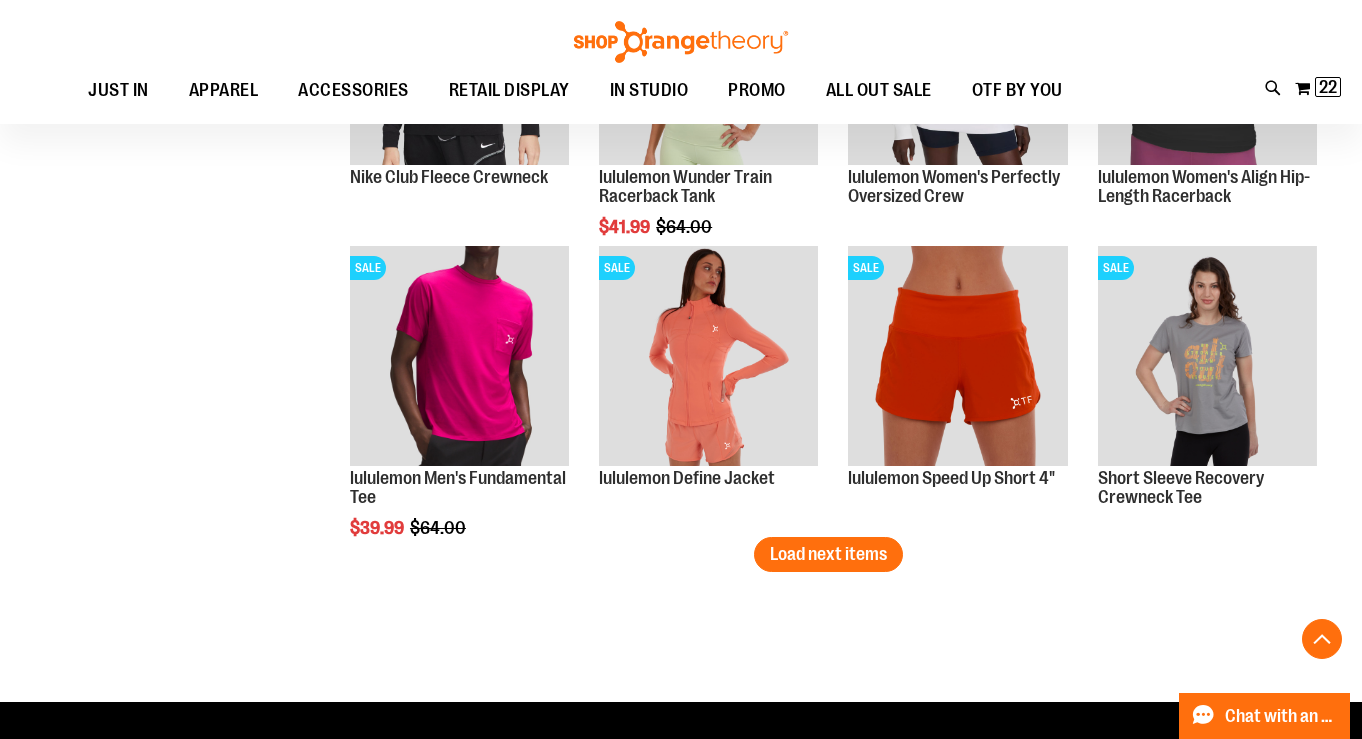 scroll, scrollTop: 7767, scrollLeft: 0, axis: vertical 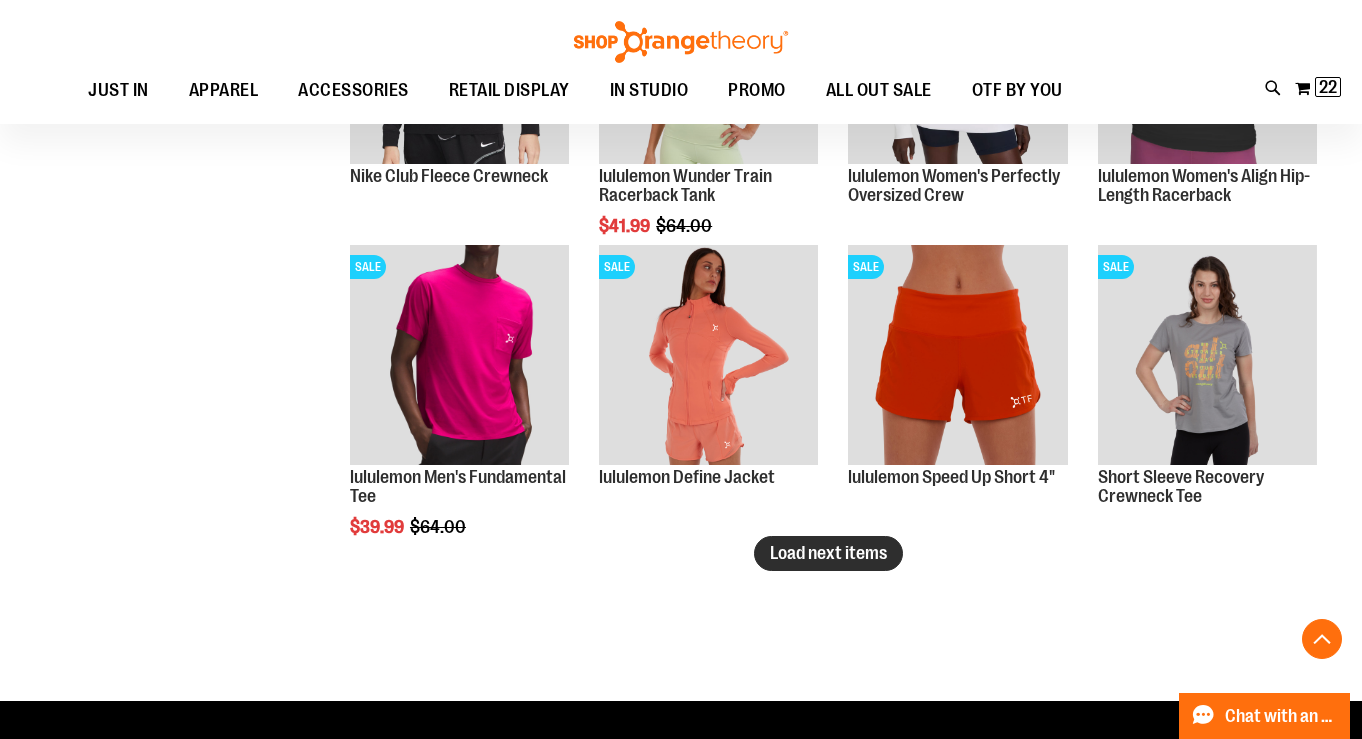 click on "Load next items" at bounding box center [828, 553] 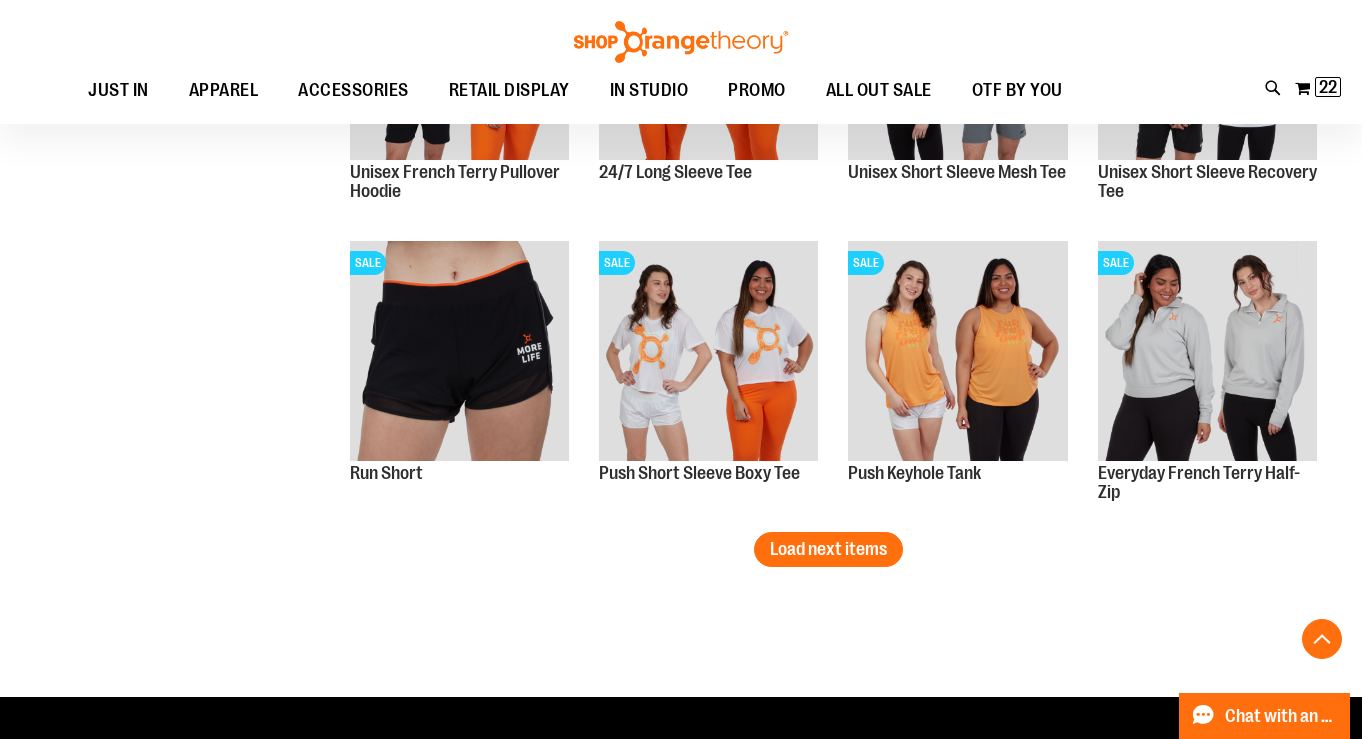 scroll, scrollTop: 8684, scrollLeft: 0, axis: vertical 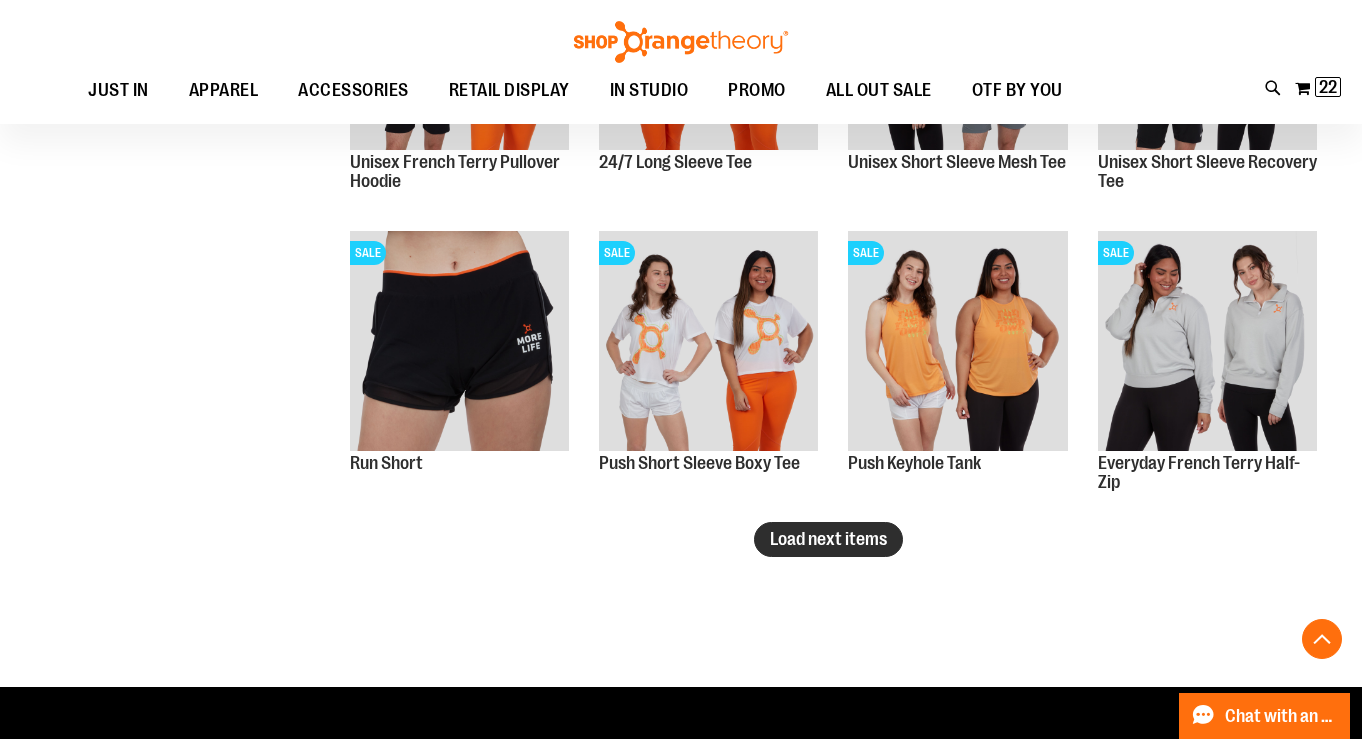 click on "Load next items" at bounding box center [828, 539] 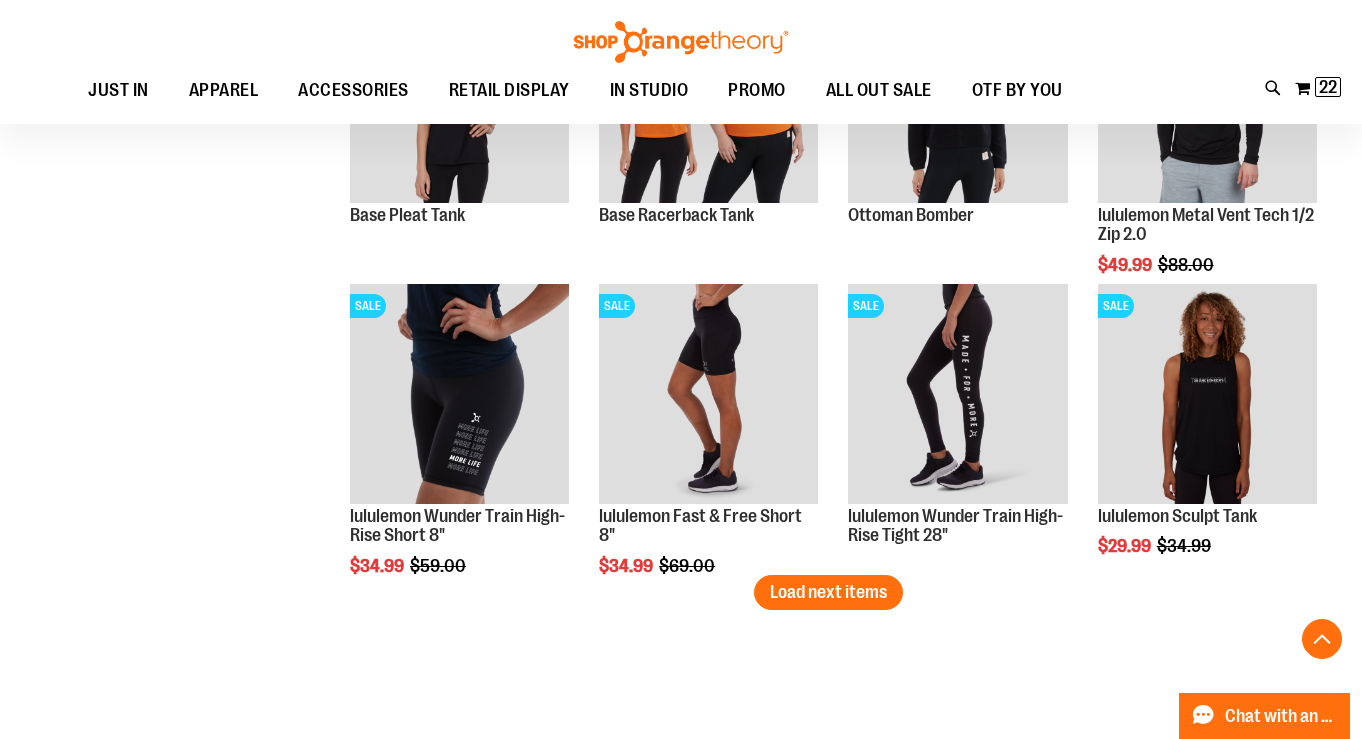 scroll, scrollTop: 9540, scrollLeft: 0, axis: vertical 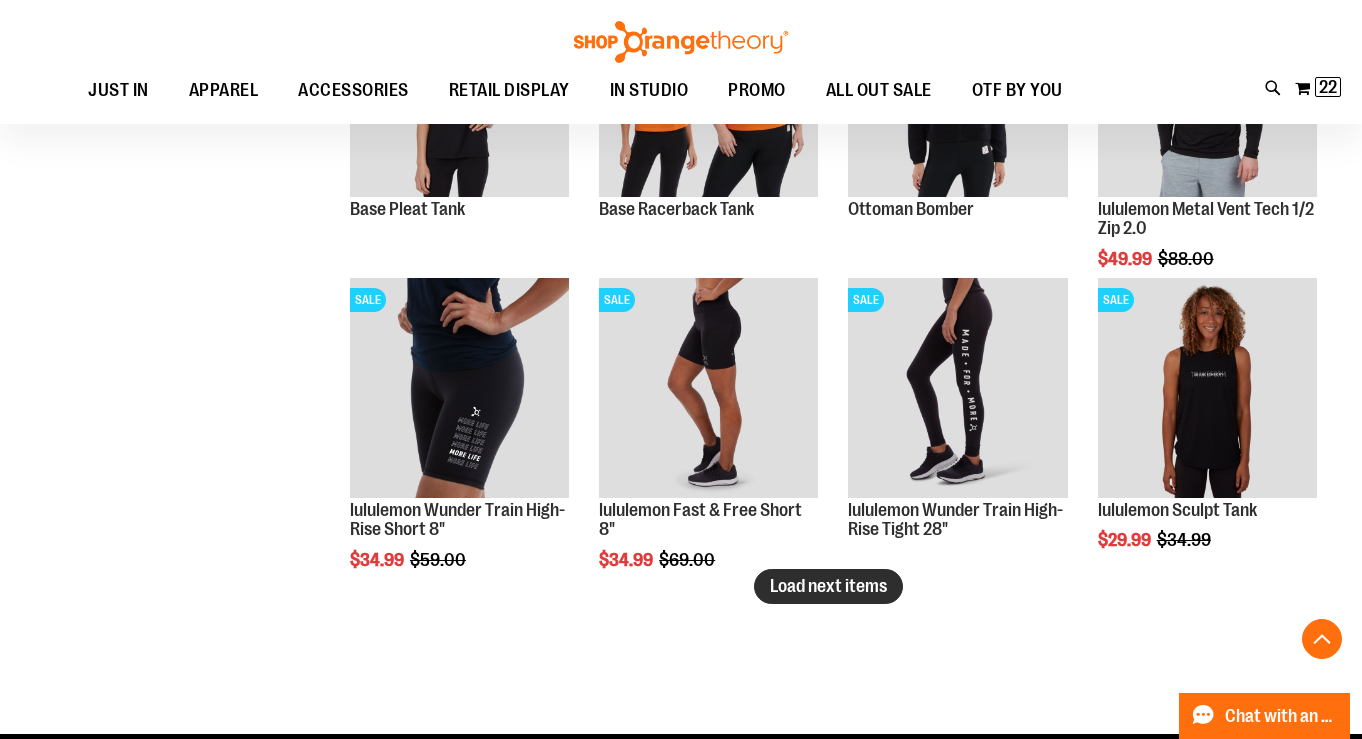 click on "Load next items" at bounding box center (828, 586) 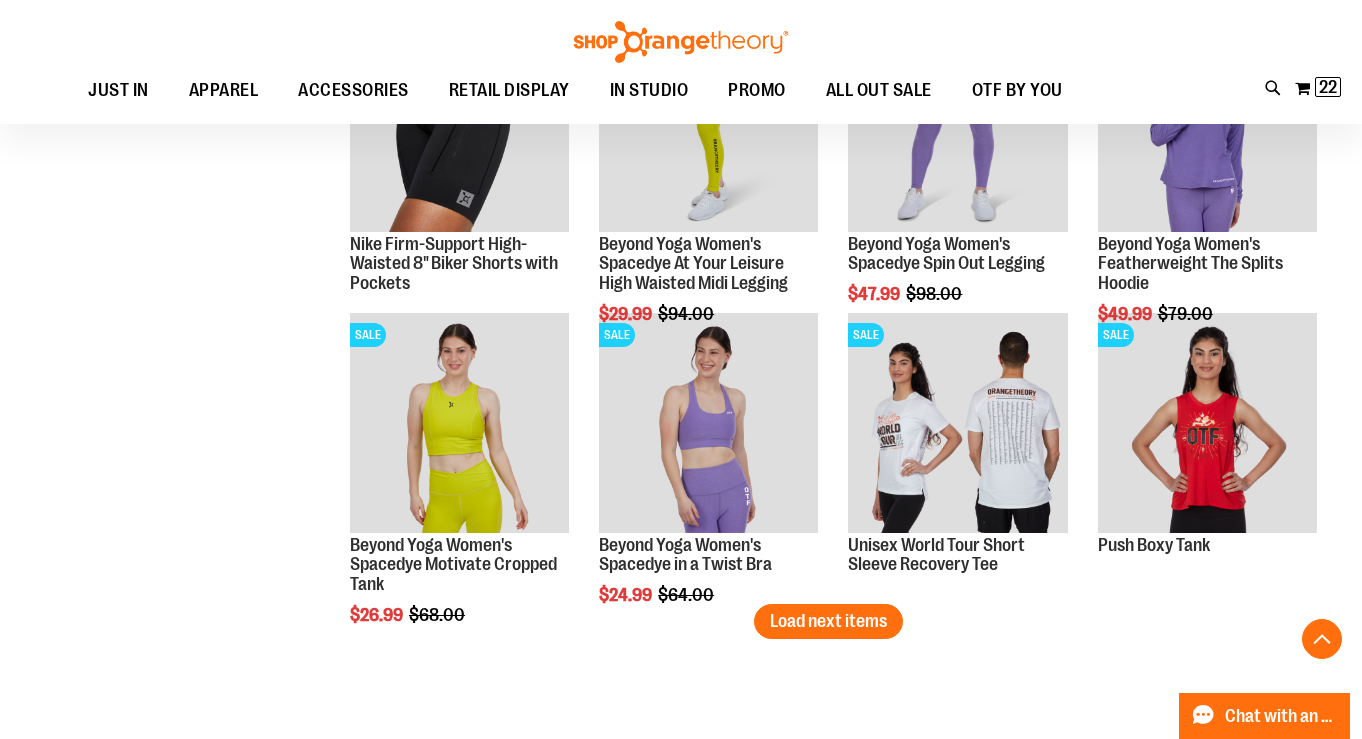scroll, scrollTop: 10409, scrollLeft: 0, axis: vertical 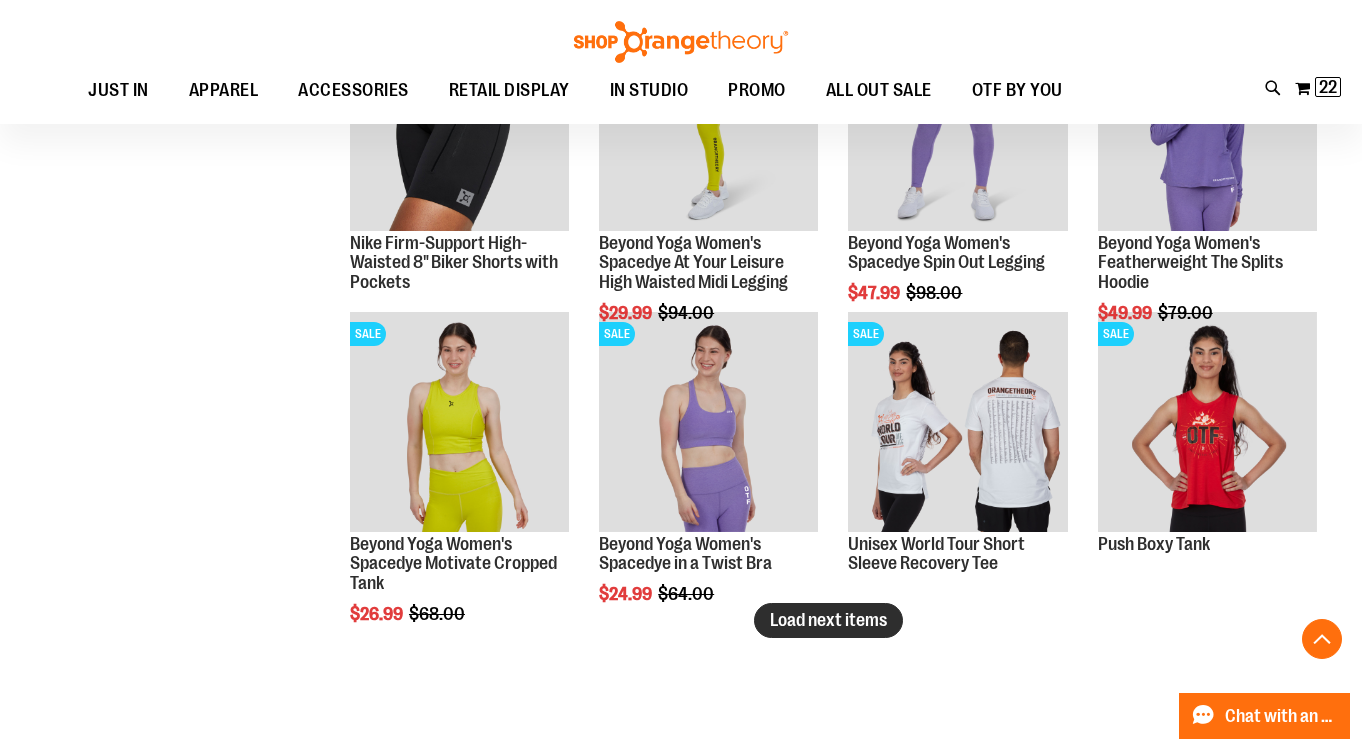 click on "Load next items" at bounding box center (828, 620) 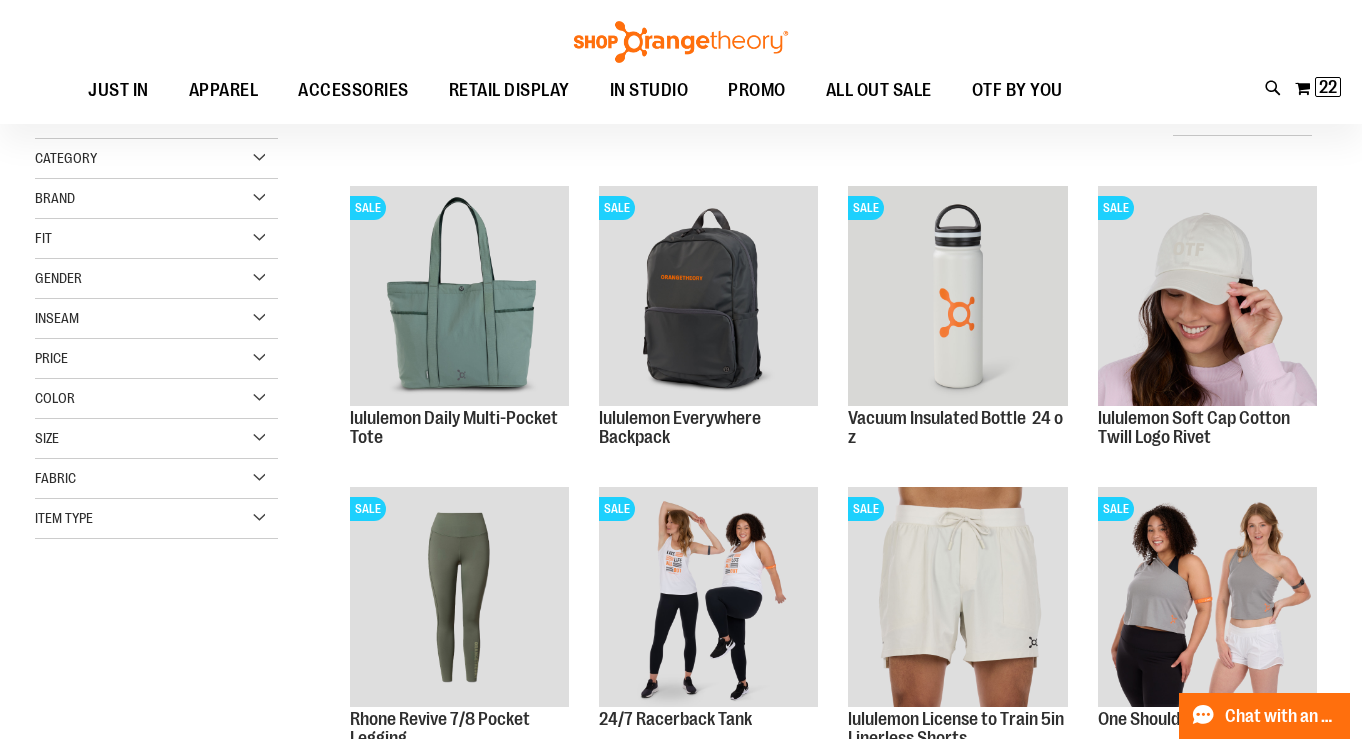 scroll, scrollTop: 0, scrollLeft: 0, axis: both 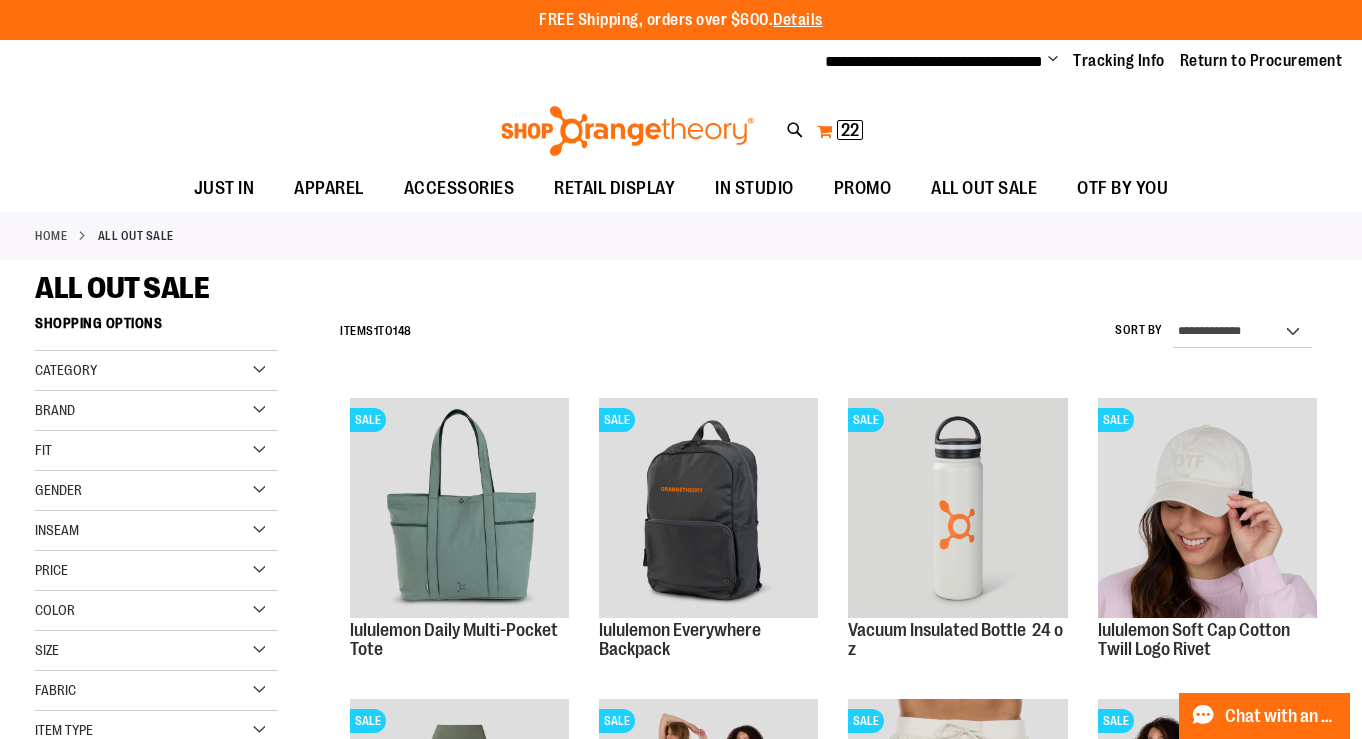 click on "22" at bounding box center [850, 130] 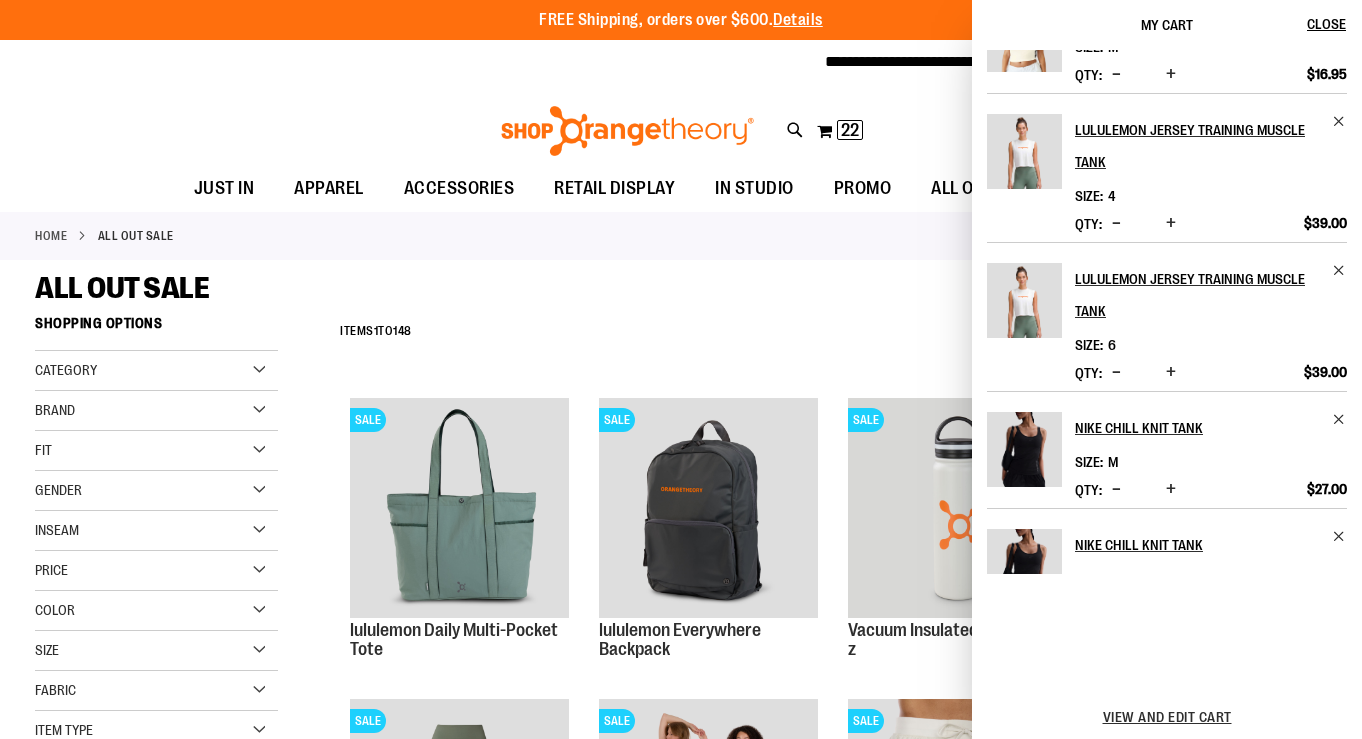 scroll, scrollTop: 822, scrollLeft: 0, axis: vertical 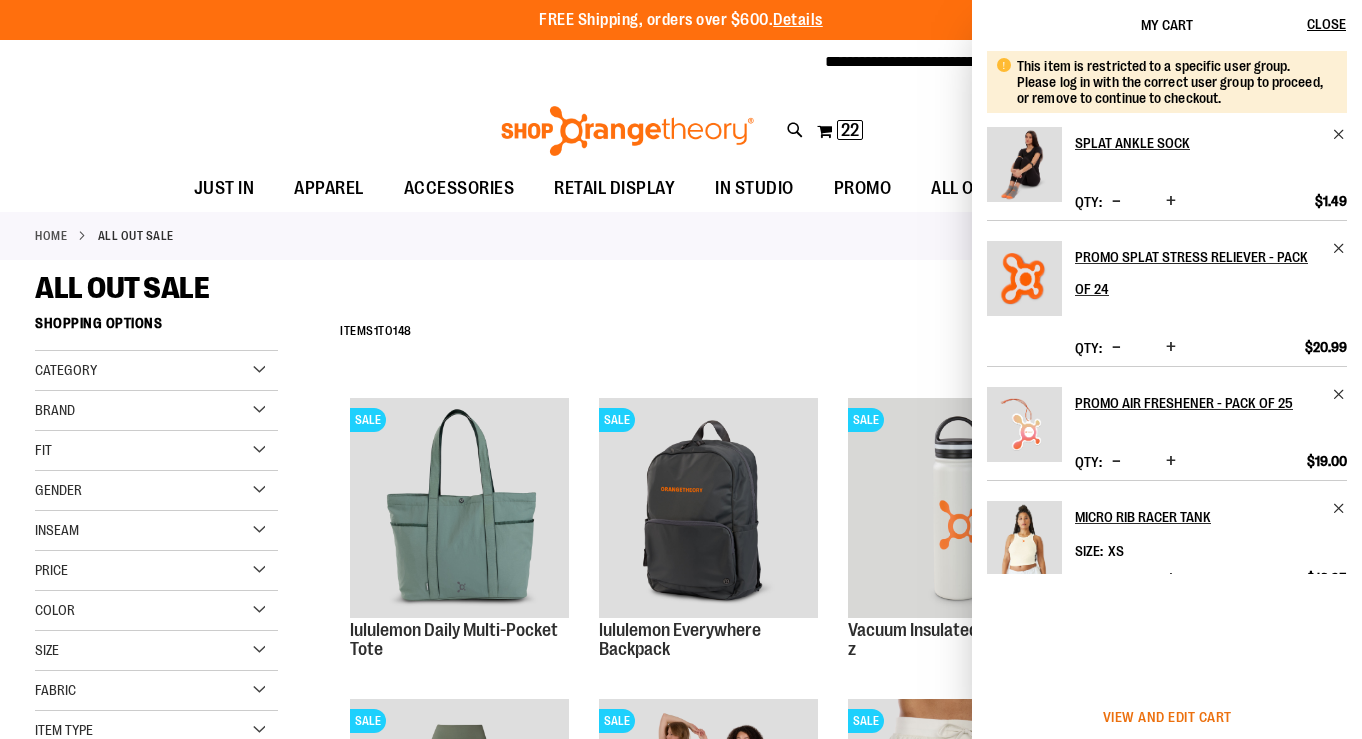 click on "View and edit cart" at bounding box center [1167, 717] 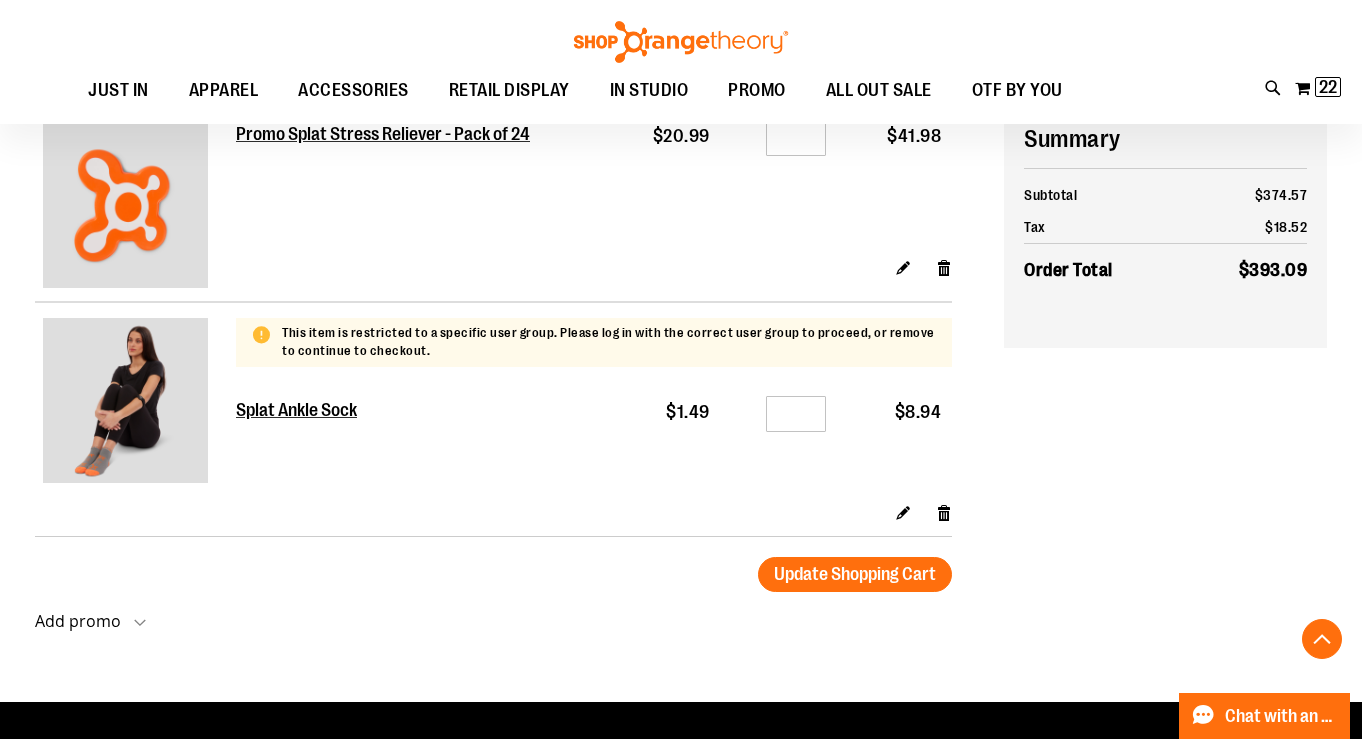 scroll, scrollTop: 1855, scrollLeft: 0, axis: vertical 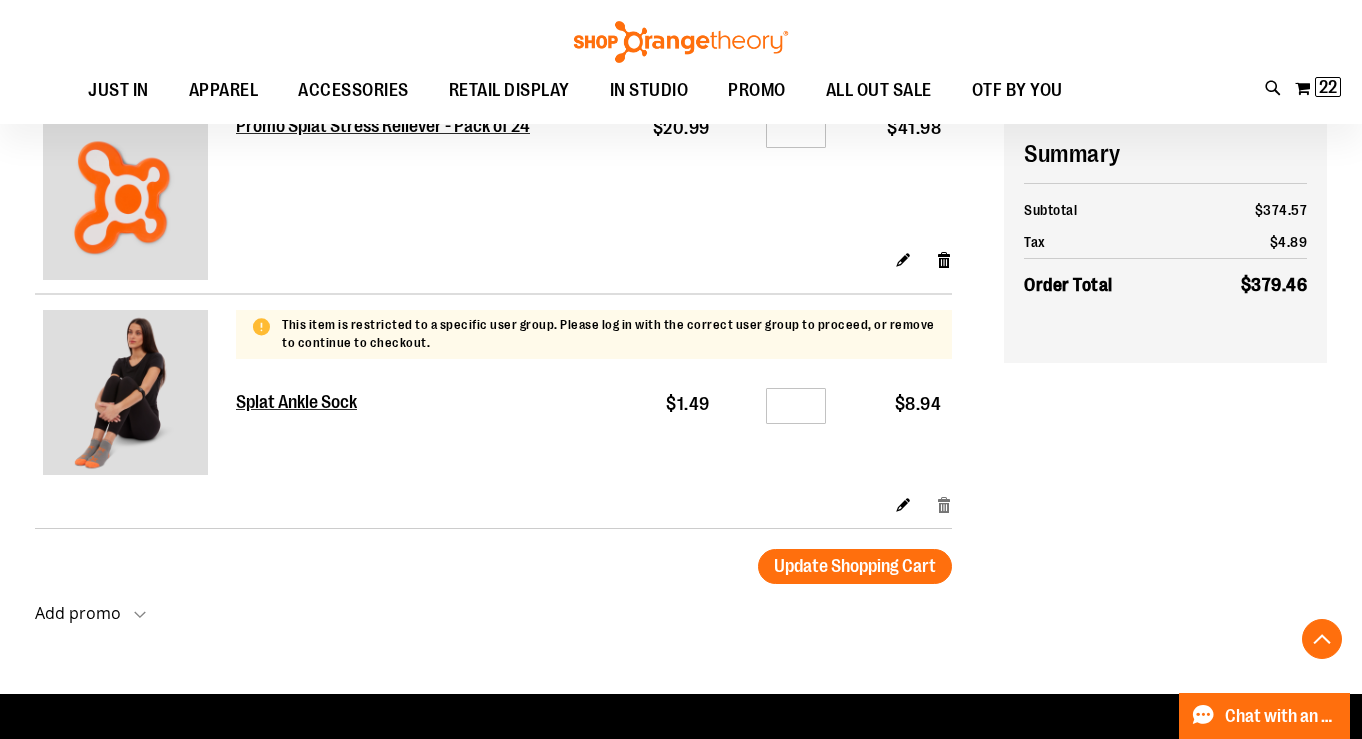click on "Remove item" at bounding box center [944, 503] 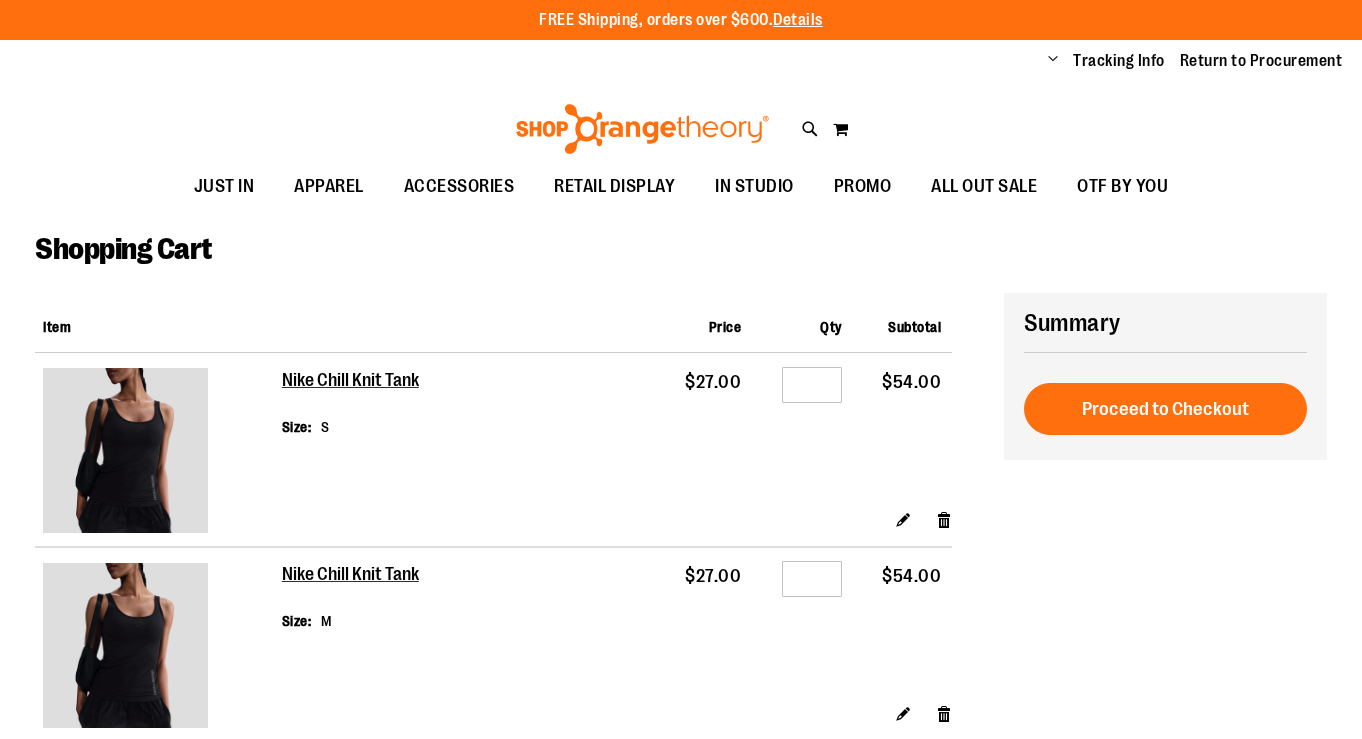 scroll, scrollTop: 0, scrollLeft: 0, axis: both 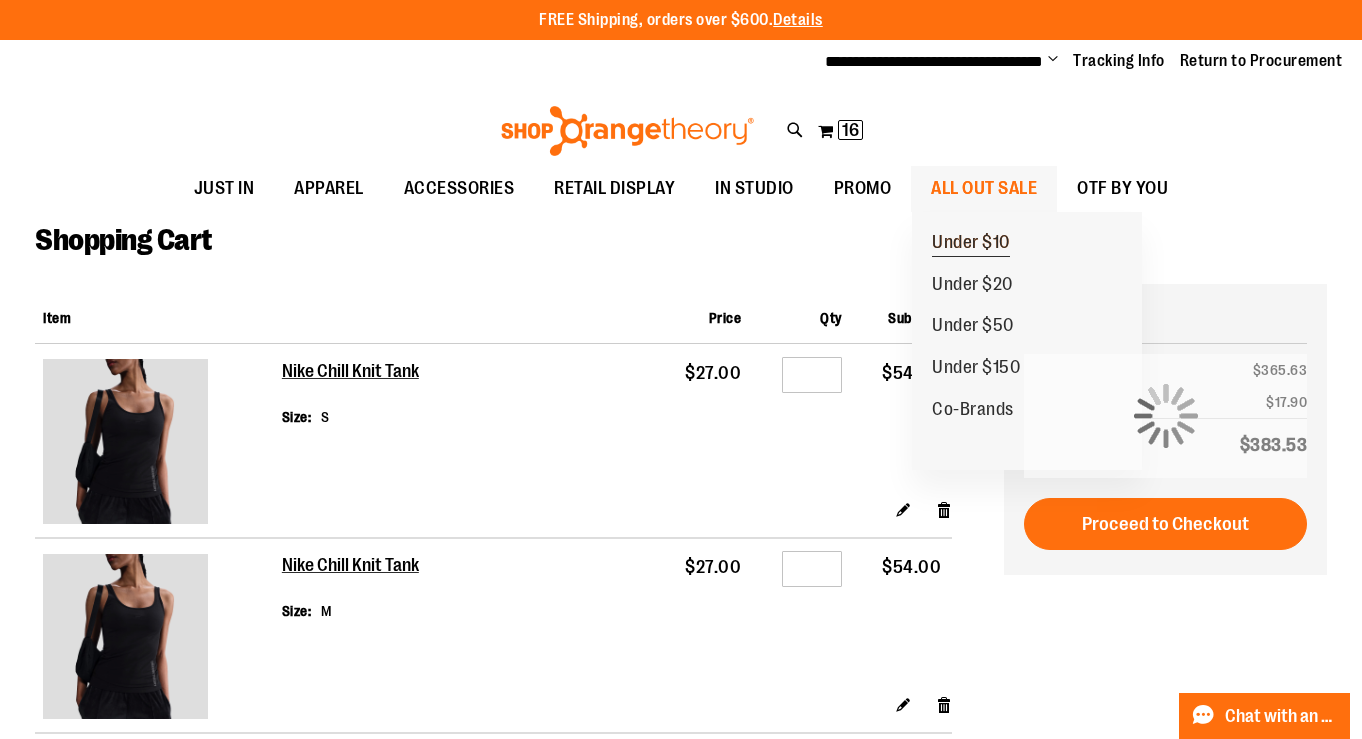 click on "Under $10" at bounding box center [971, 244] 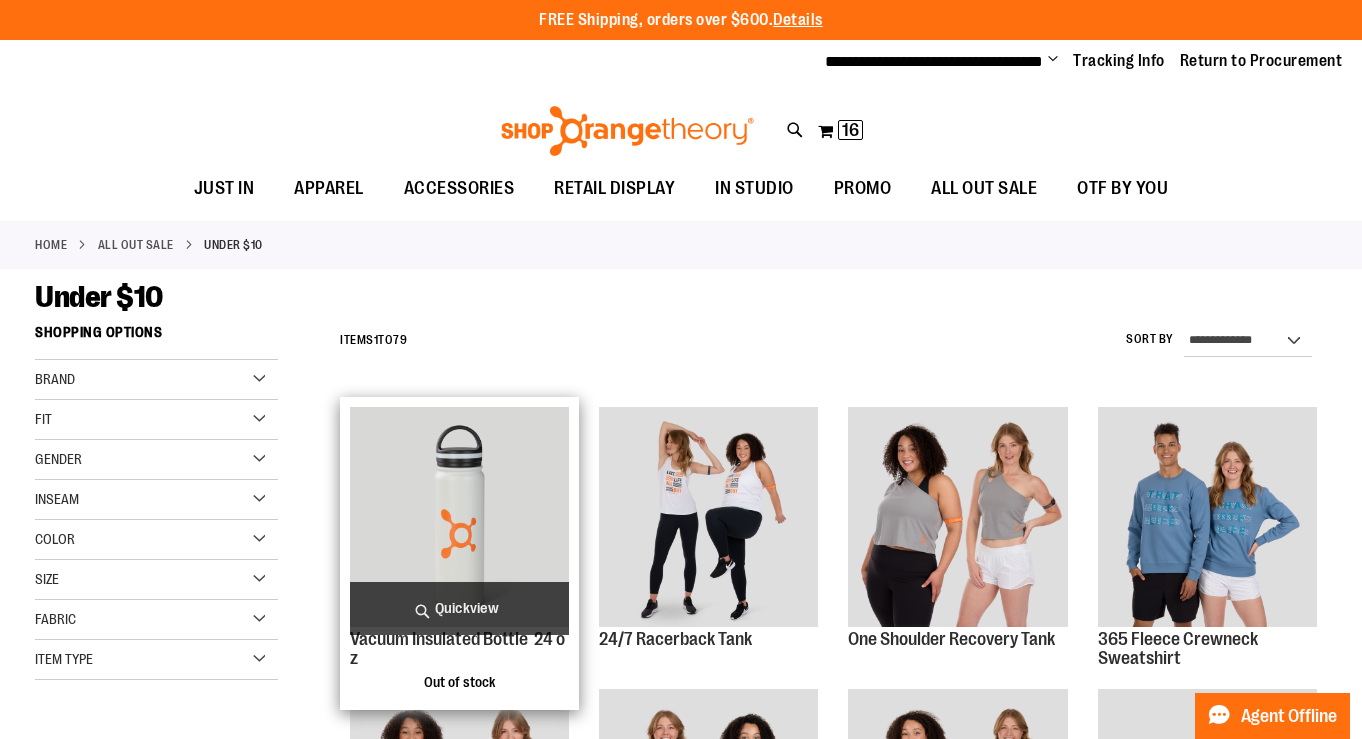 scroll, scrollTop: 0, scrollLeft: 0, axis: both 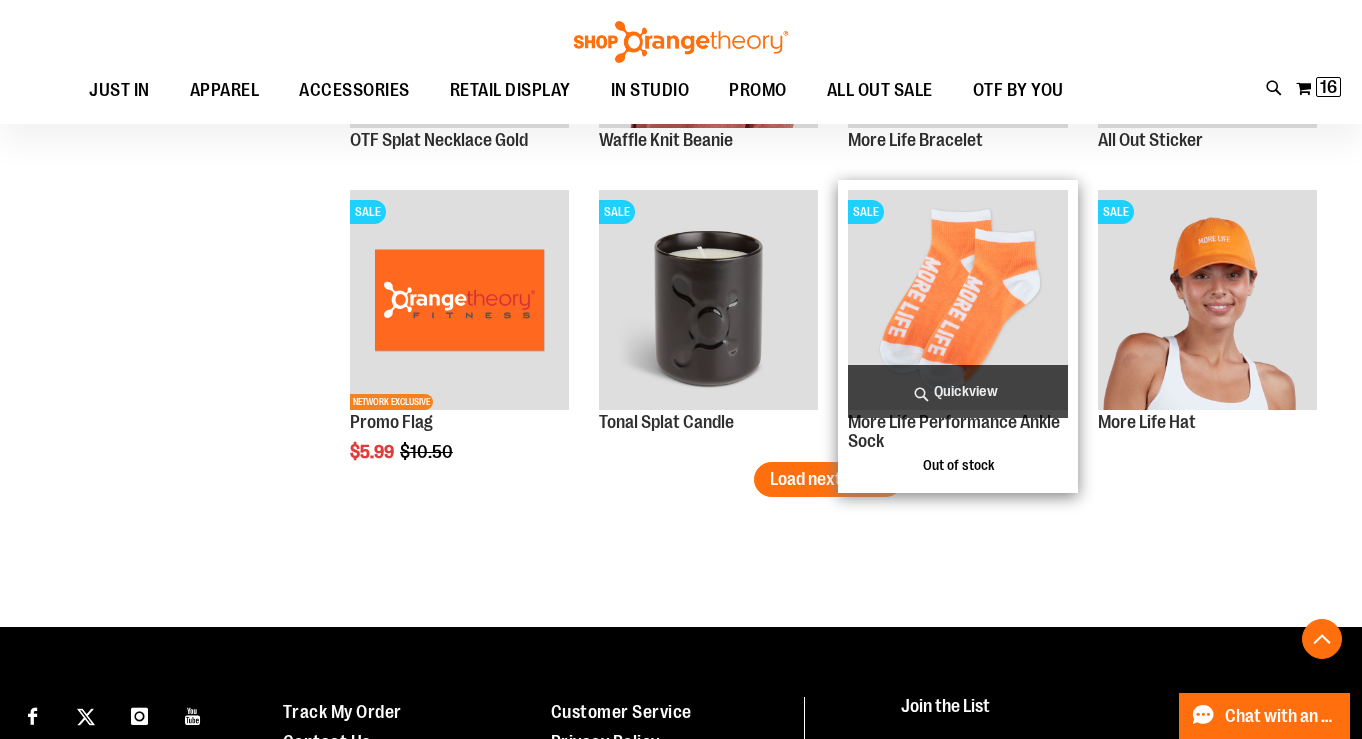 click at bounding box center [957, 299] 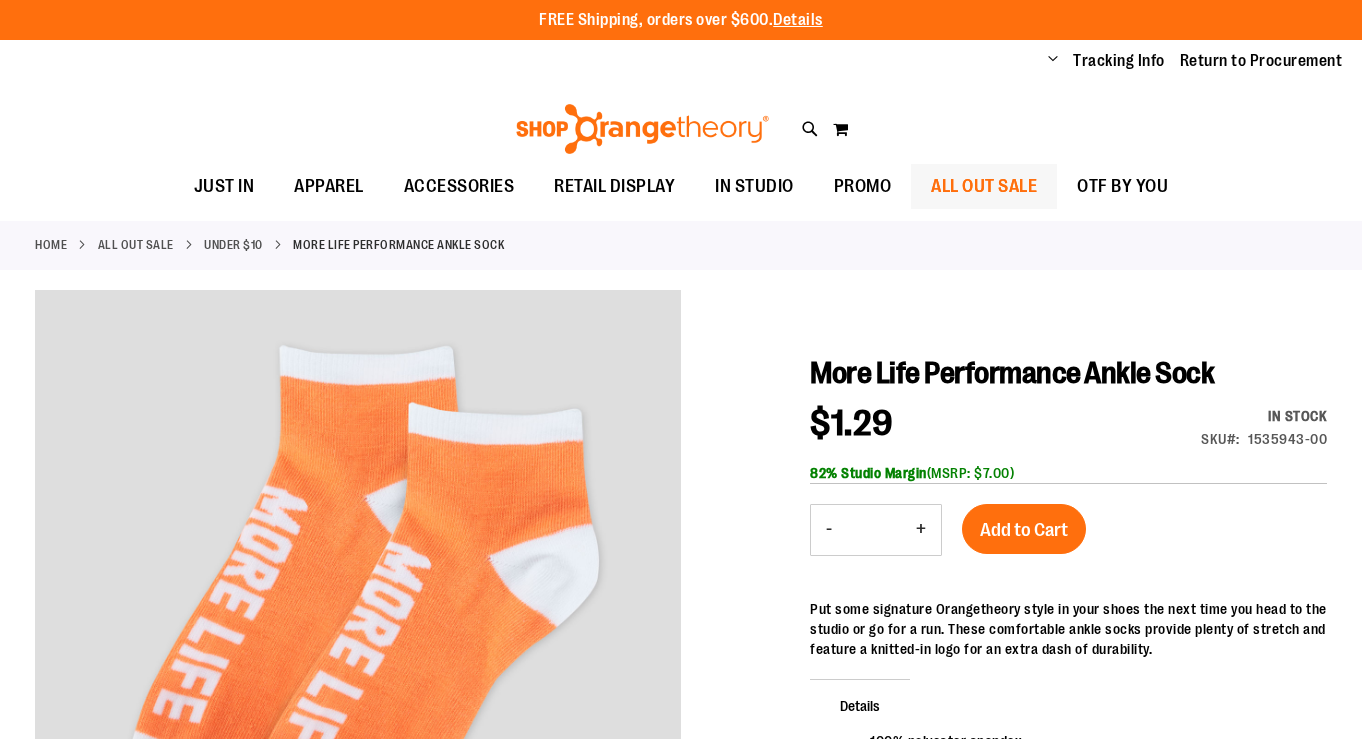 scroll, scrollTop: 0, scrollLeft: 0, axis: both 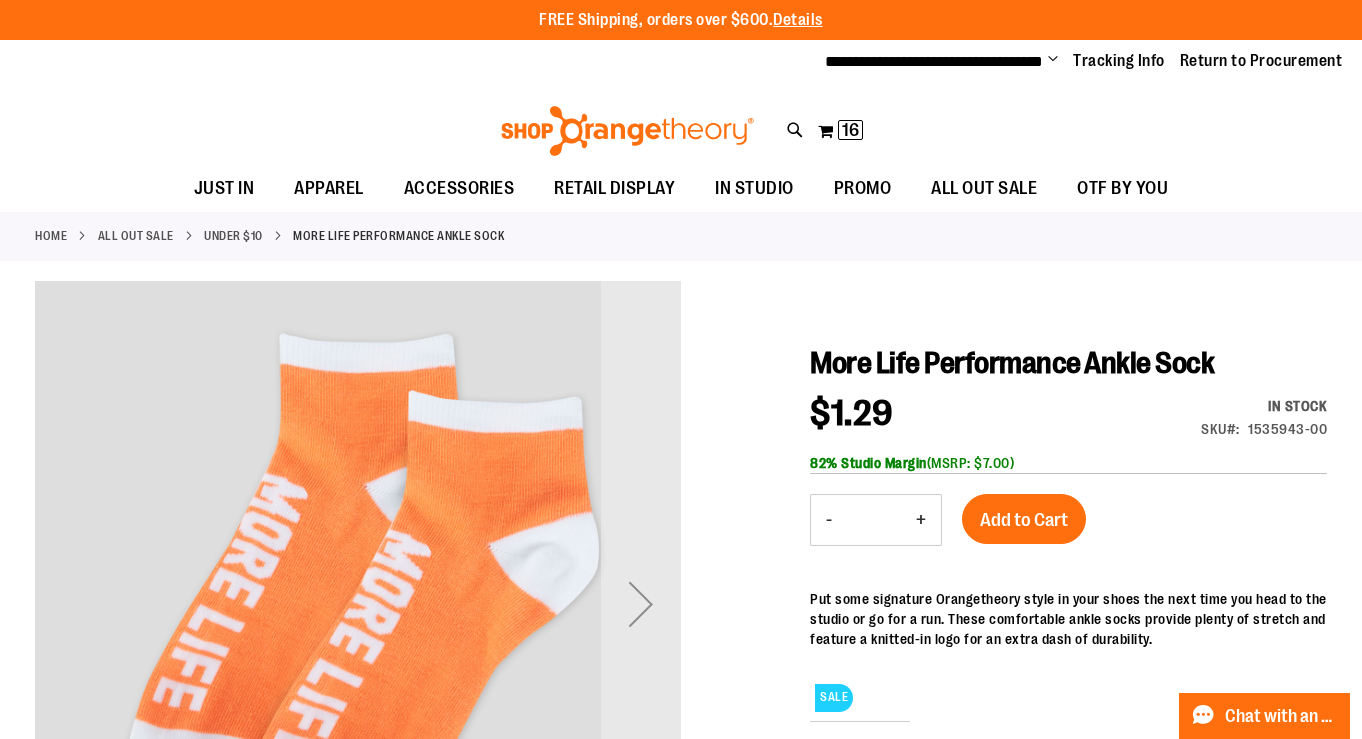click on "+" at bounding box center (921, 520) 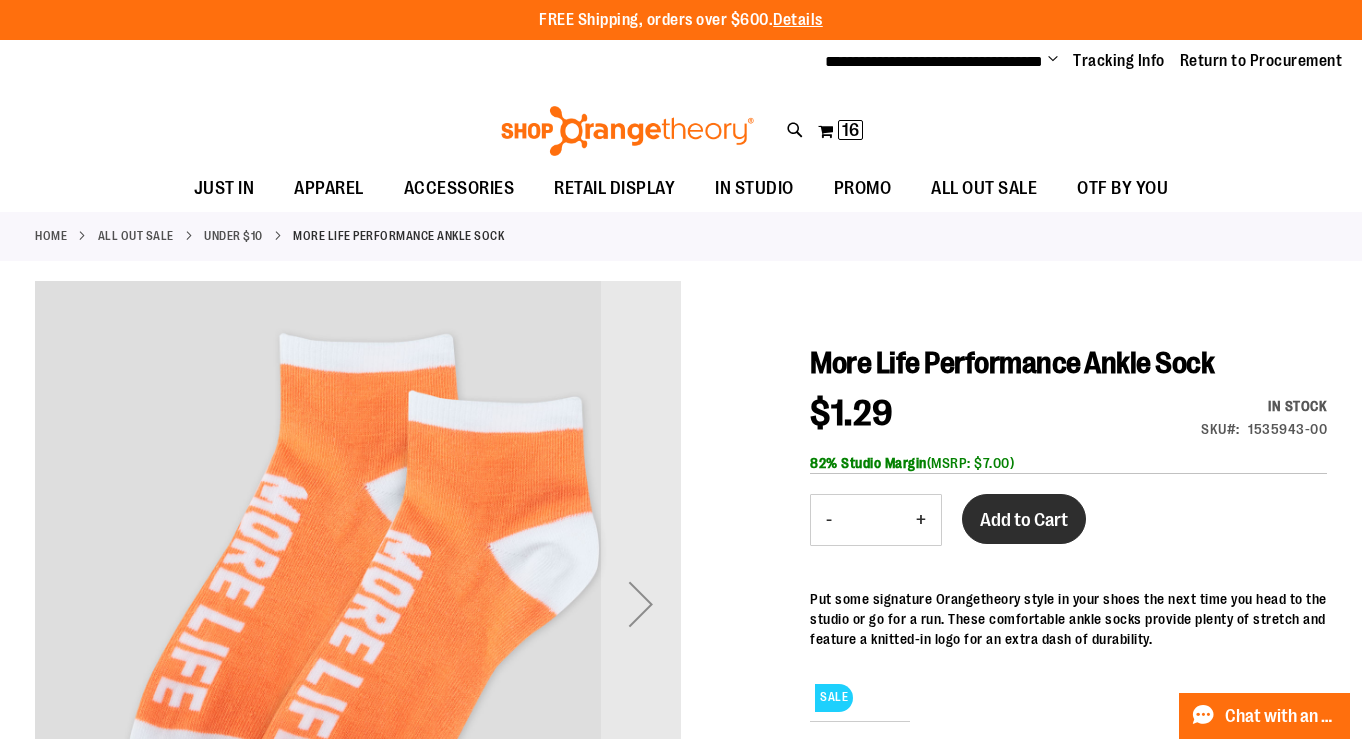 click on "Add to Cart" at bounding box center [1024, 520] 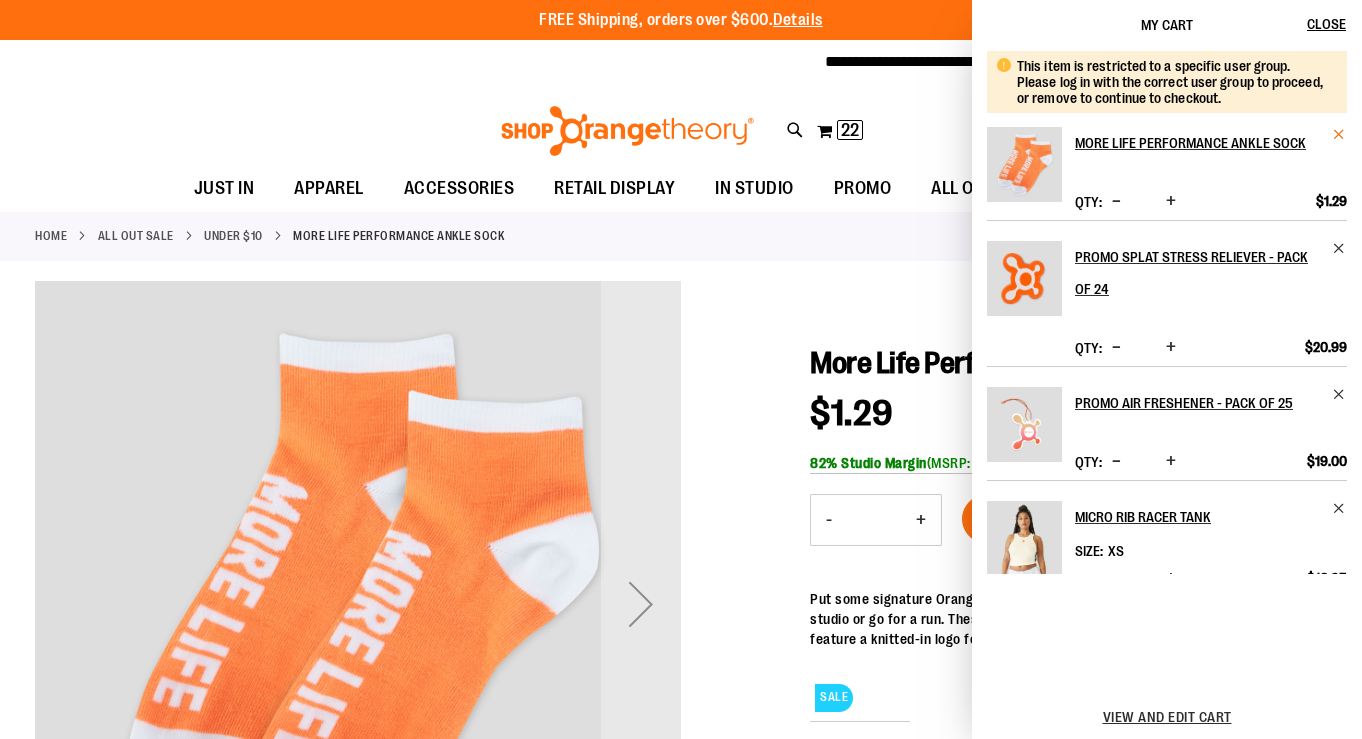 click at bounding box center (1339, 134) 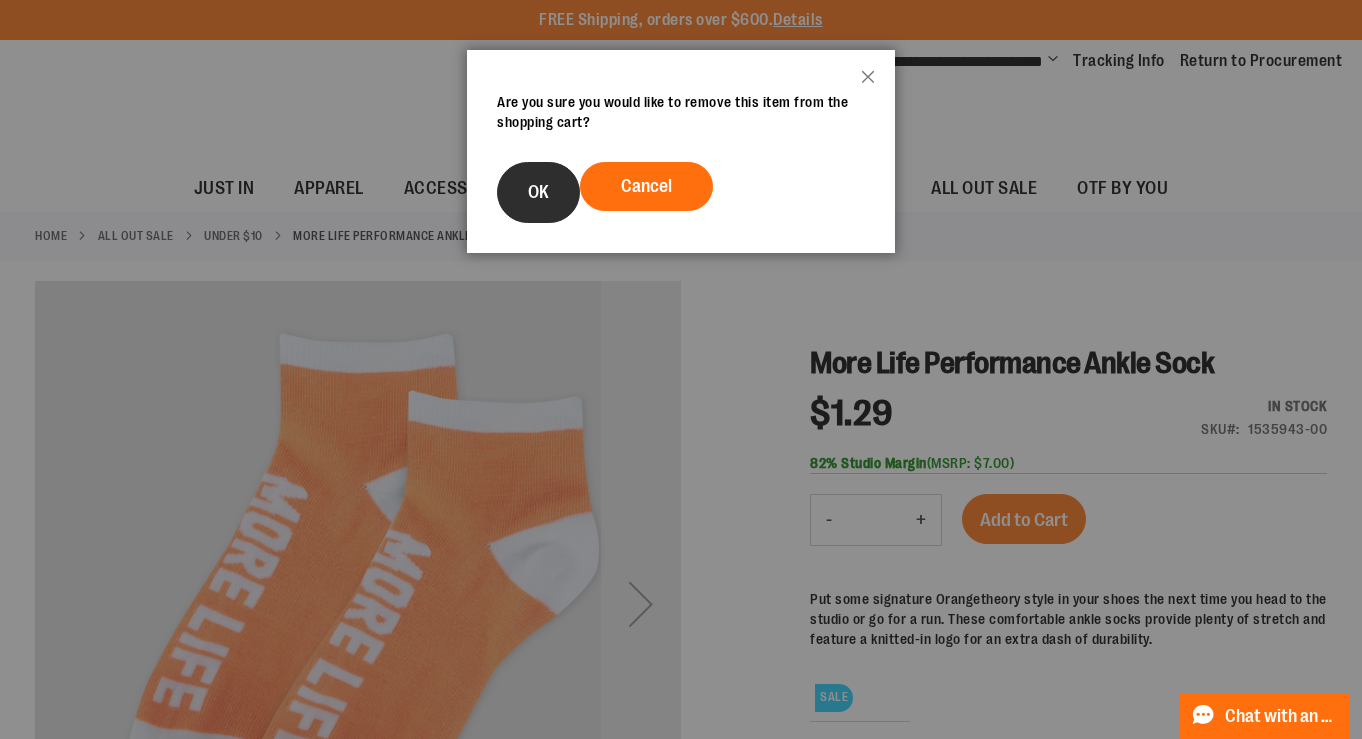 click on "OK" at bounding box center (538, 192) 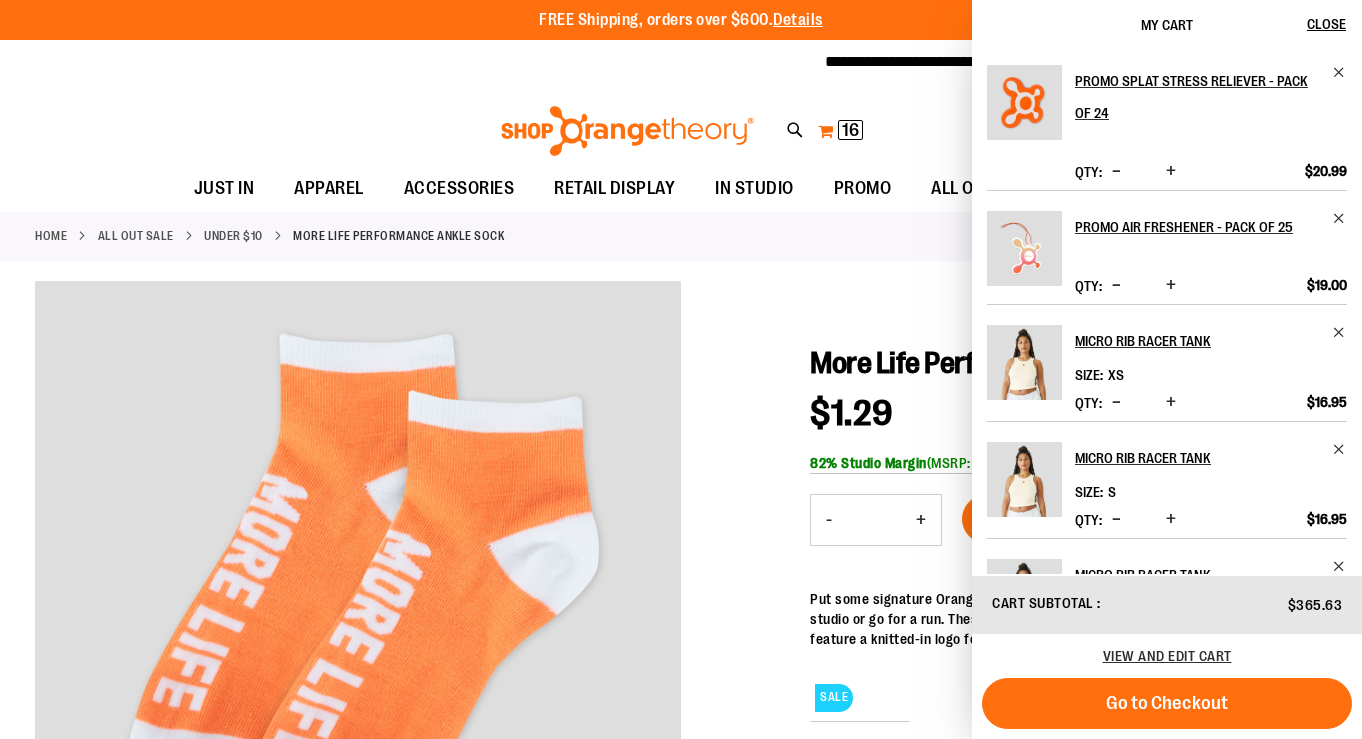 click on "16" at bounding box center [850, 130] 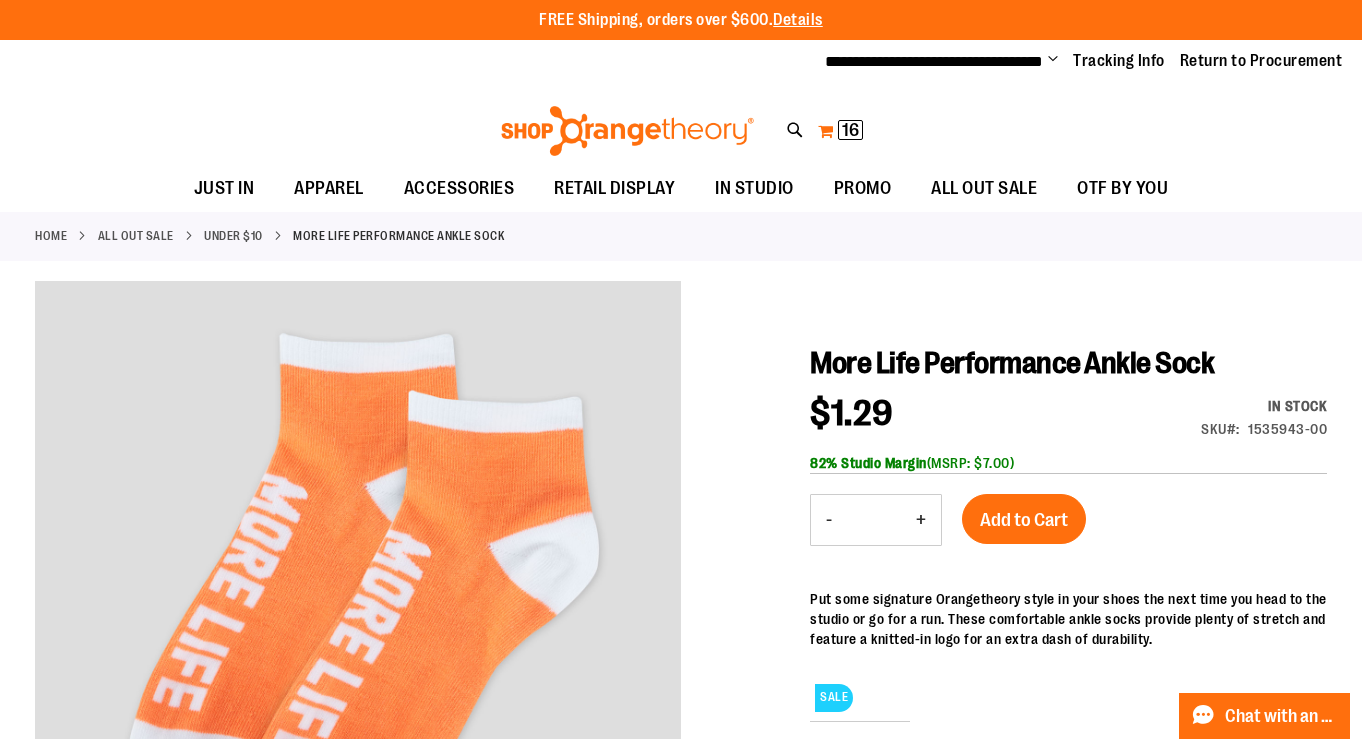 click on "16" at bounding box center (850, 130) 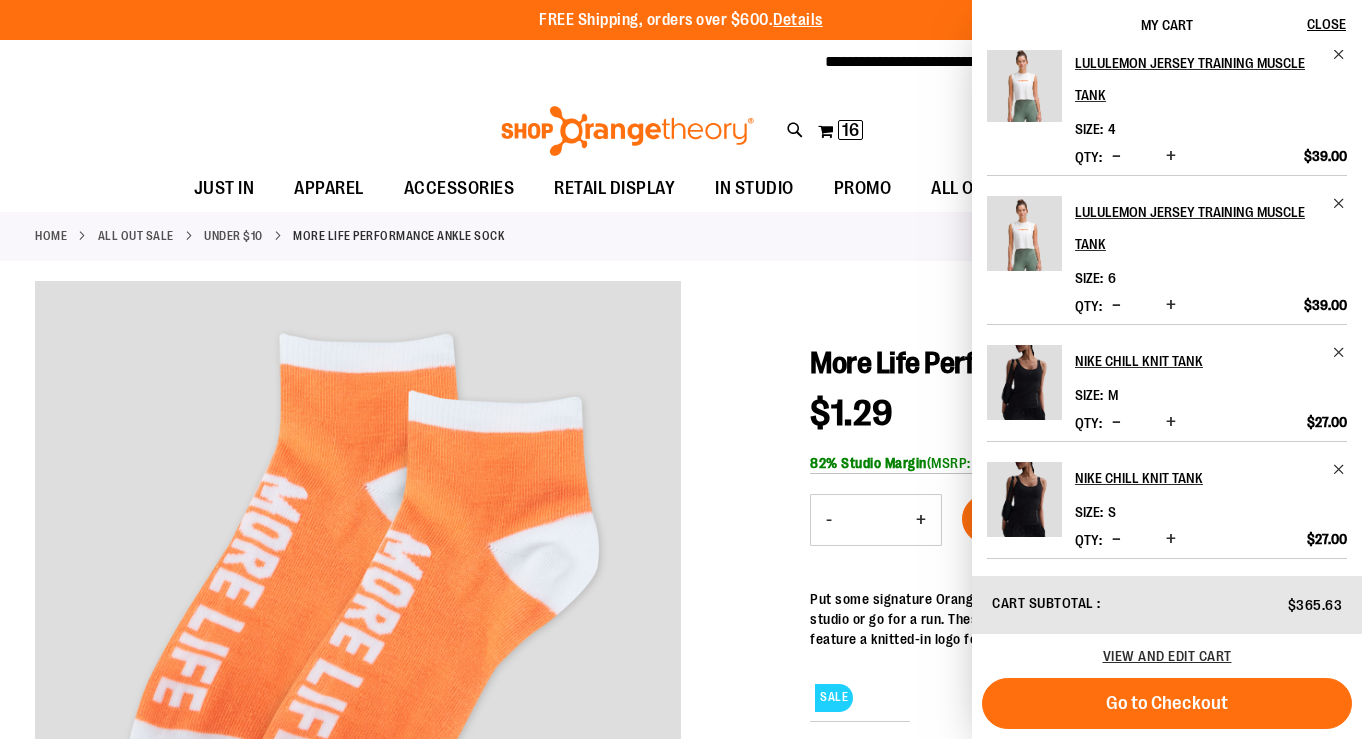 scroll, scrollTop: 633, scrollLeft: 0, axis: vertical 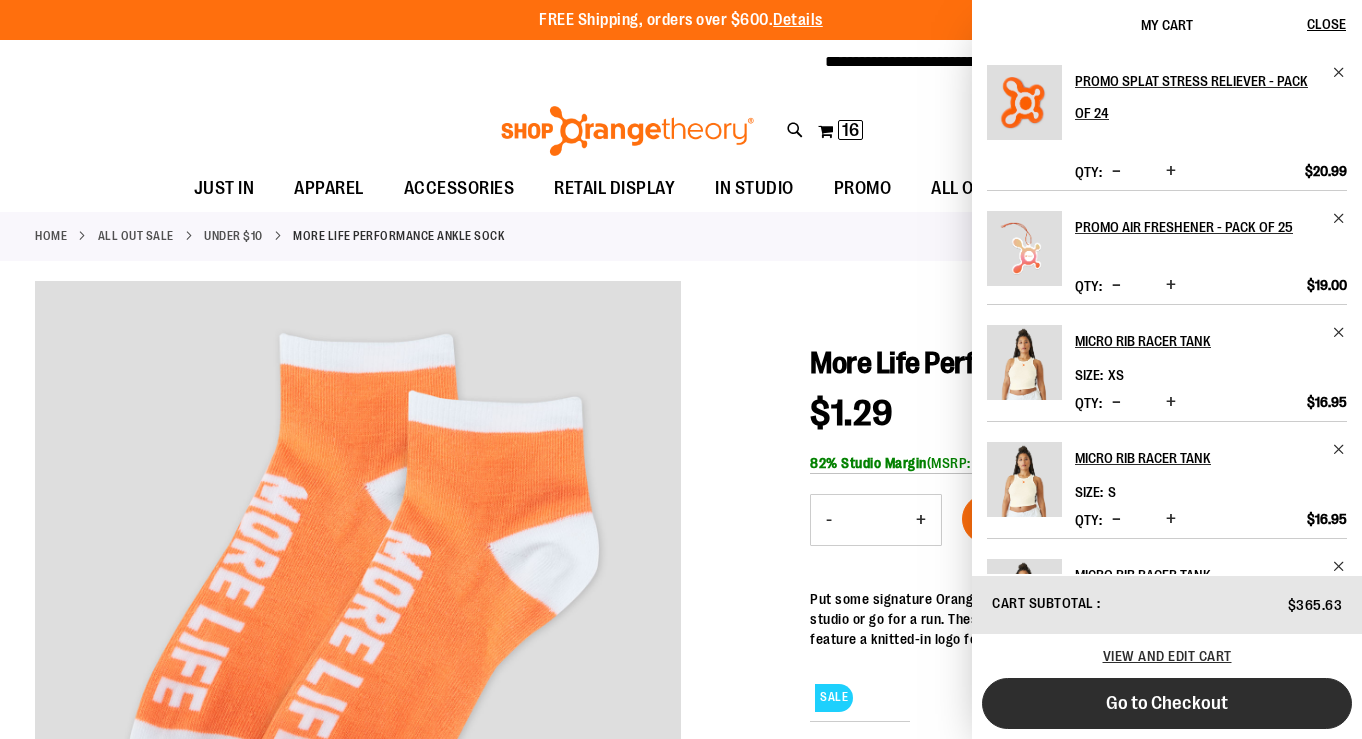 click on "Go to Checkout" at bounding box center [1167, 703] 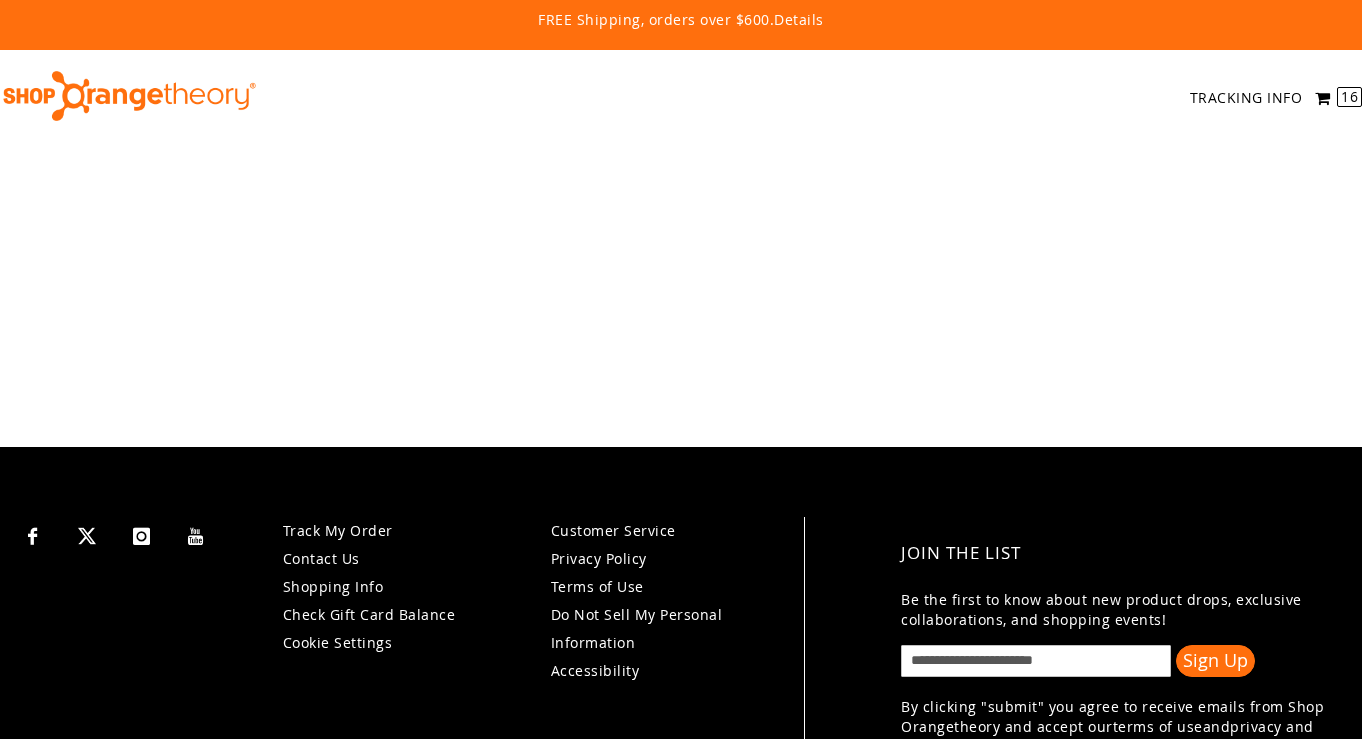 scroll, scrollTop: 0, scrollLeft: 0, axis: both 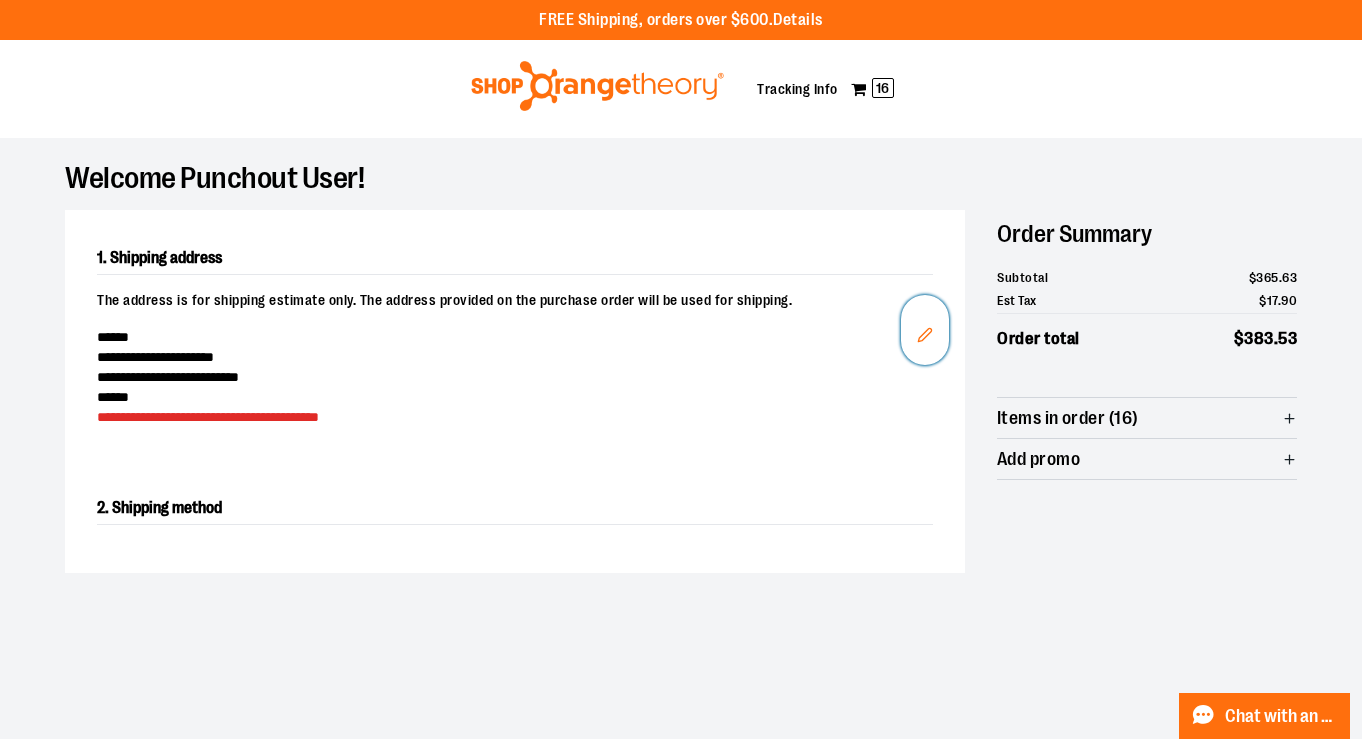 click 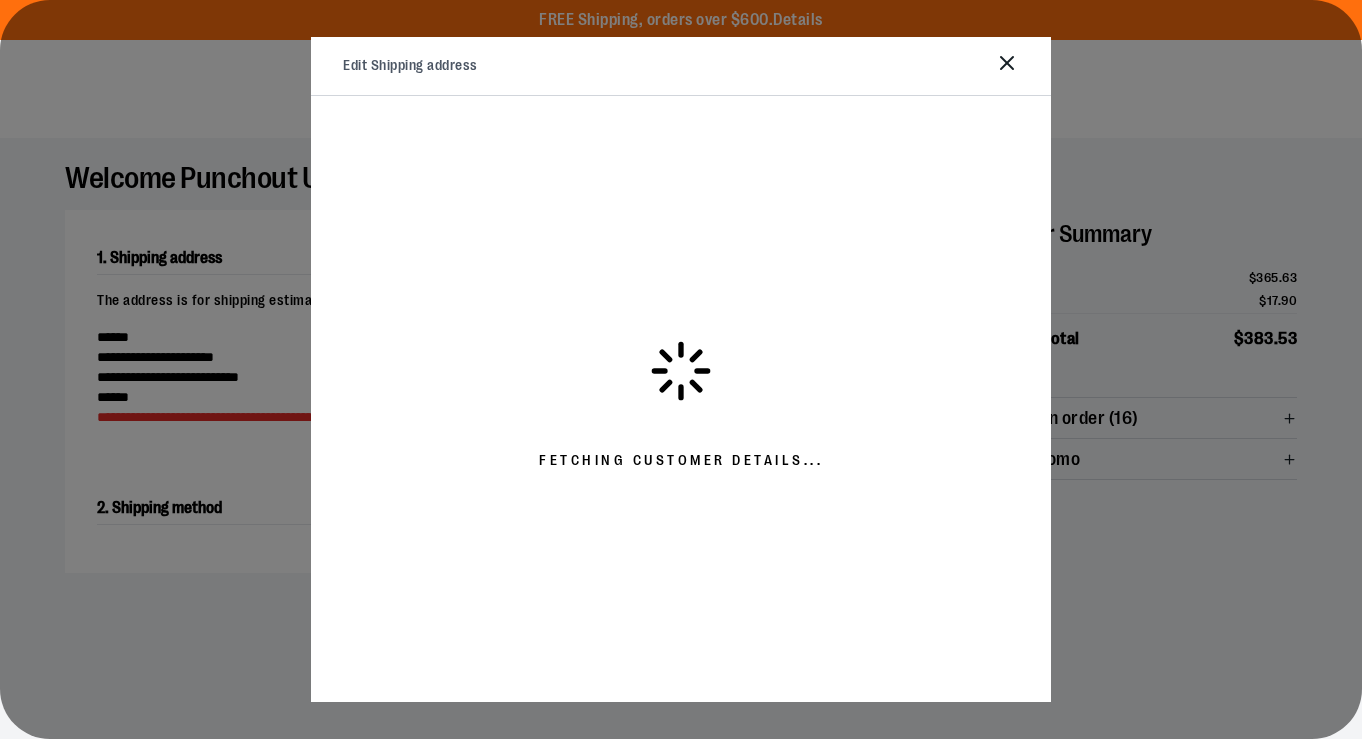 select on "**" 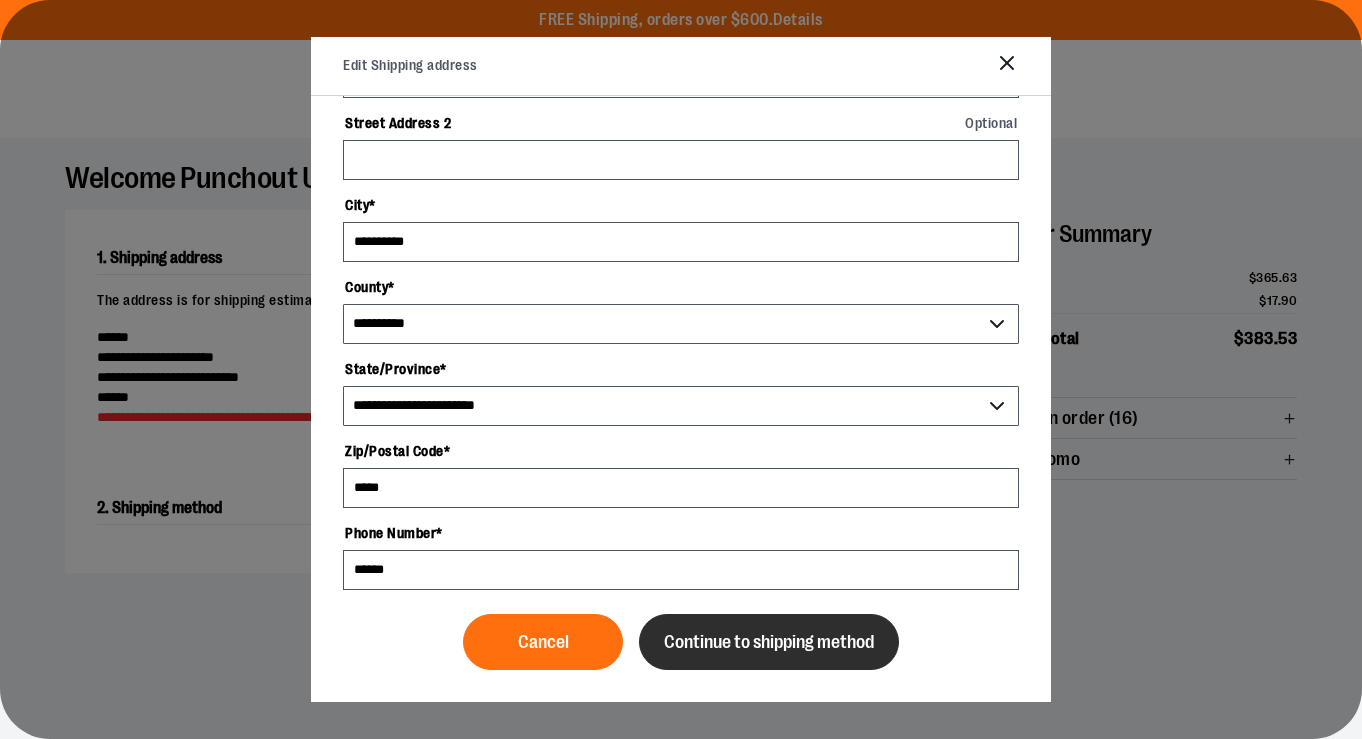scroll, scrollTop: 273, scrollLeft: 0, axis: vertical 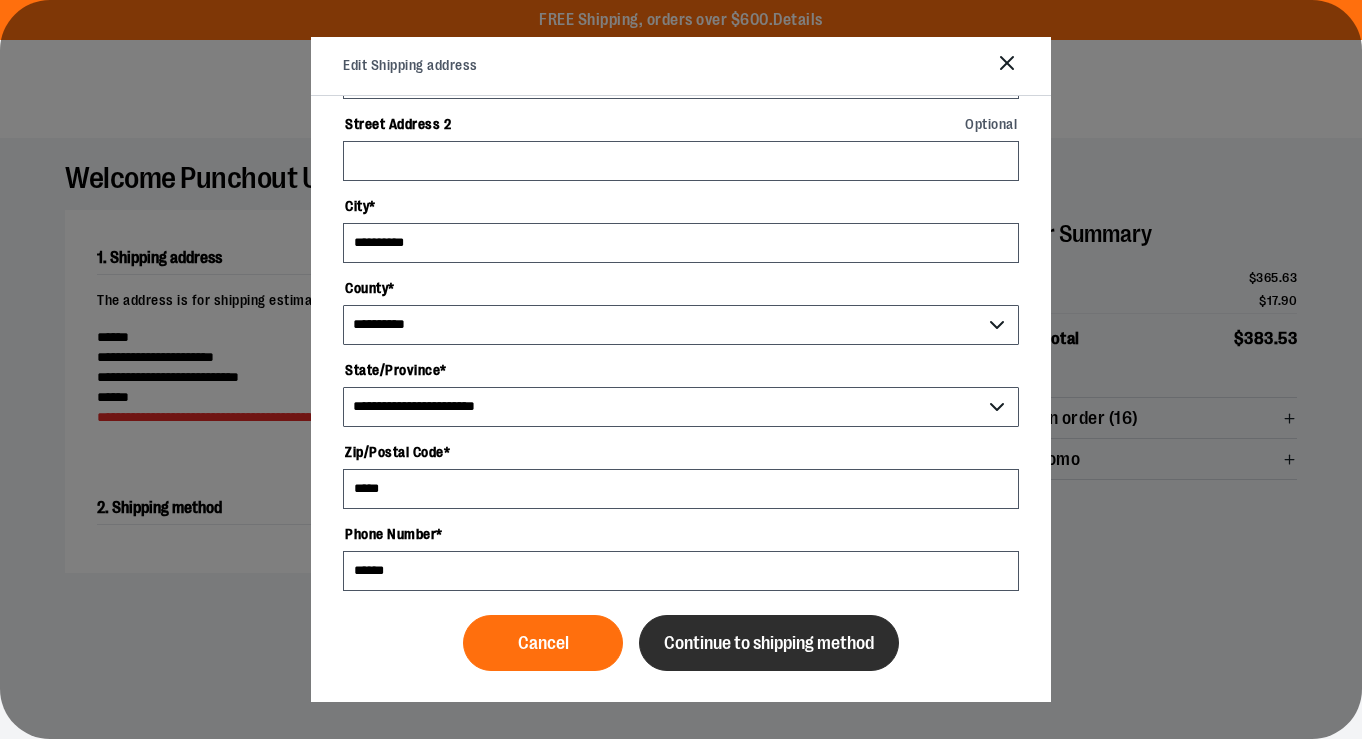 type on "****" 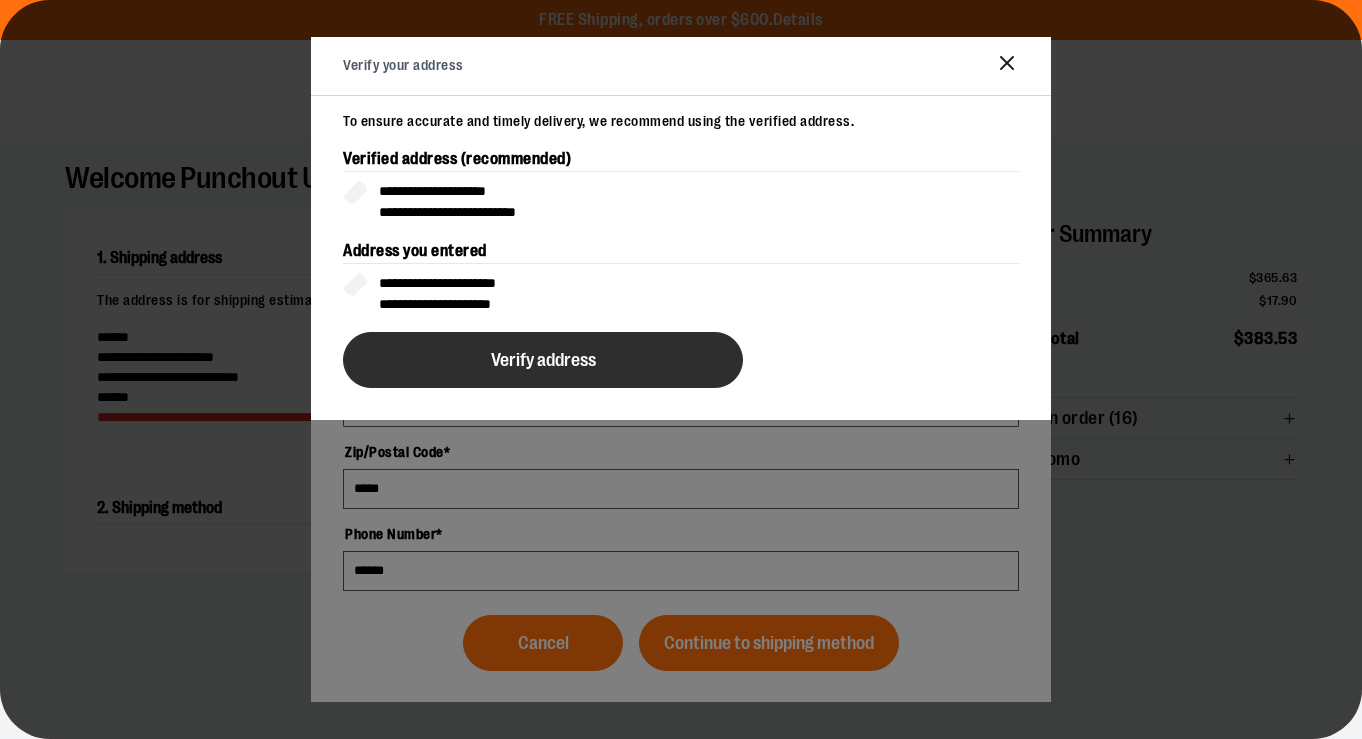 click on "Verify address" at bounding box center (543, 360) 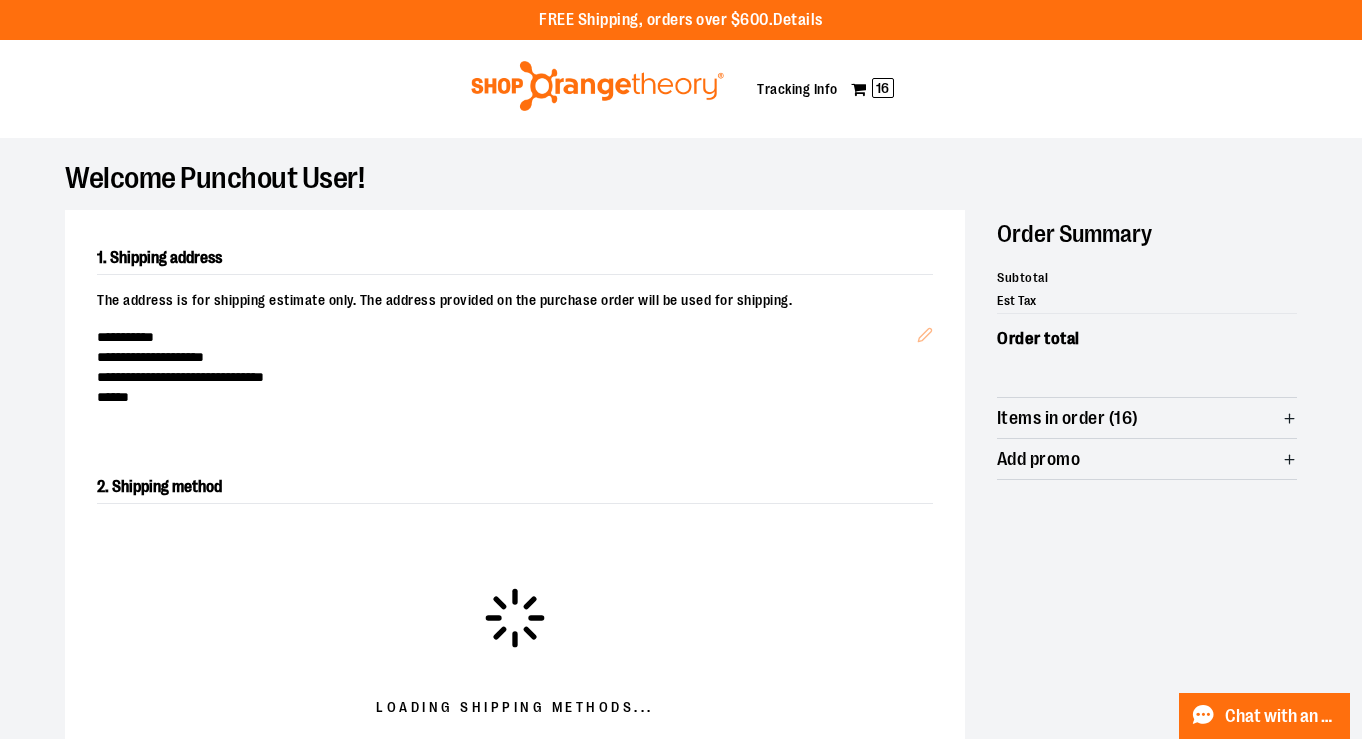scroll, scrollTop: 124, scrollLeft: 0, axis: vertical 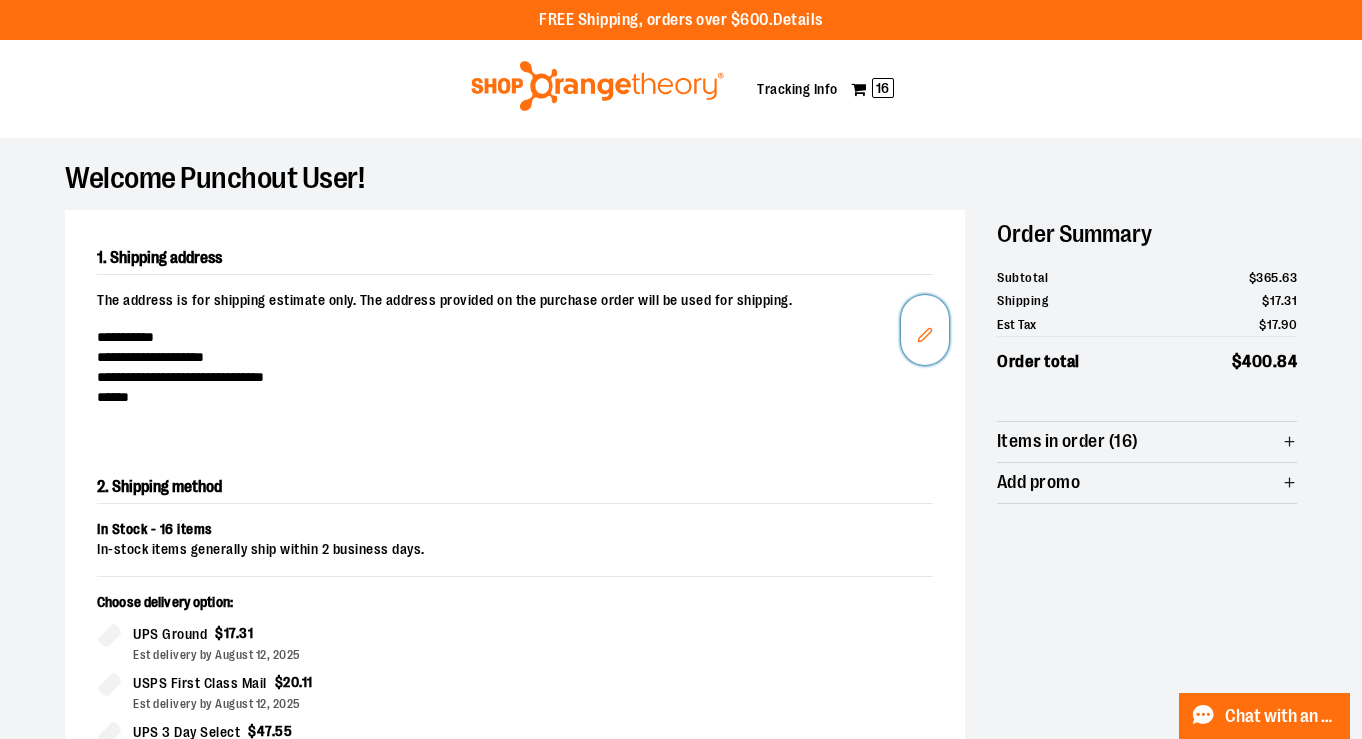 click 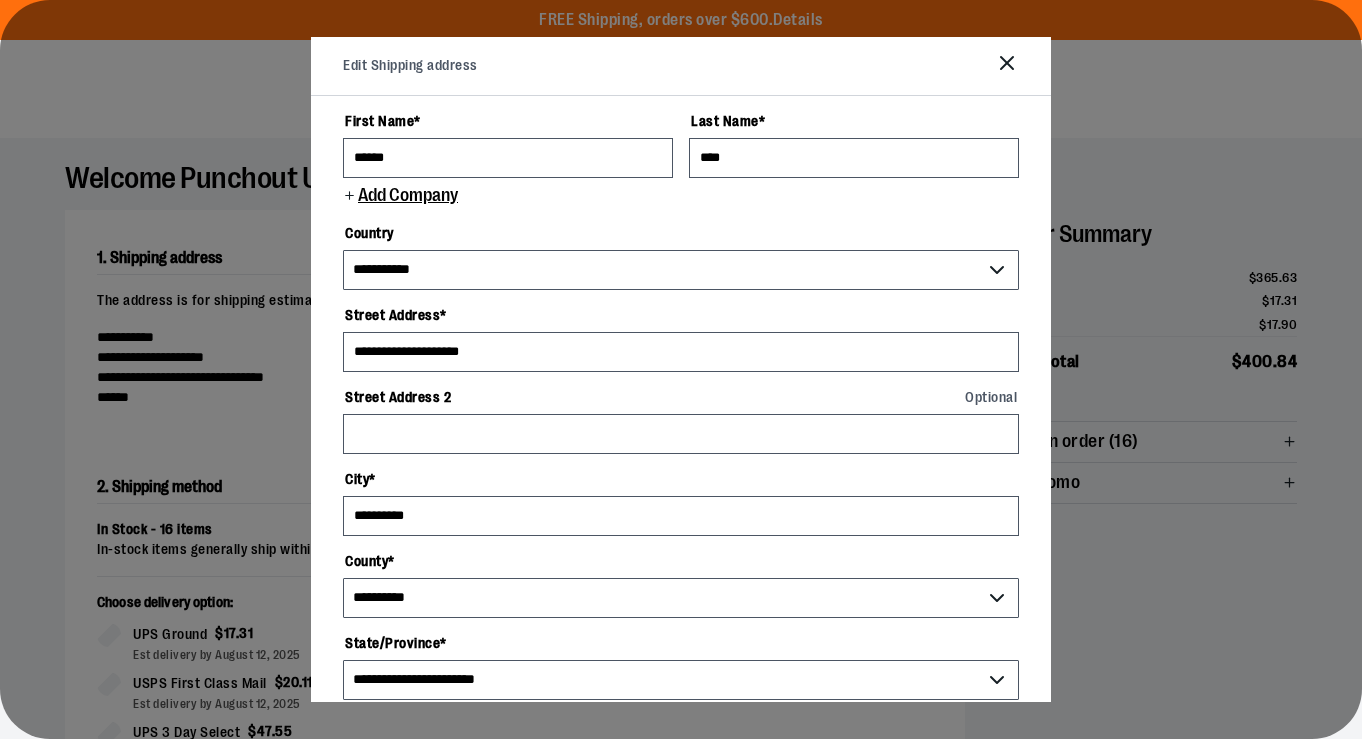 click on "Add Company" at bounding box center [407, 195] 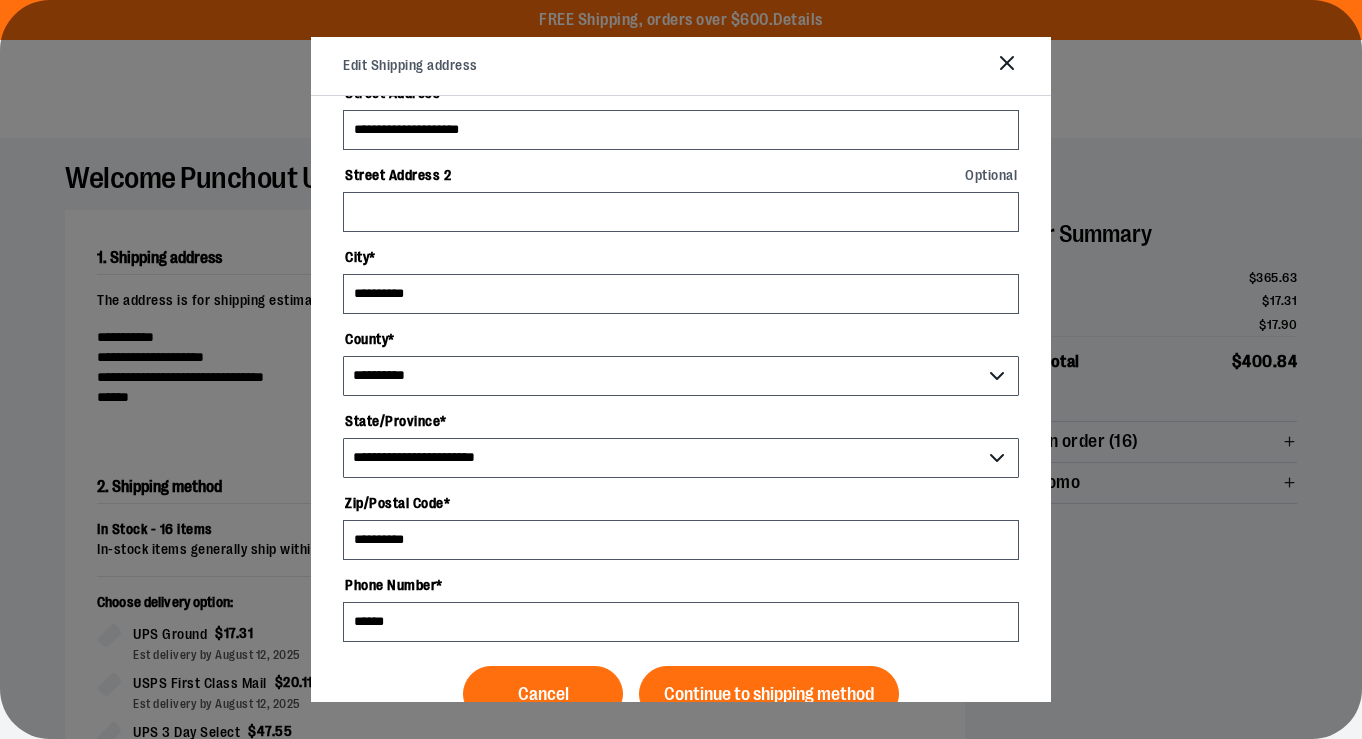 scroll, scrollTop: 330, scrollLeft: 0, axis: vertical 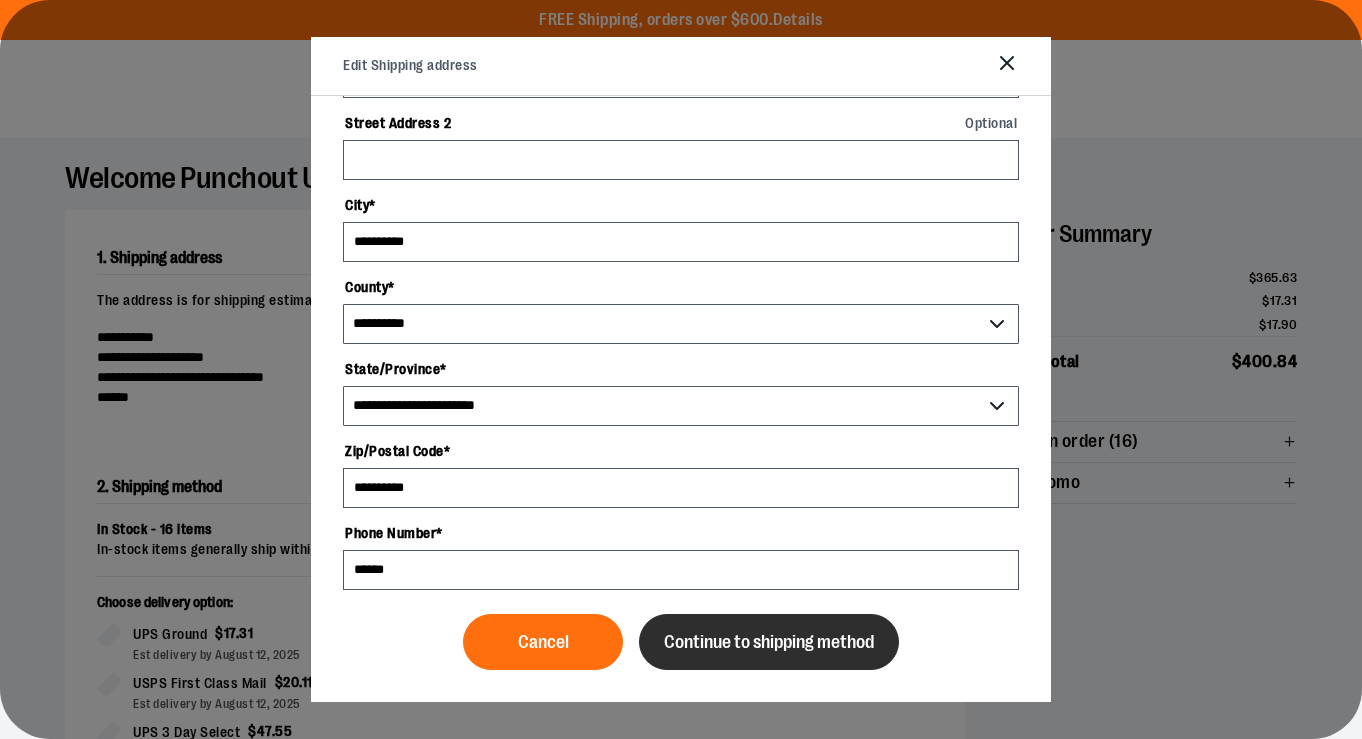 type on "**********" 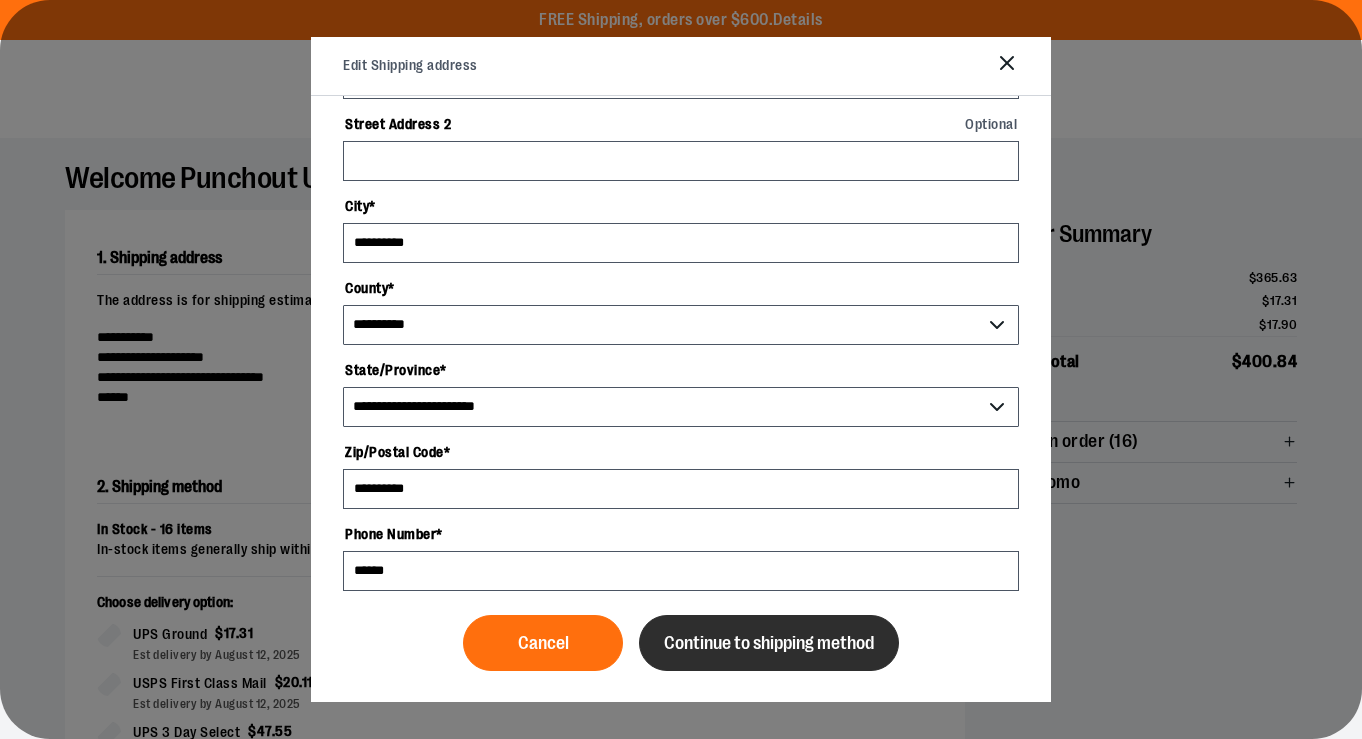 click on "Continue to shipping method" at bounding box center [769, 643] 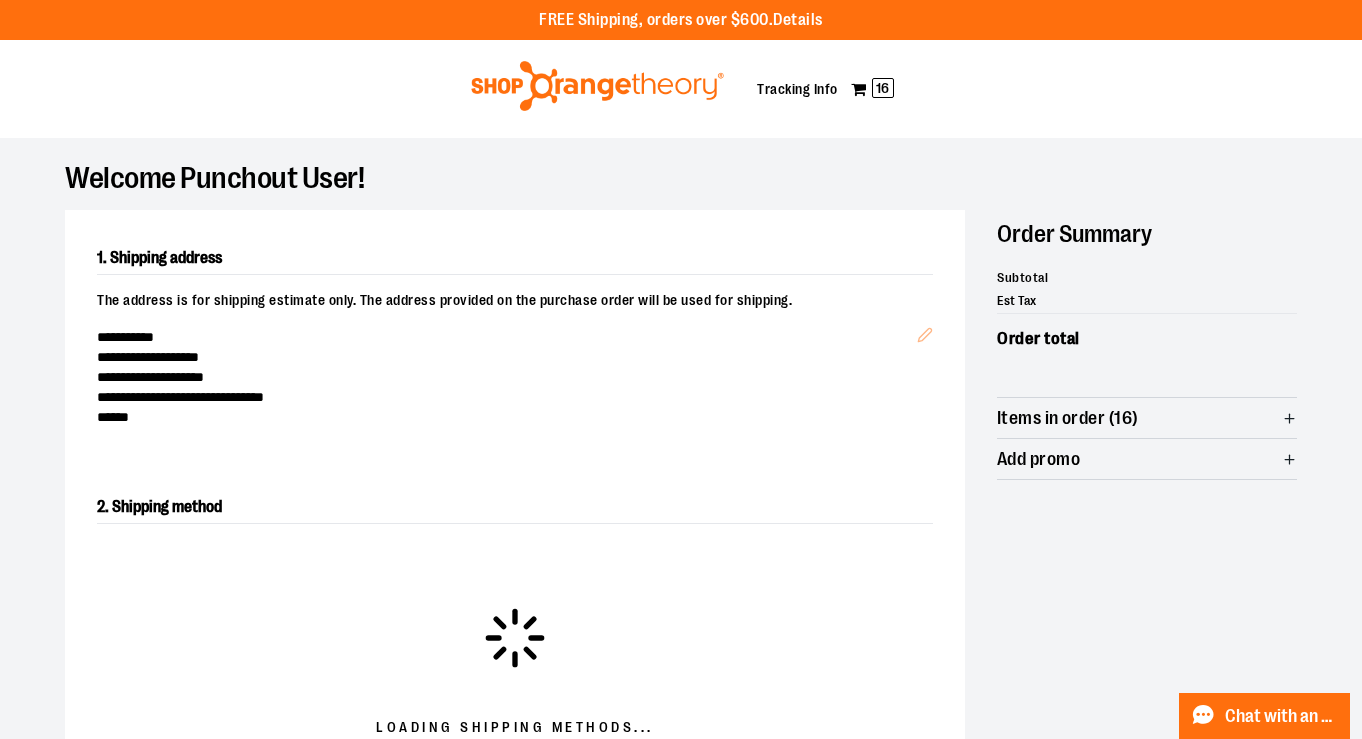 scroll, scrollTop: 0, scrollLeft: 0, axis: both 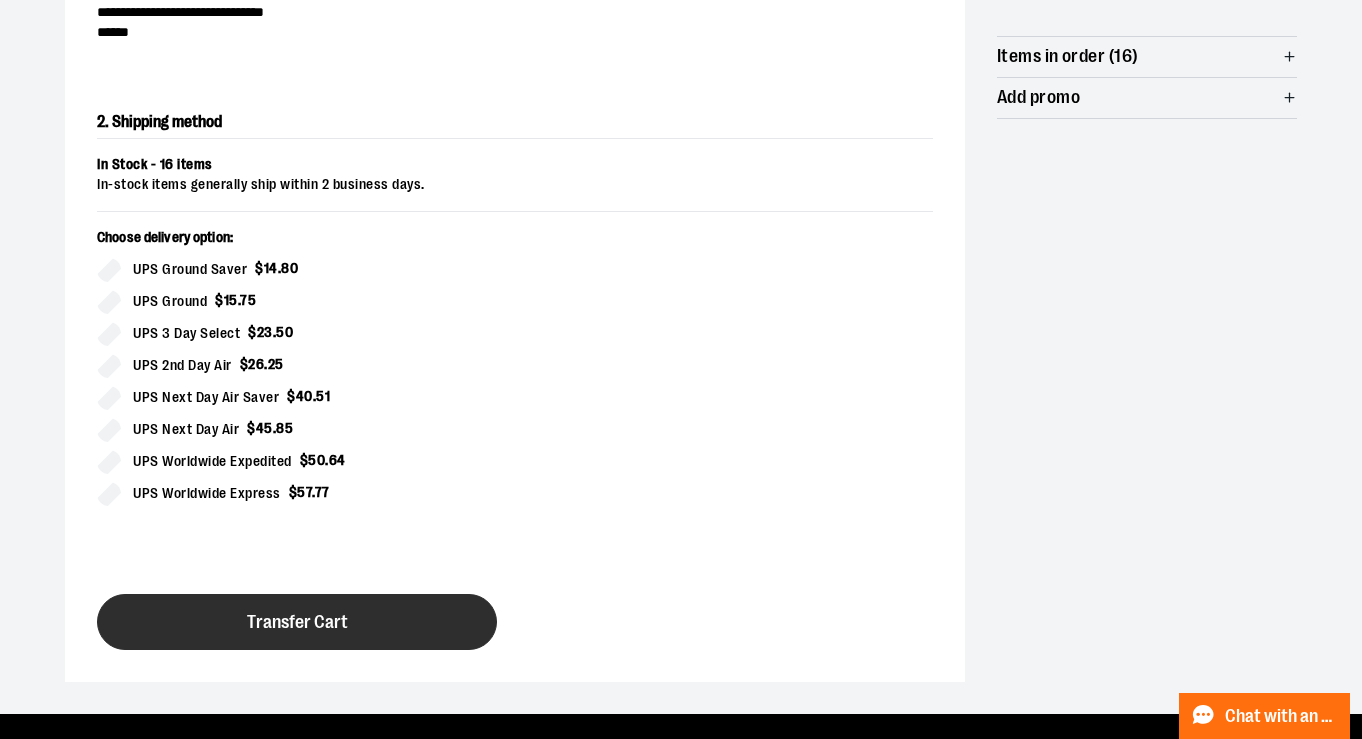 click on "Transfer Cart" at bounding box center [297, 622] 